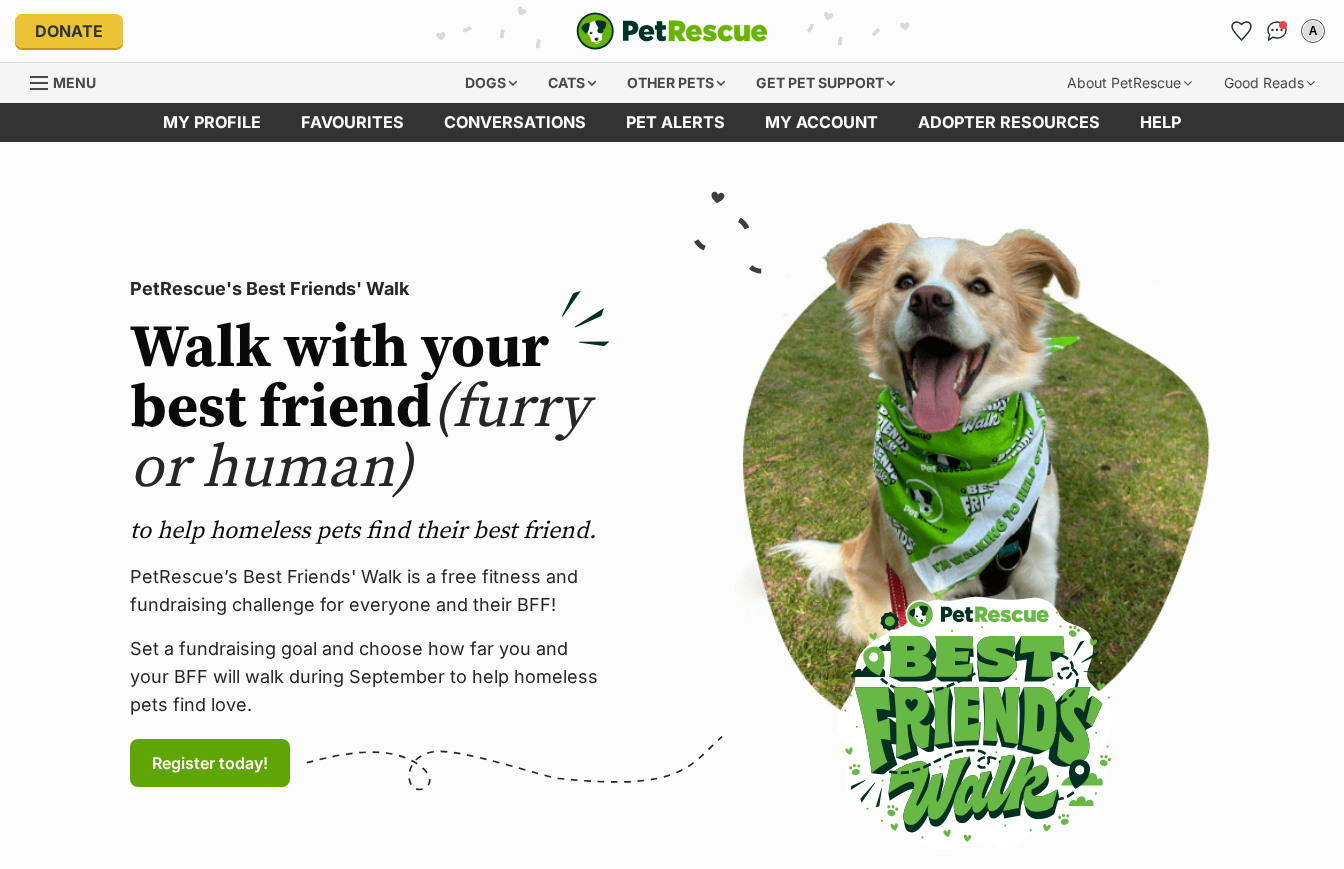 scroll, scrollTop: 0, scrollLeft: 0, axis: both 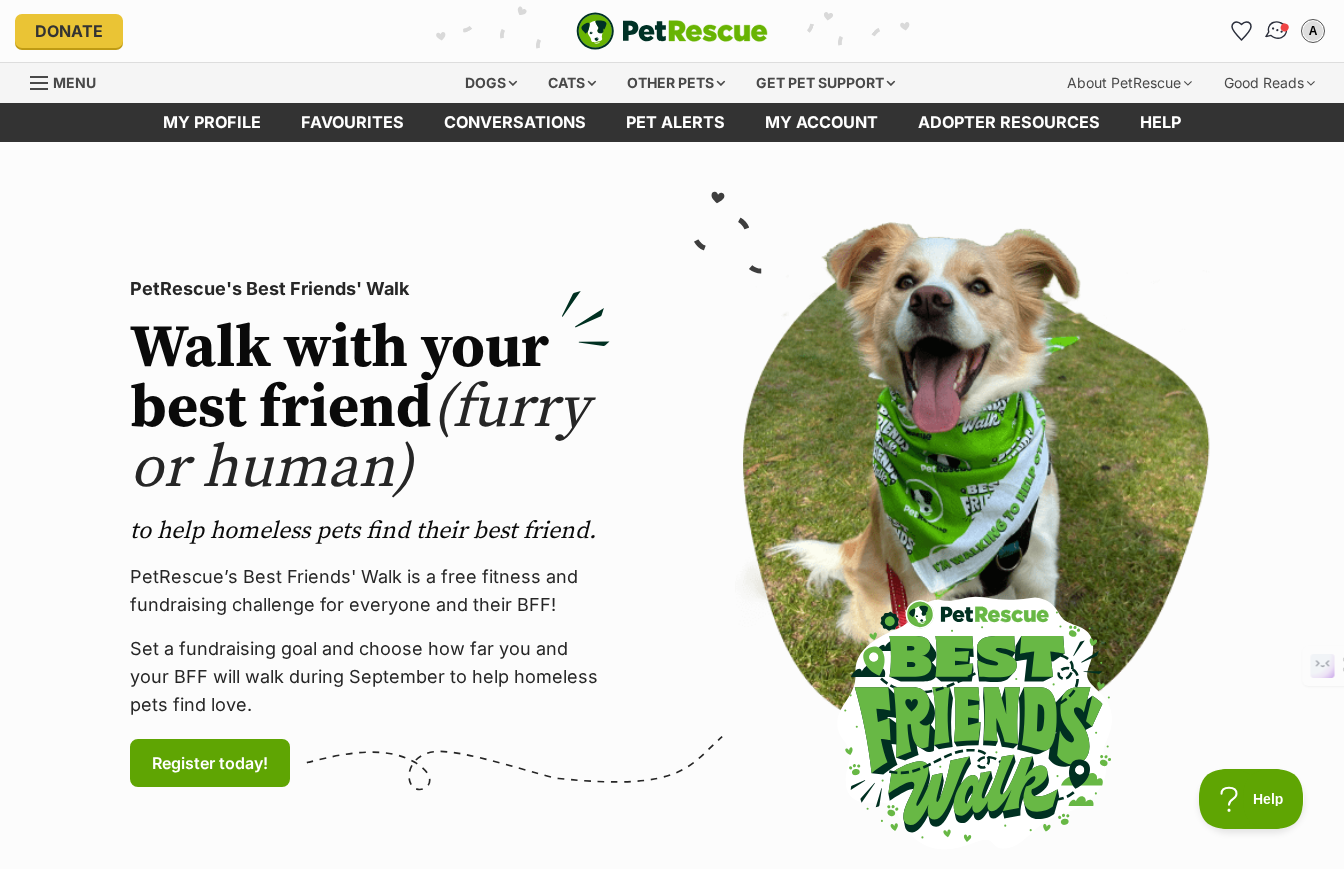click at bounding box center (1277, 31) 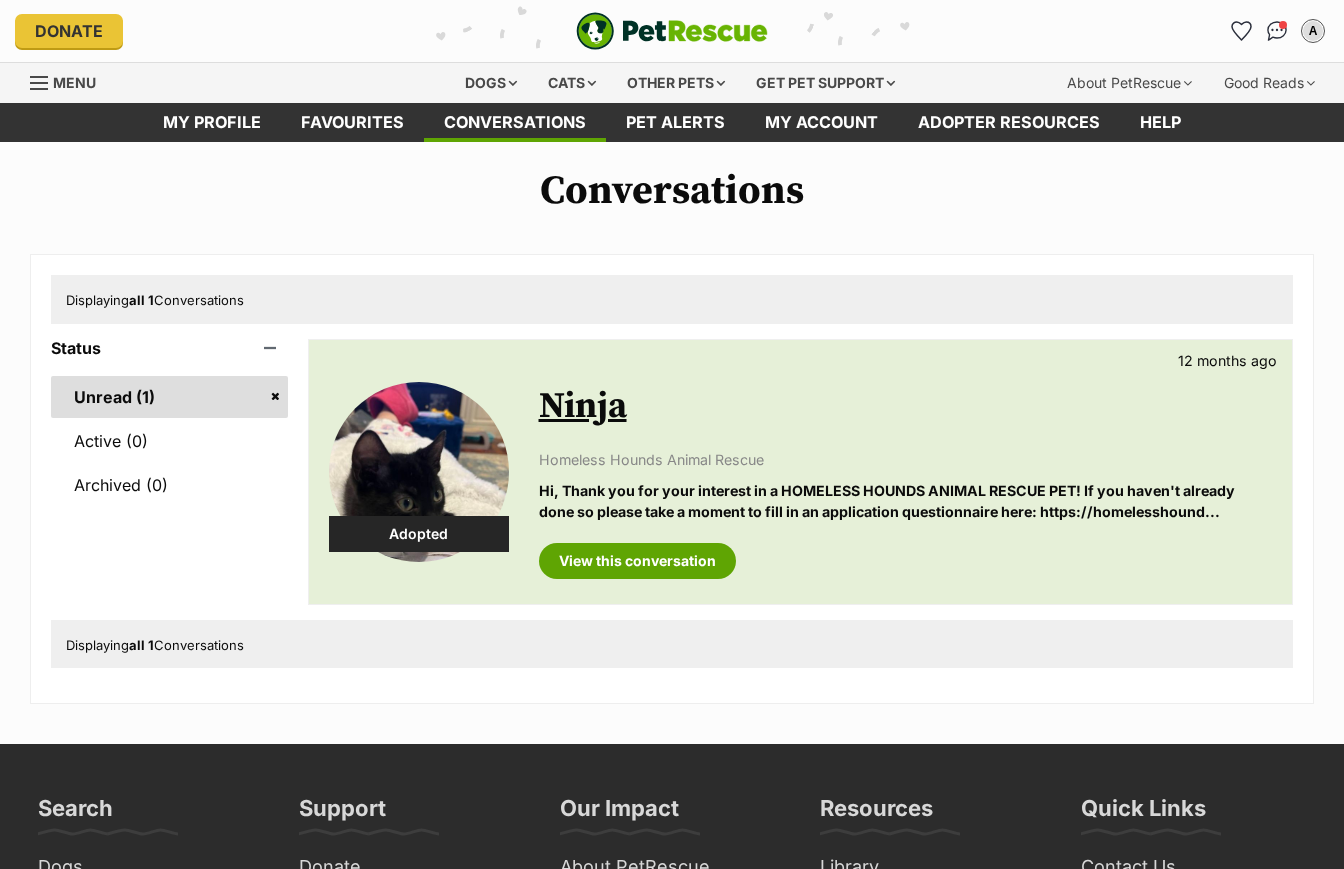 scroll, scrollTop: 0, scrollLeft: 0, axis: both 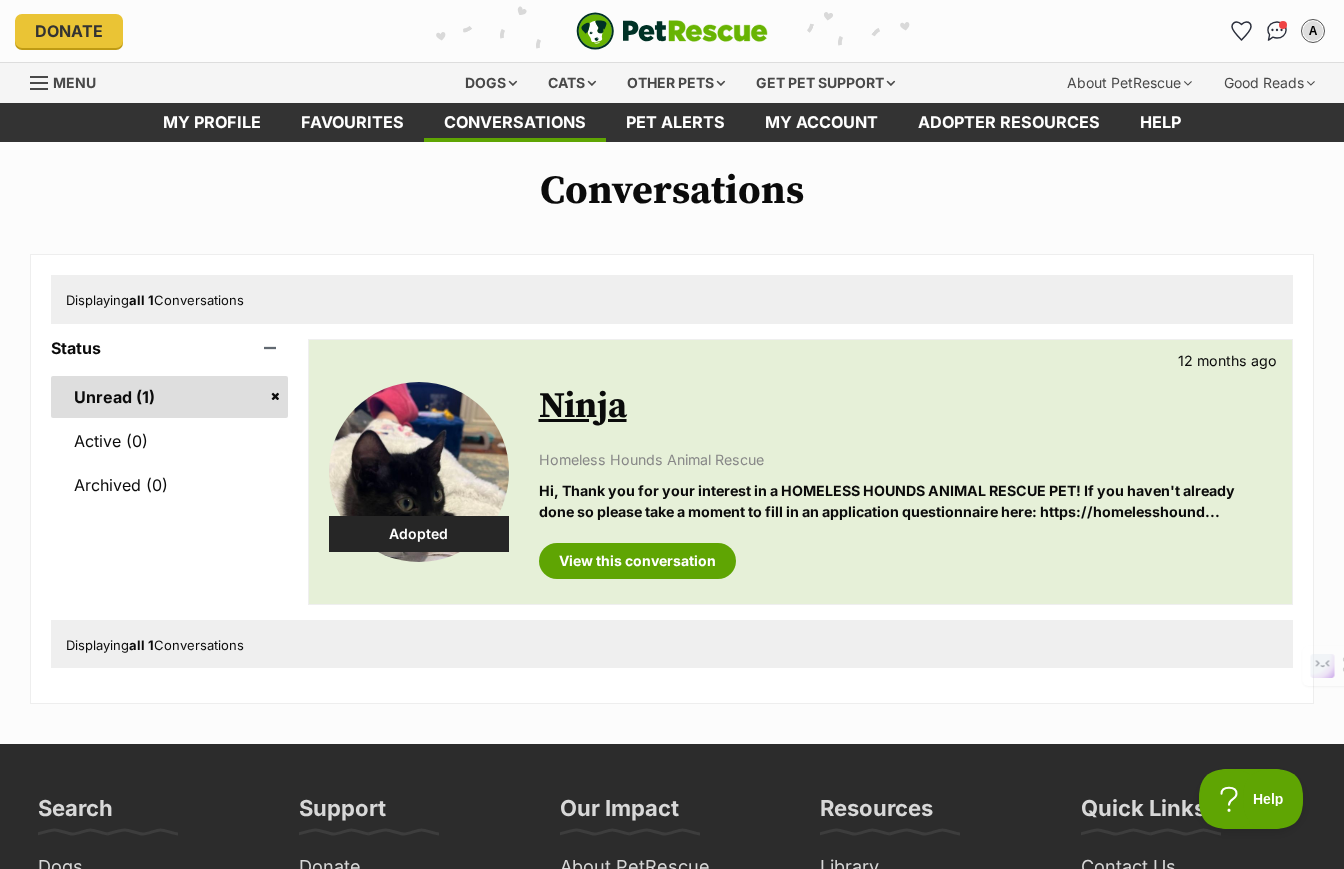 click on "Unread (1)" at bounding box center [169, 397] 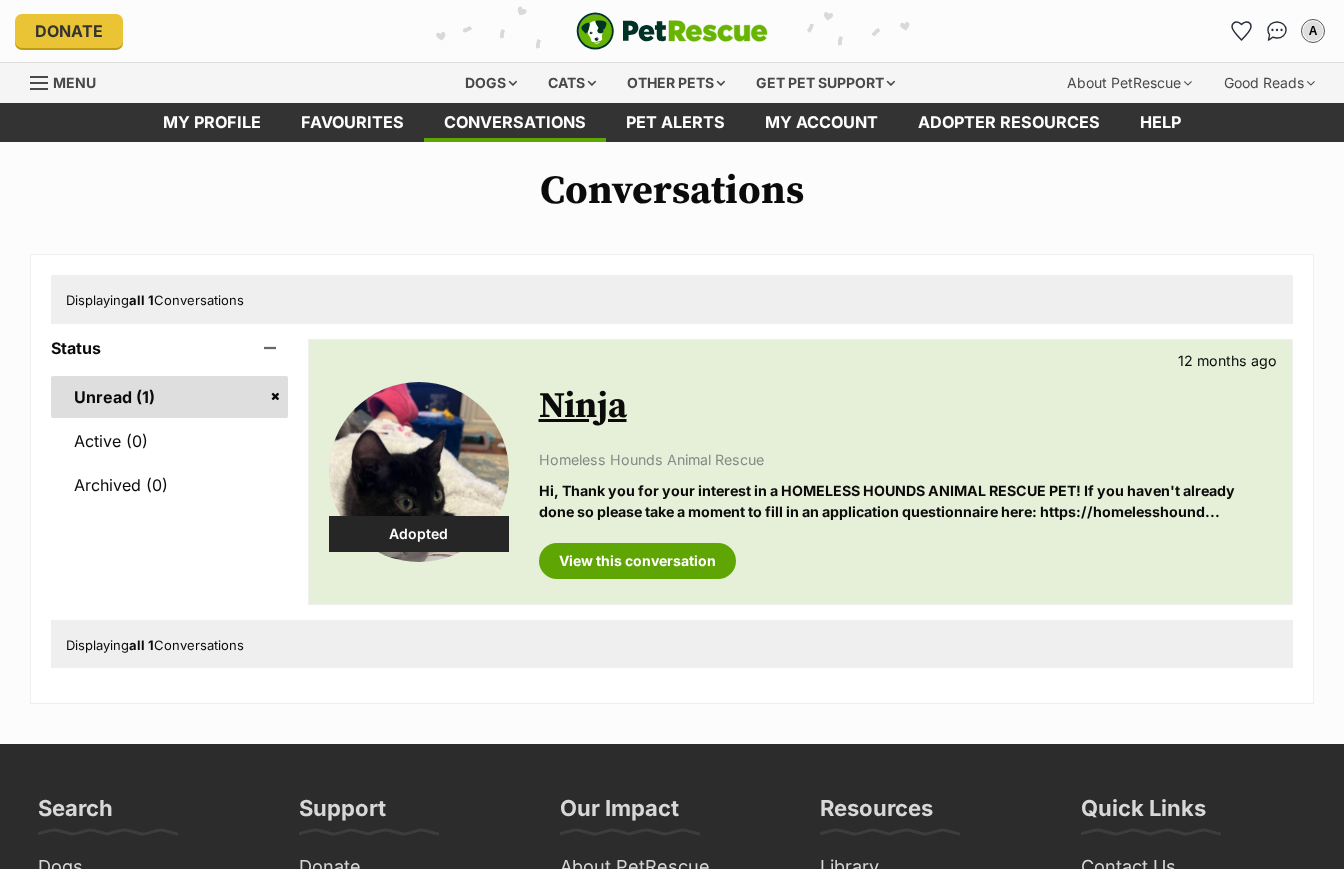 scroll, scrollTop: 0, scrollLeft: 0, axis: both 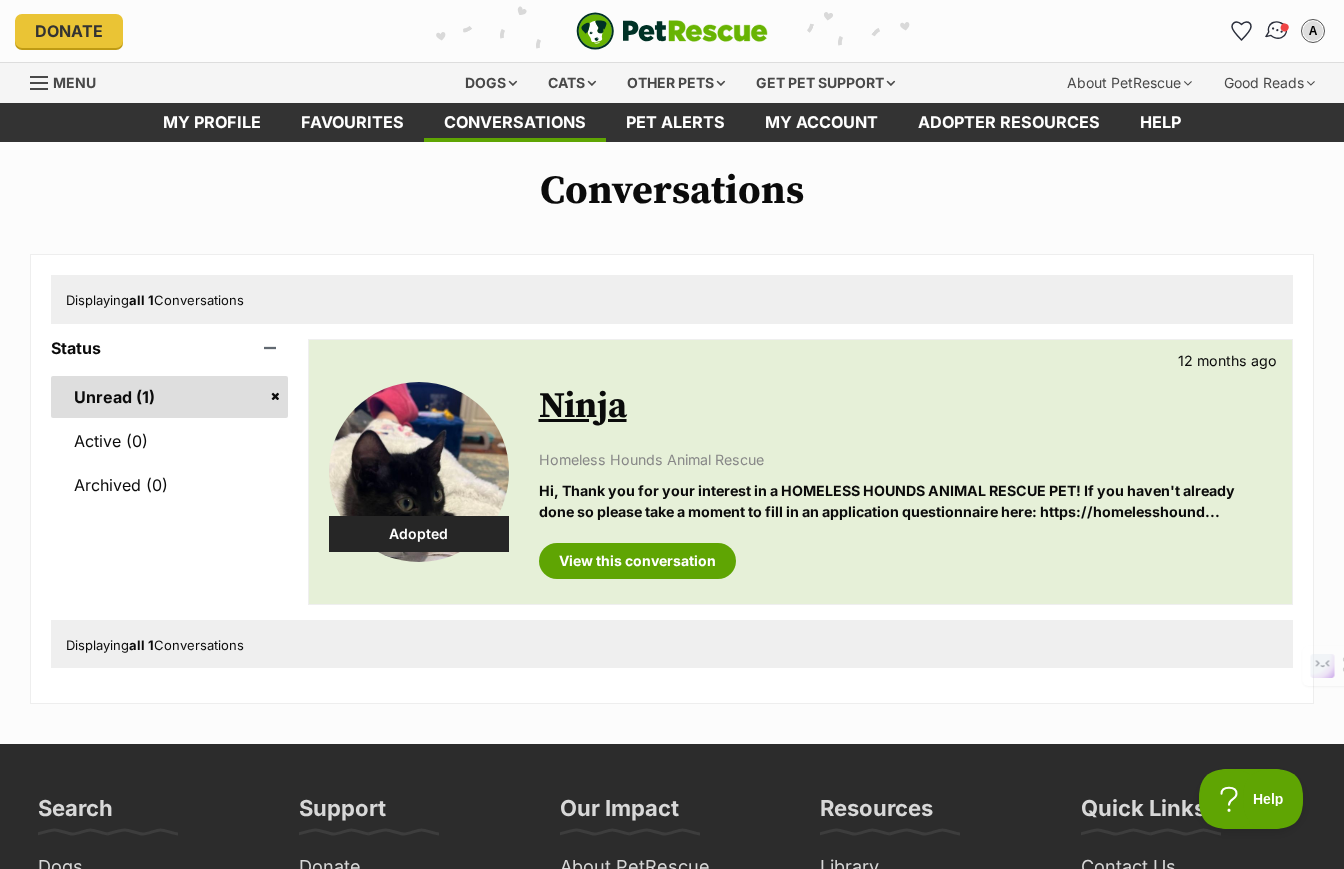 click at bounding box center [1277, 31] 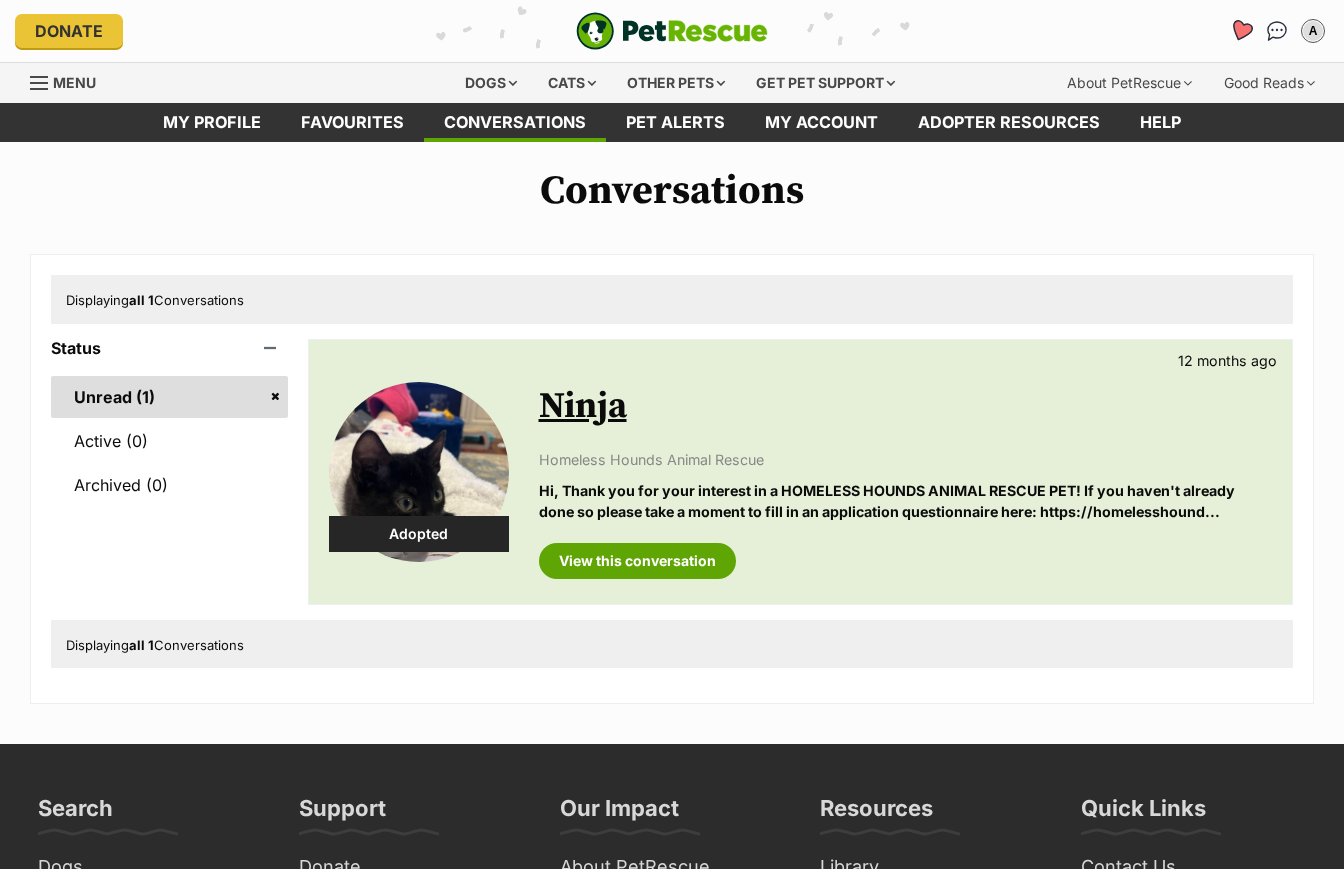 scroll, scrollTop: 0, scrollLeft: 0, axis: both 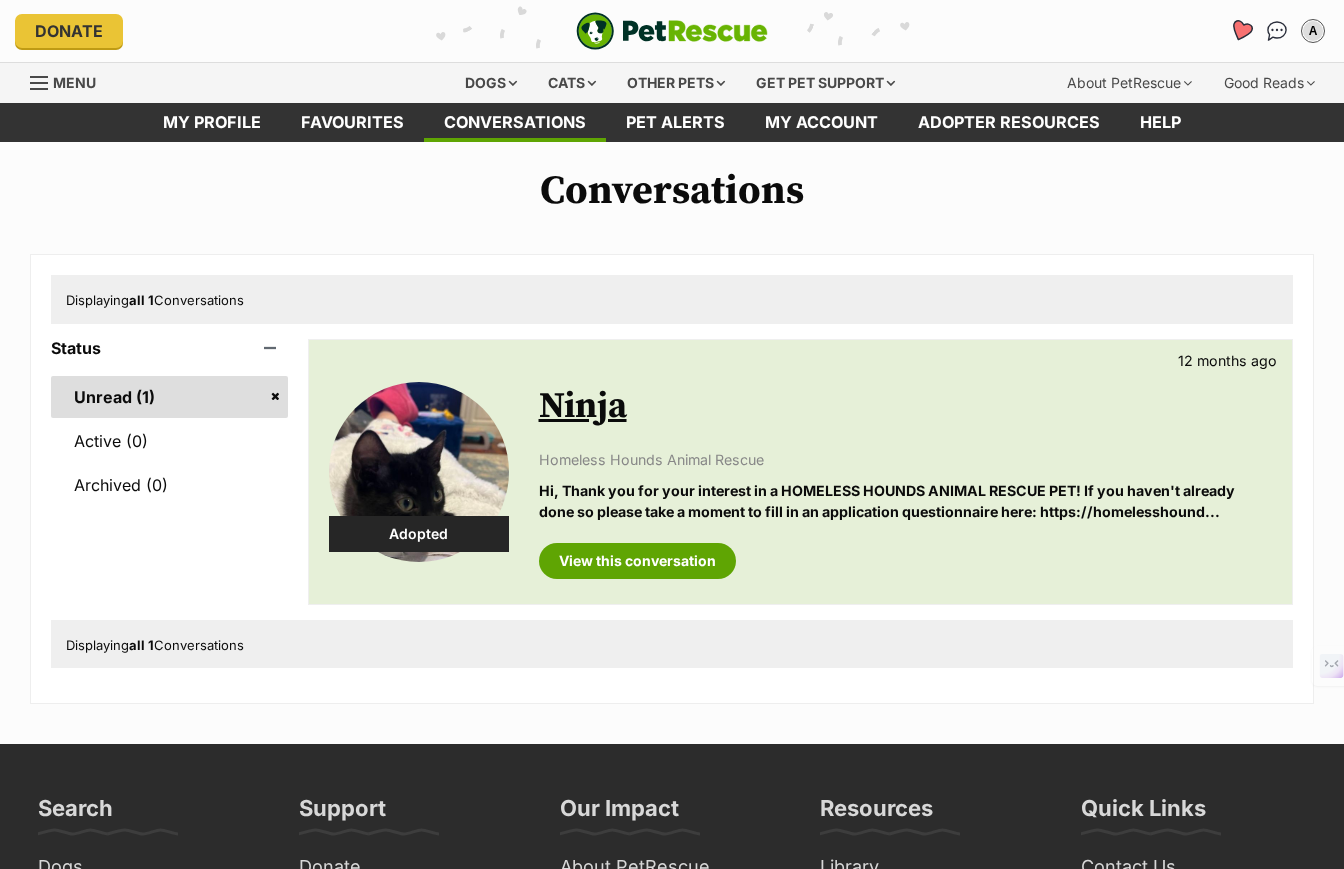 click at bounding box center [1240, 30] 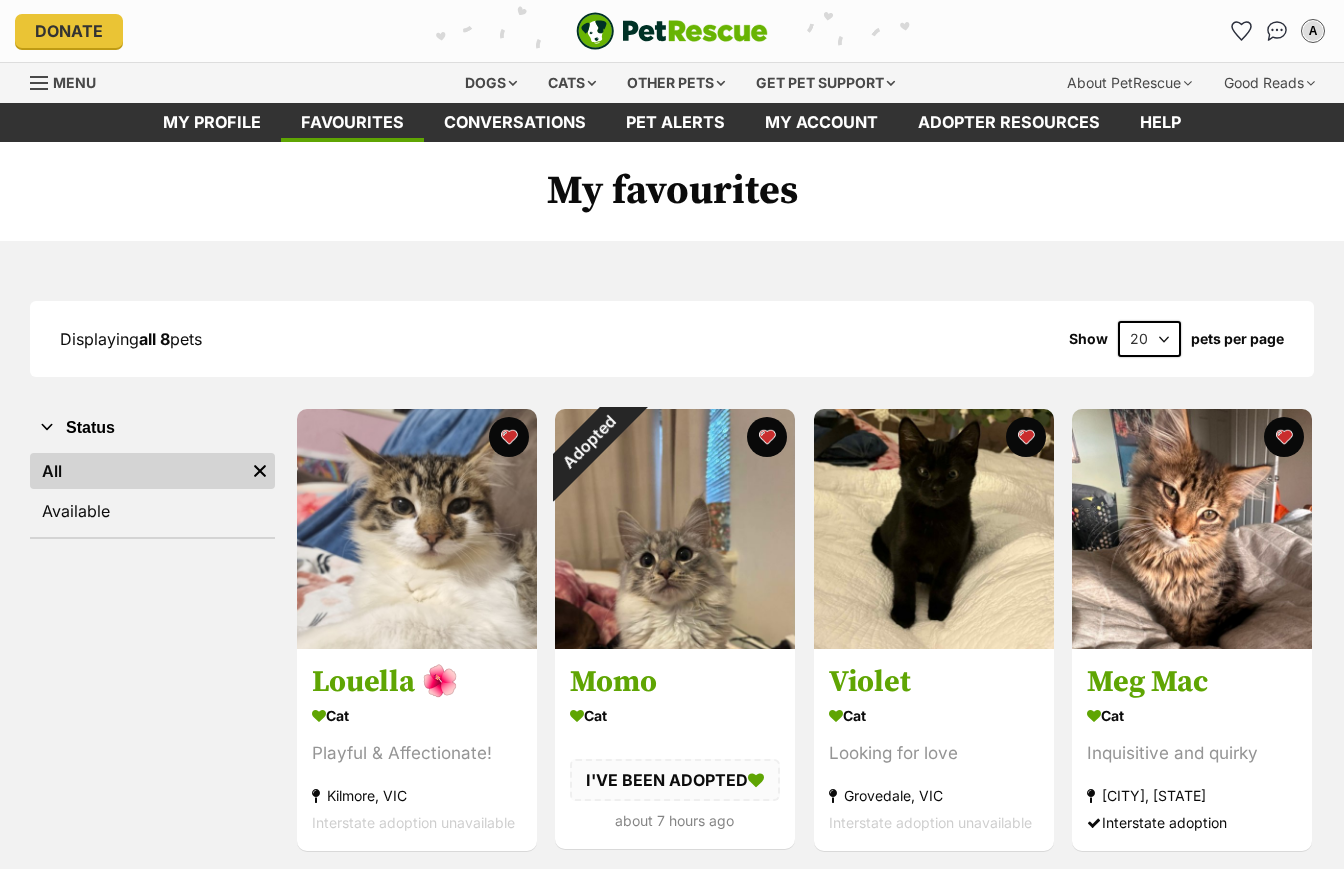 scroll, scrollTop: 0, scrollLeft: 0, axis: both 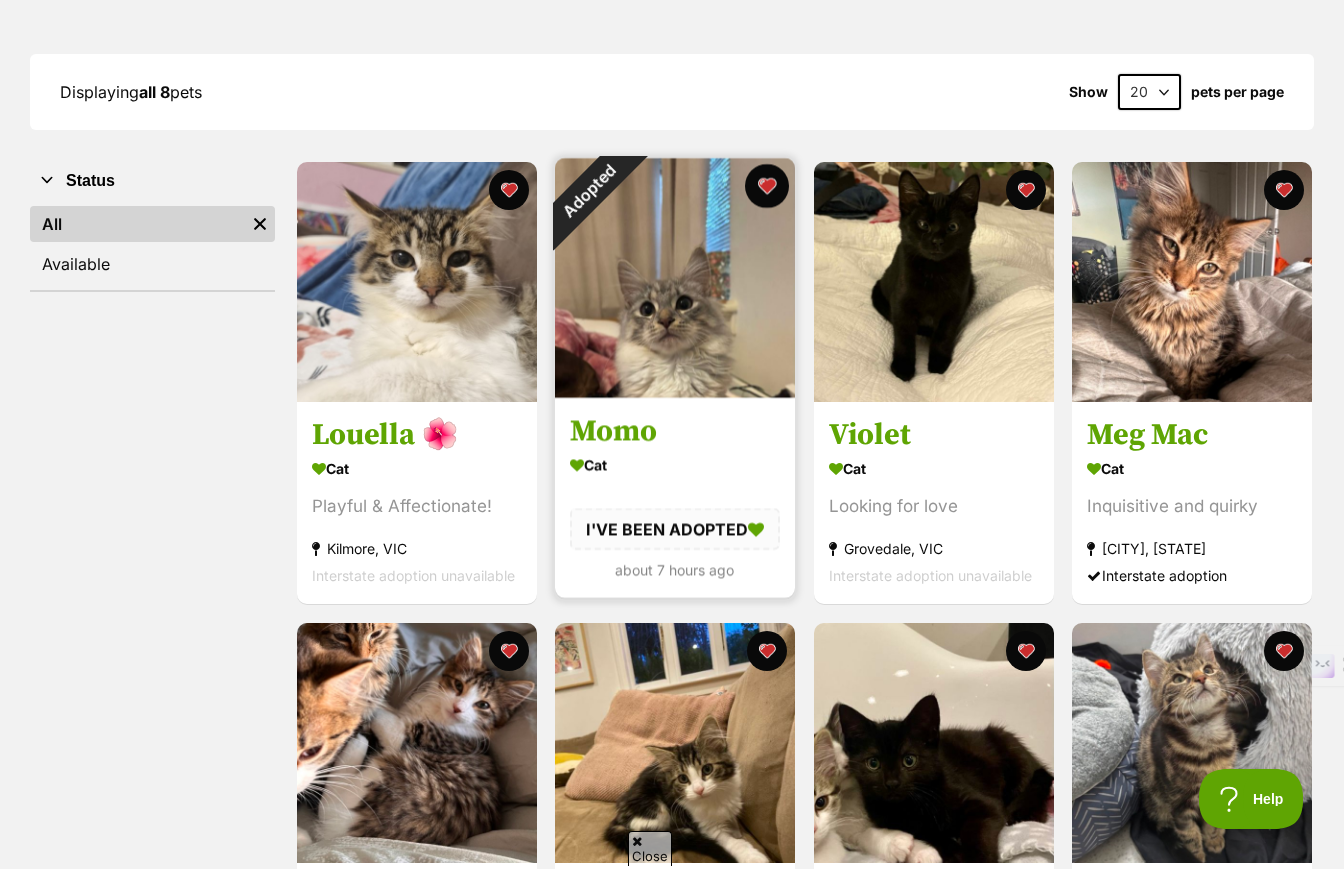 click at bounding box center [767, 186] 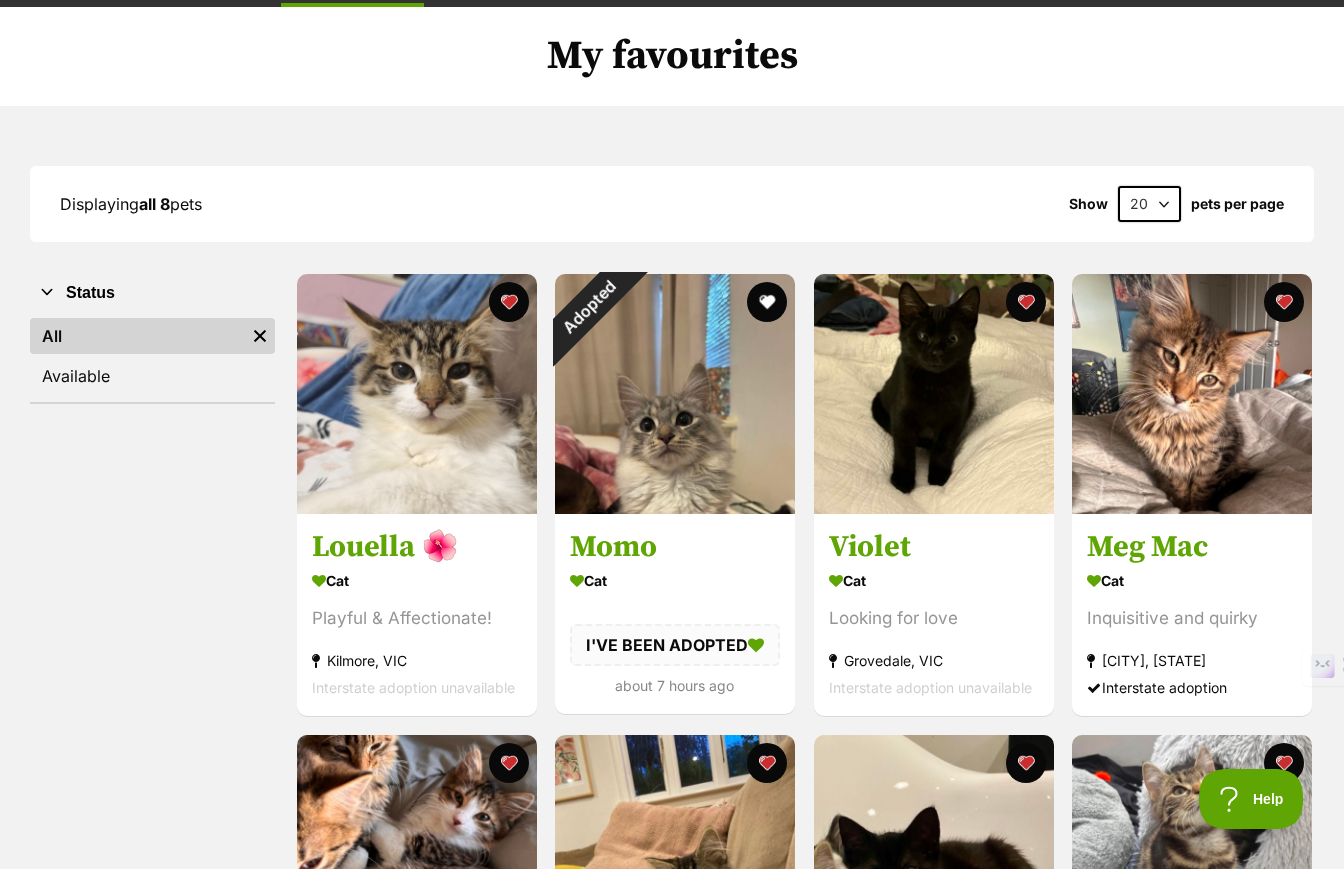 scroll, scrollTop: 0, scrollLeft: 0, axis: both 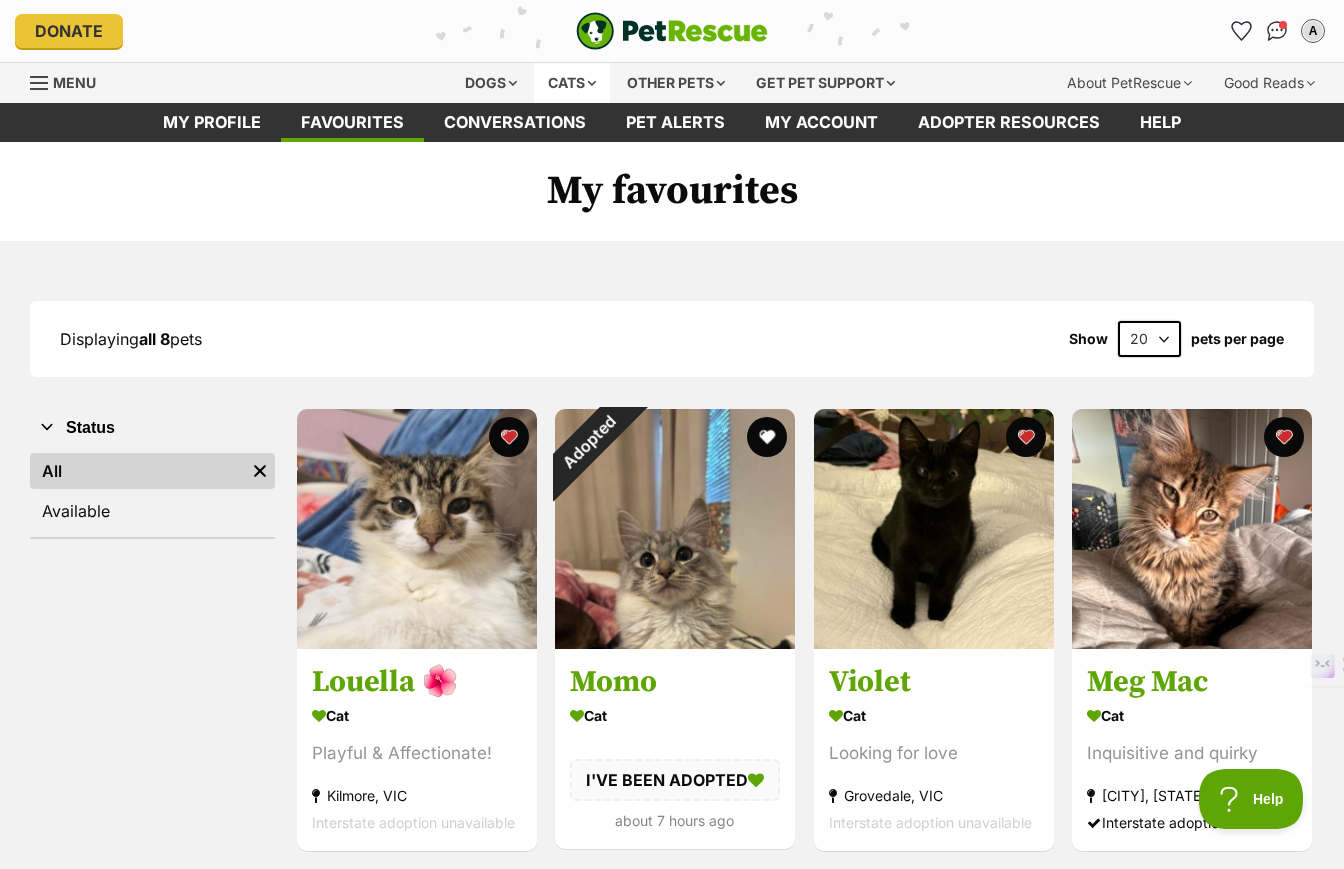 click on "Cats" at bounding box center (572, 83) 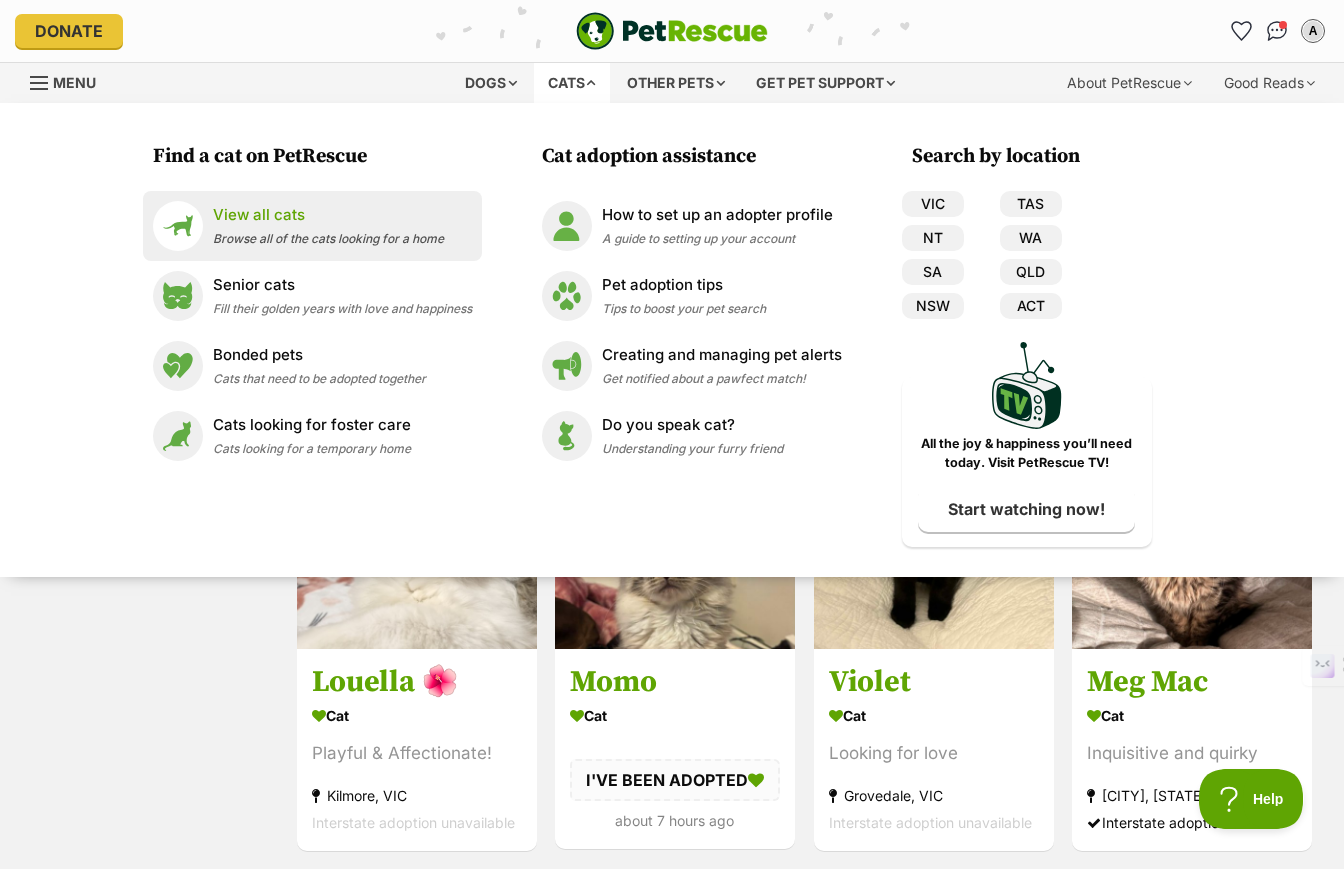 click on "Browse all of the cats looking for a home" at bounding box center (328, 238) 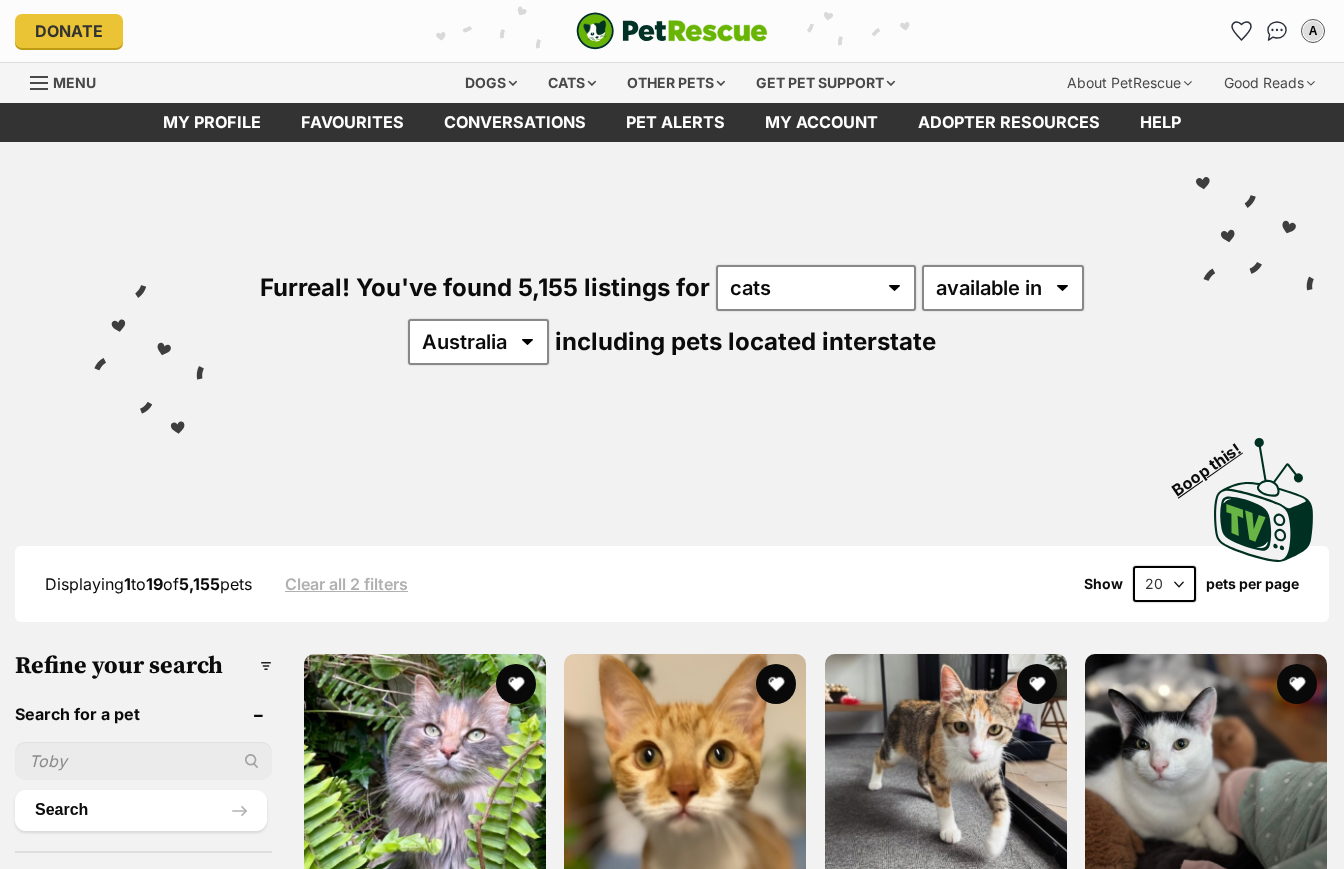 scroll, scrollTop: 0, scrollLeft: 0, axis: both 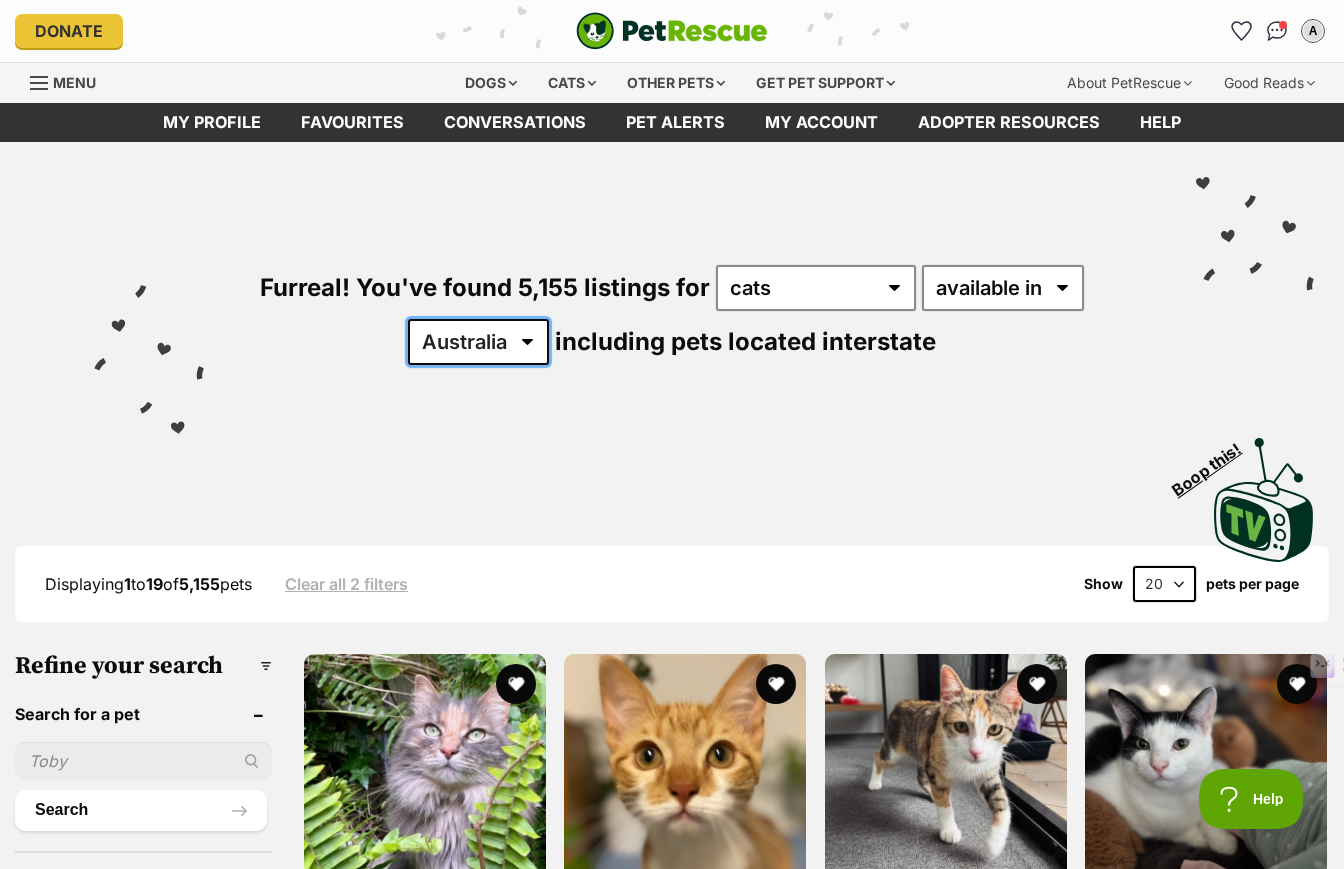 click on "Australia
ACT
NSW
NT
QLD
SA
TAS
VIC
WA" at bounding box center (478, 342) 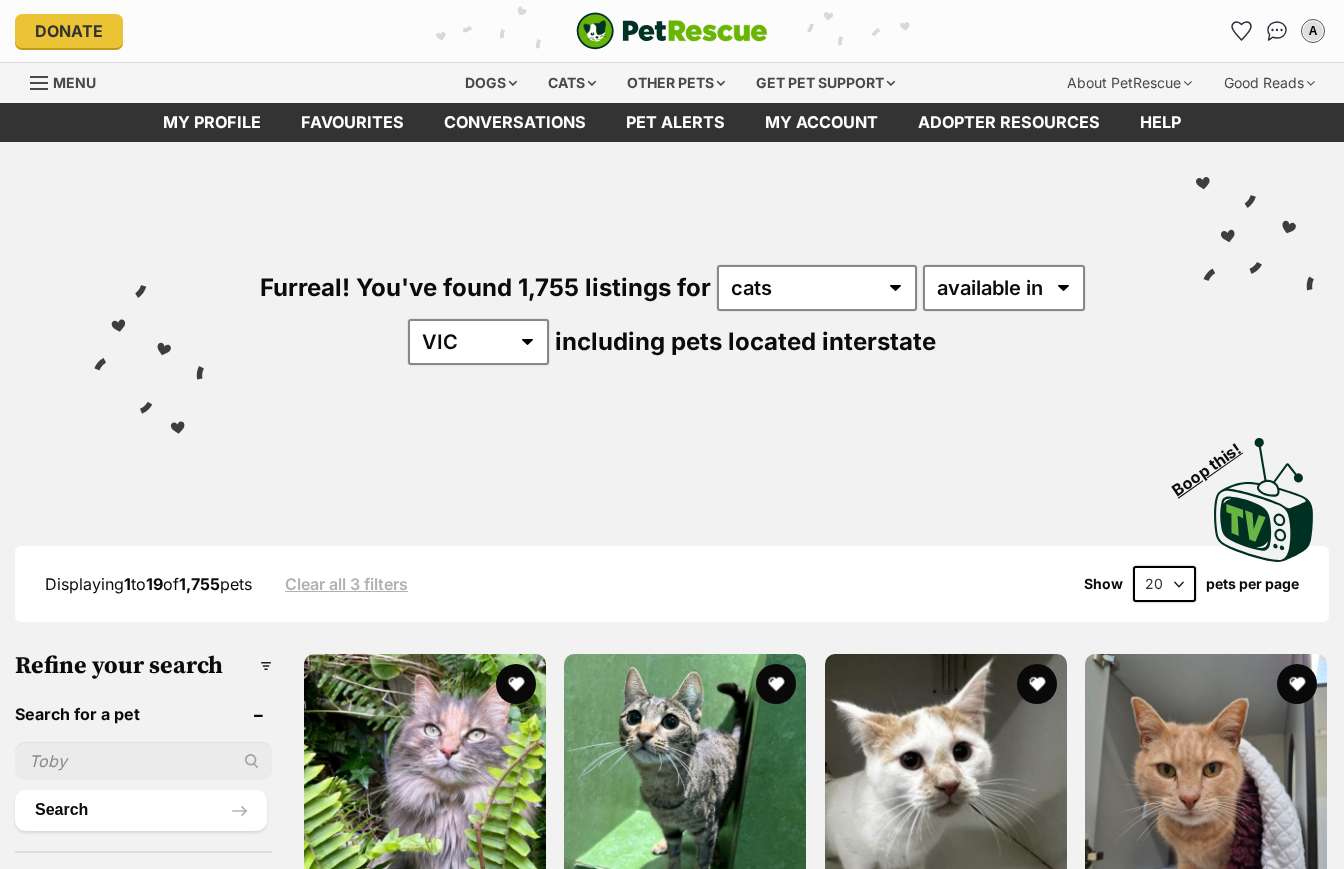 scroll, scrollTop: 0, scrollLeft: 0, axis: both 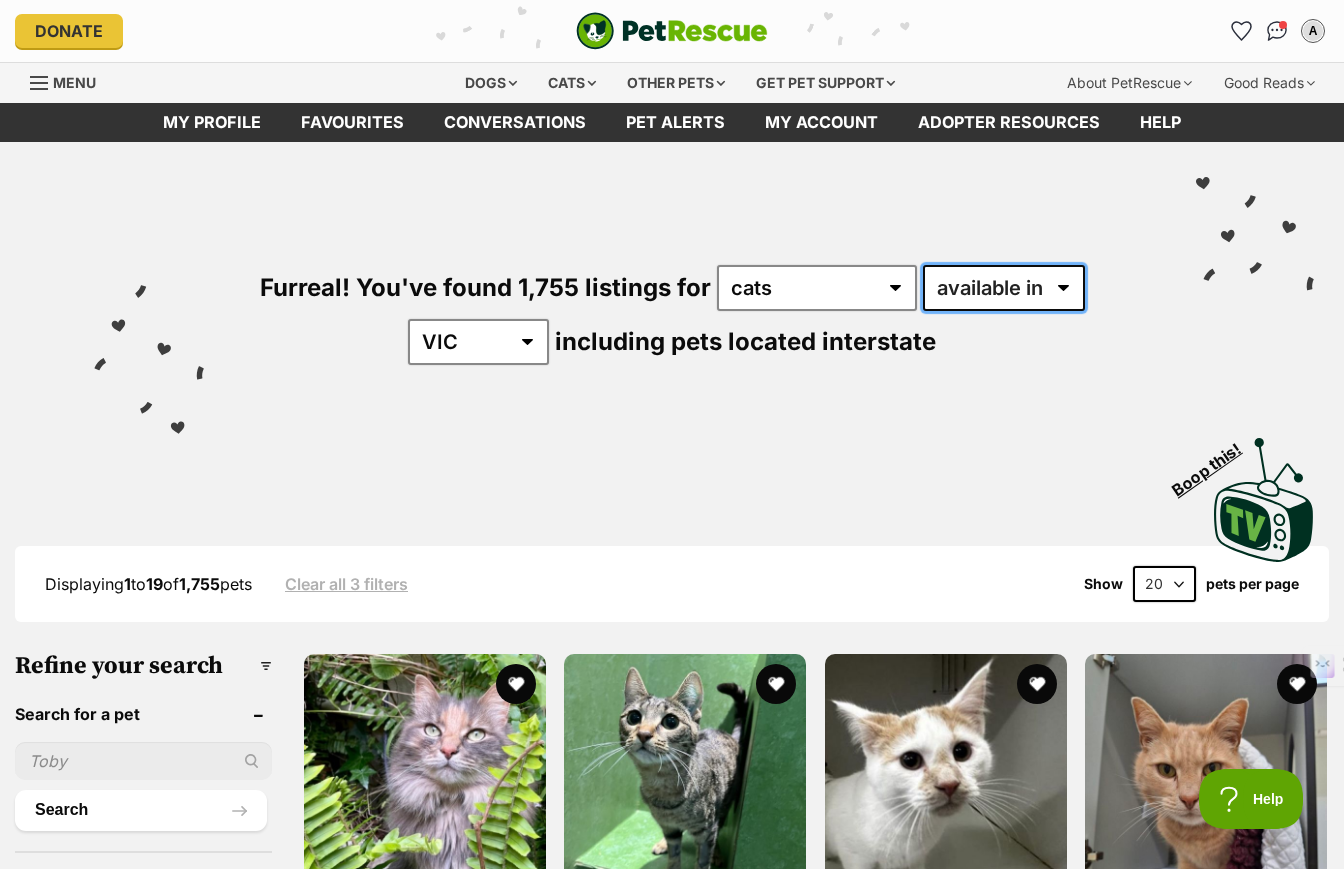 click on "available in
located in" at bounding box center [1004, 288] 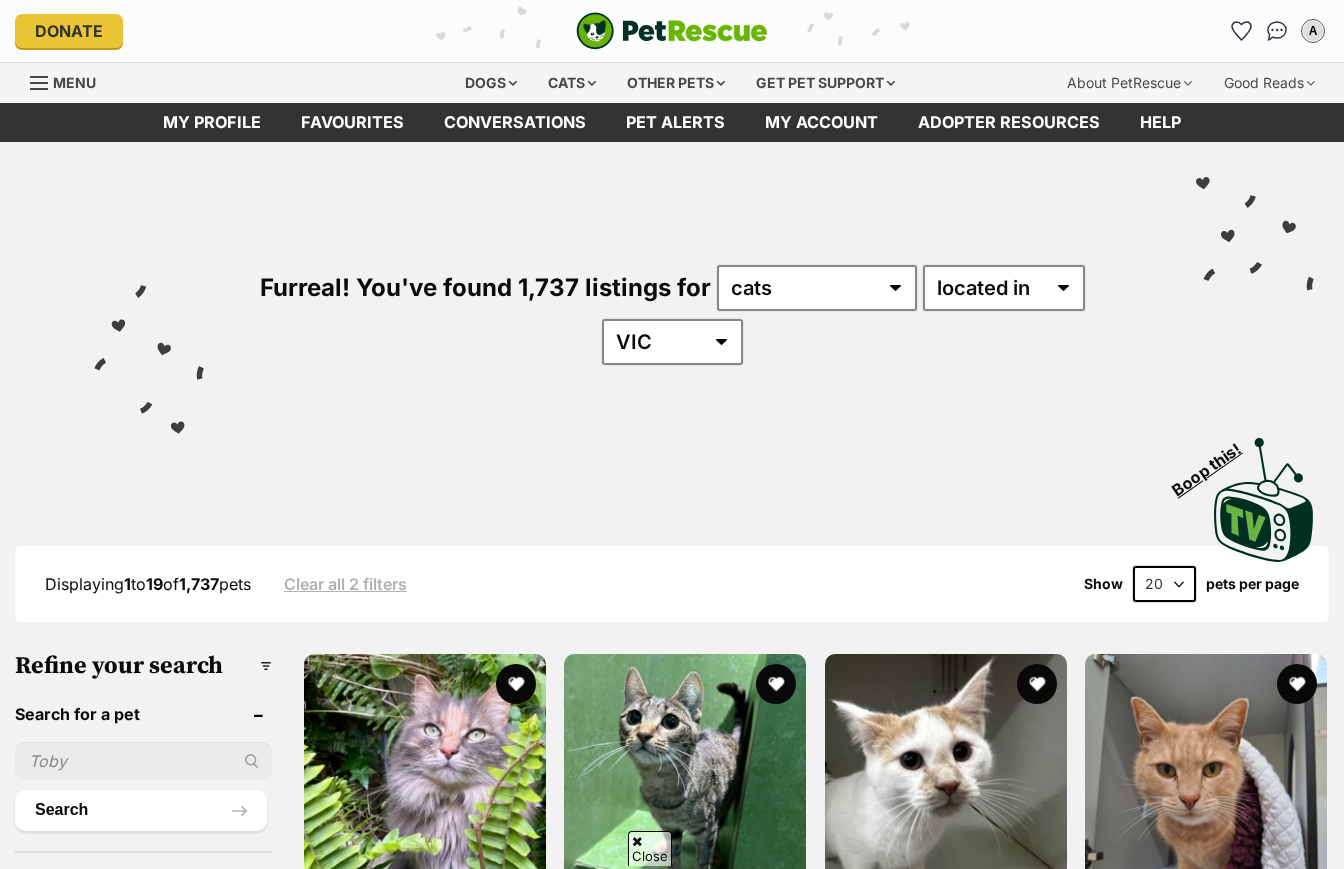 scroll, scrollTop: 424, scrollLeft: 0, axis: vertical 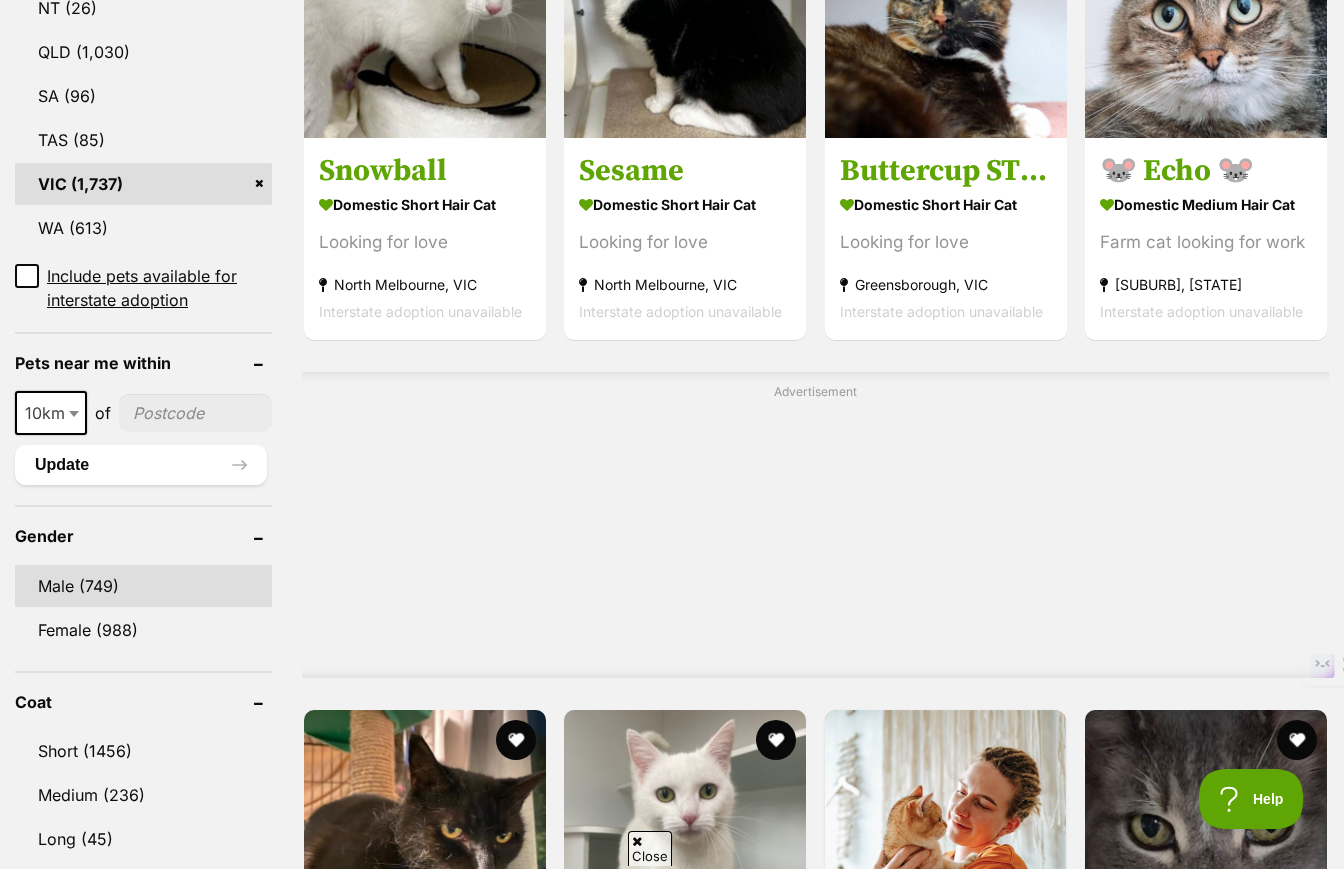 click on "Male (749)" at bounding box center (143, 586) 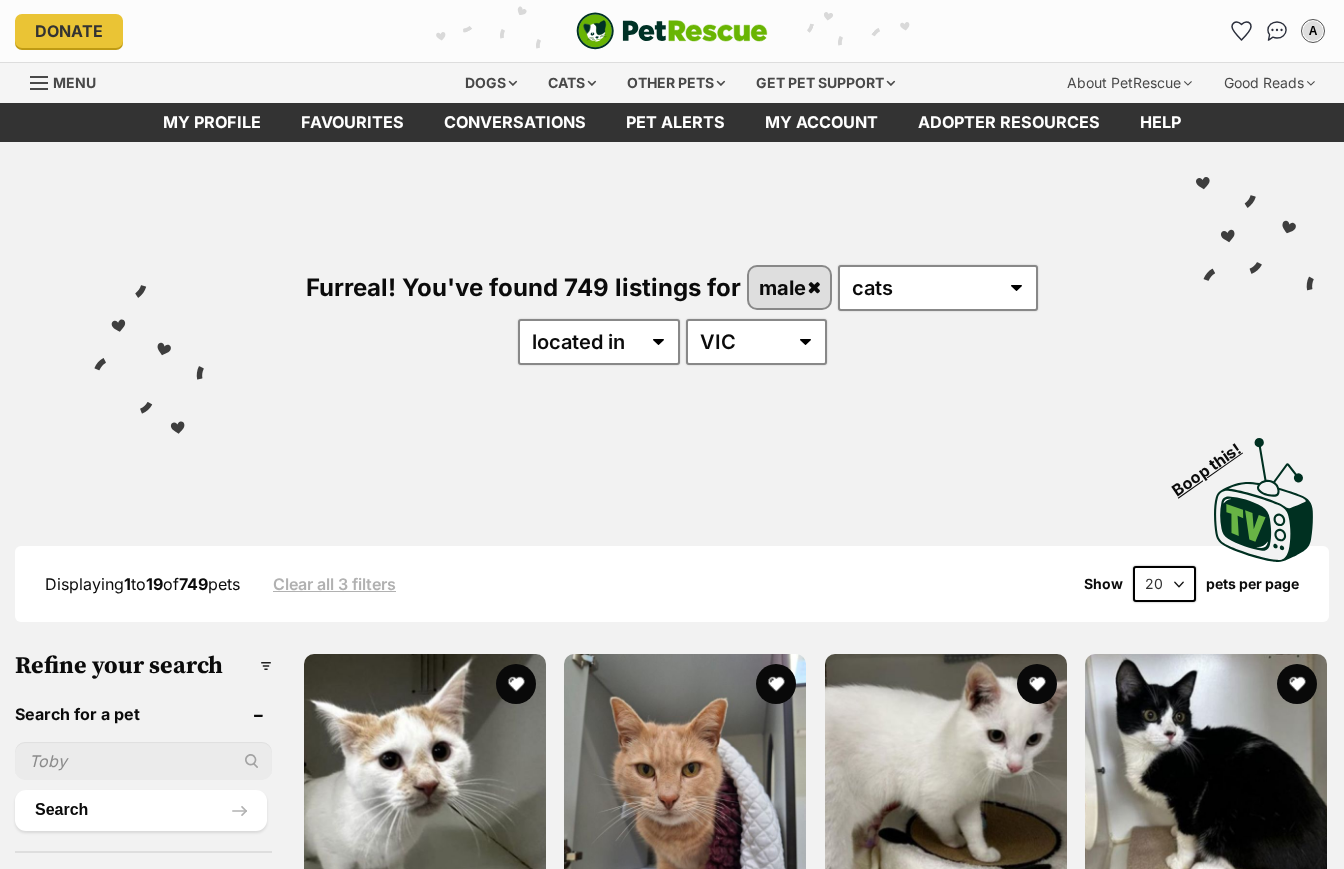 scroll, scrollTop: 0, scrollLeft: 0, axis: both 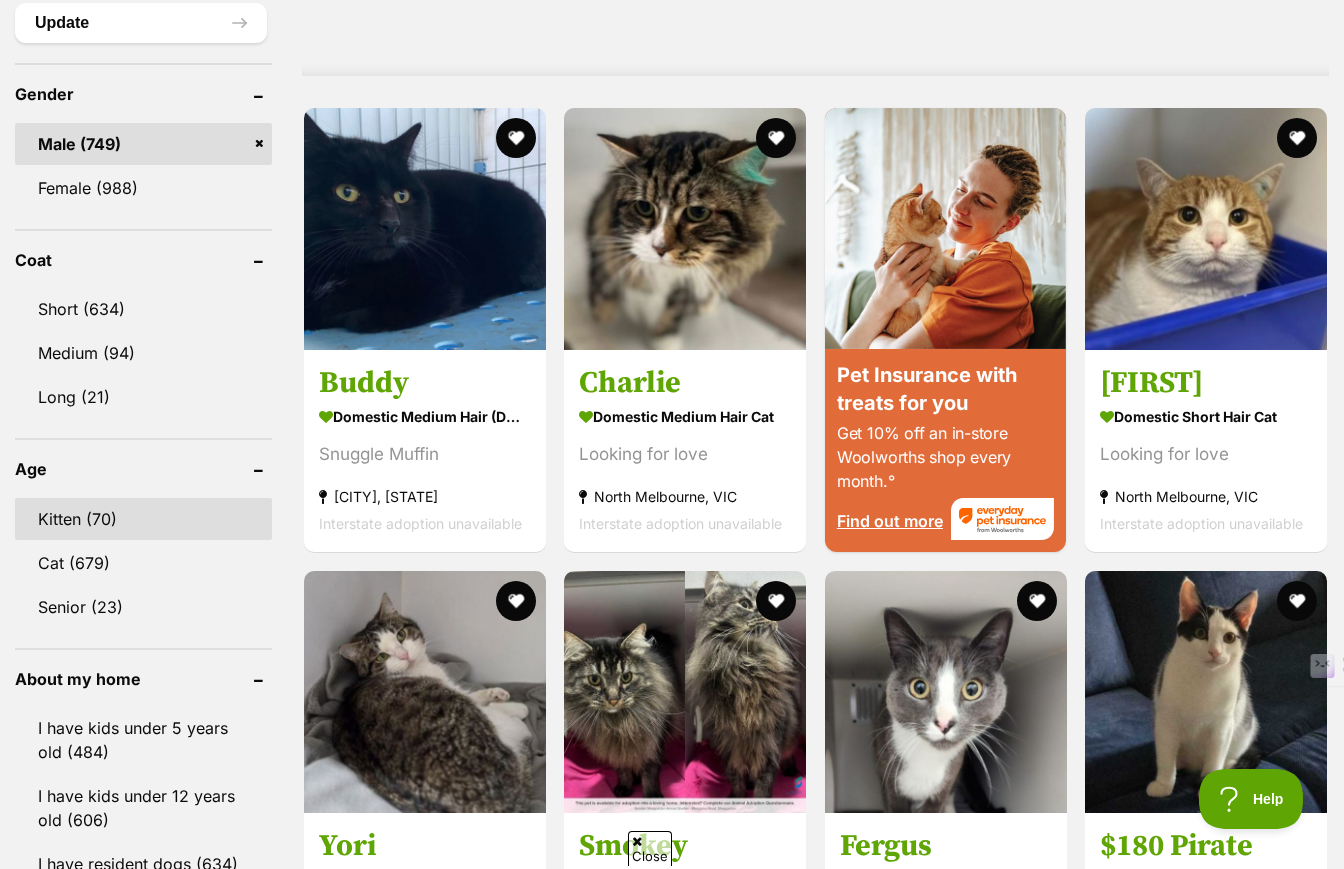 click on "Kitten (70)" at bounding box center (143, 519) 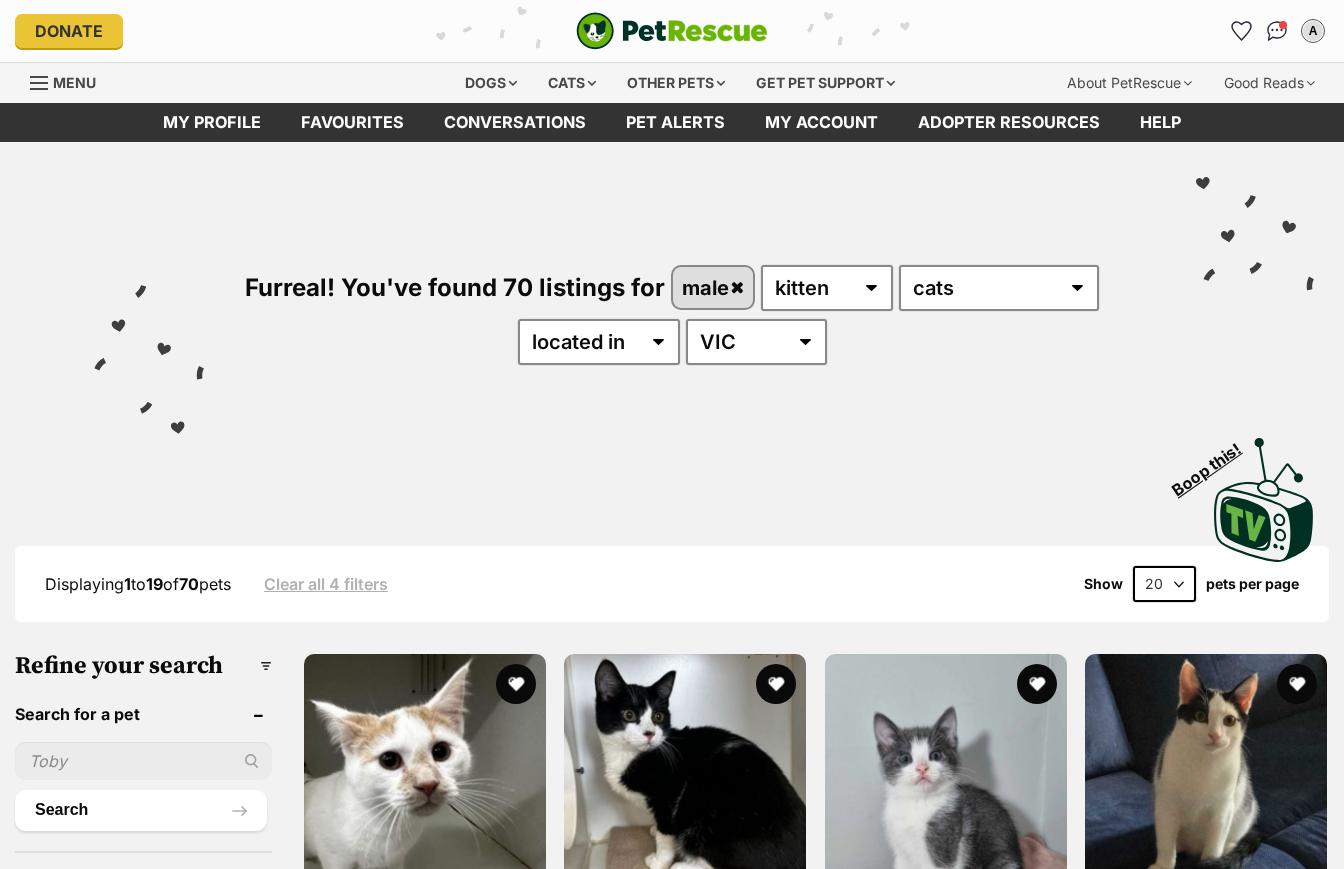 scroll, scrollTop: 0, scrollLeft: 0, axis: both 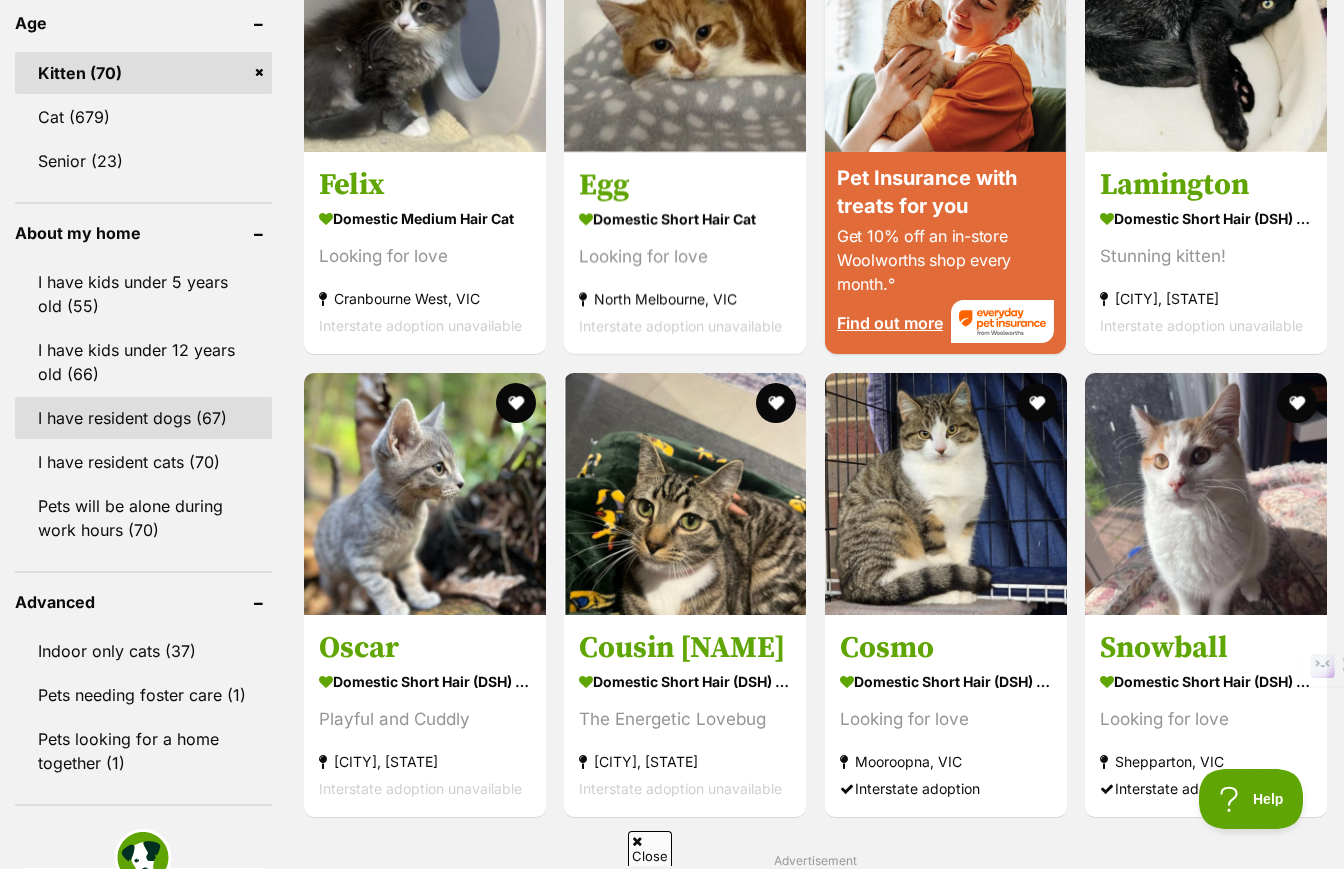 click on "I have resident dogs (67)" at bounding box center [143, 418] 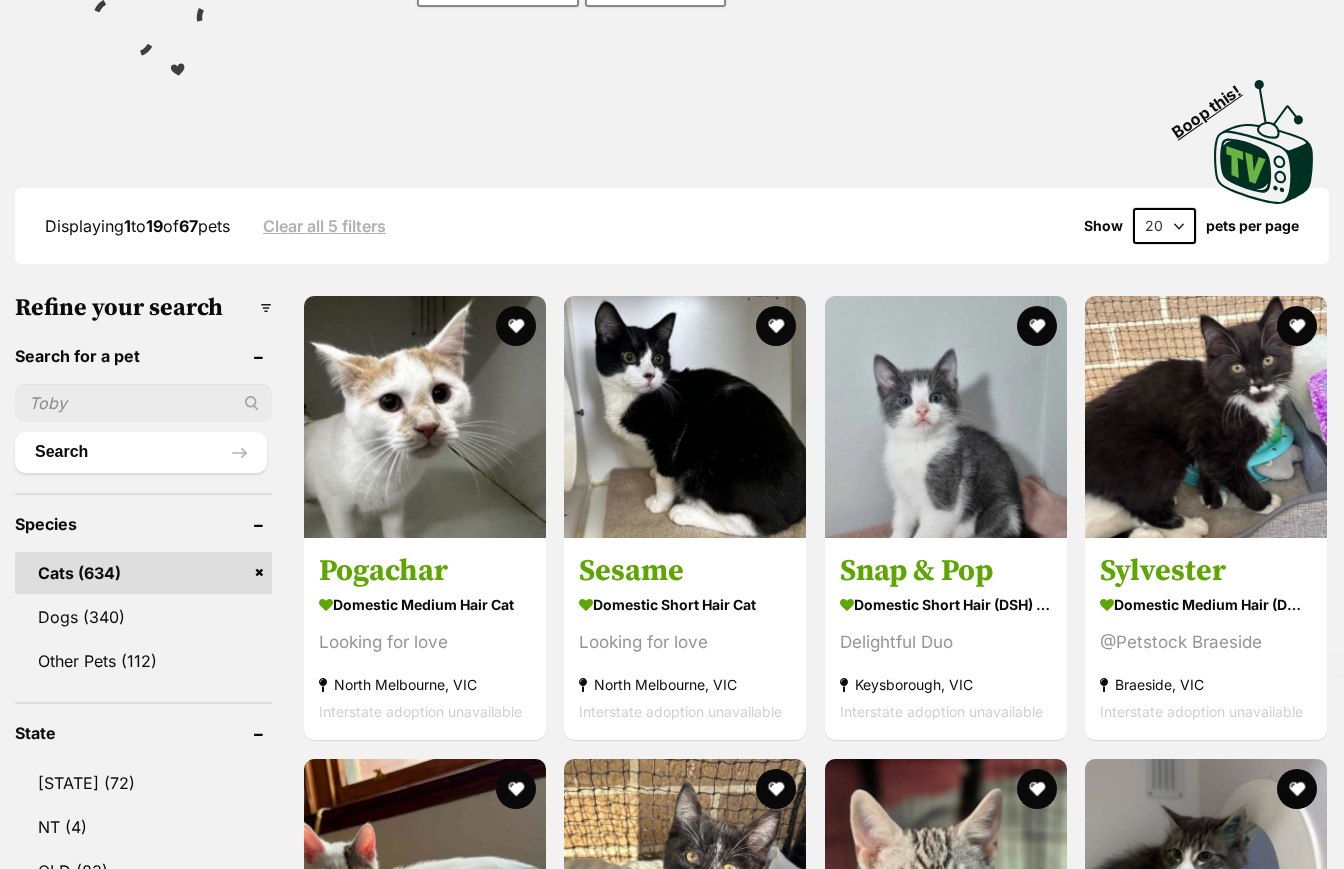 scroll, scrollTop: 0, scrollLeft: 0, axis: both 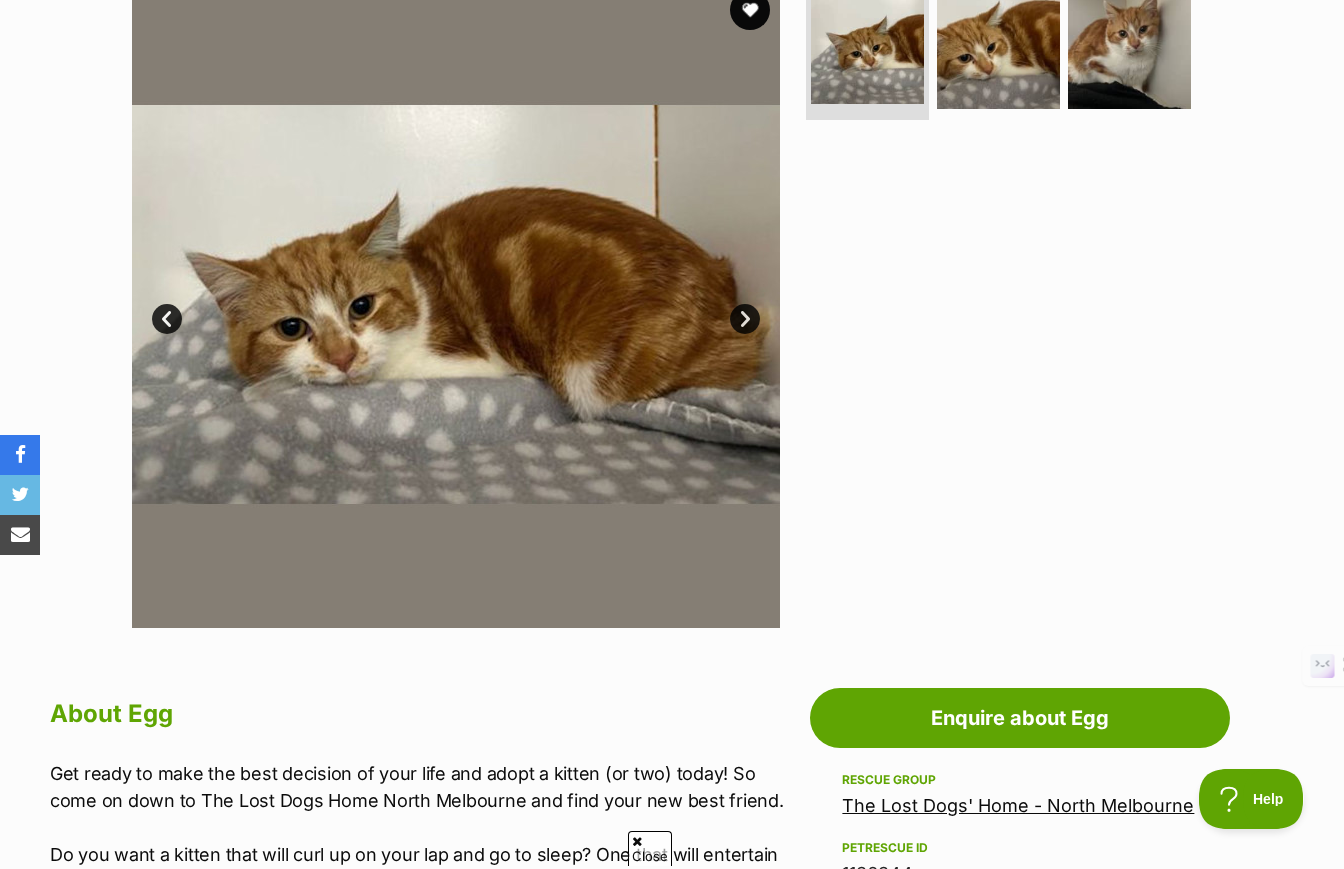 click on "Next" at bounding box center (745, 319) 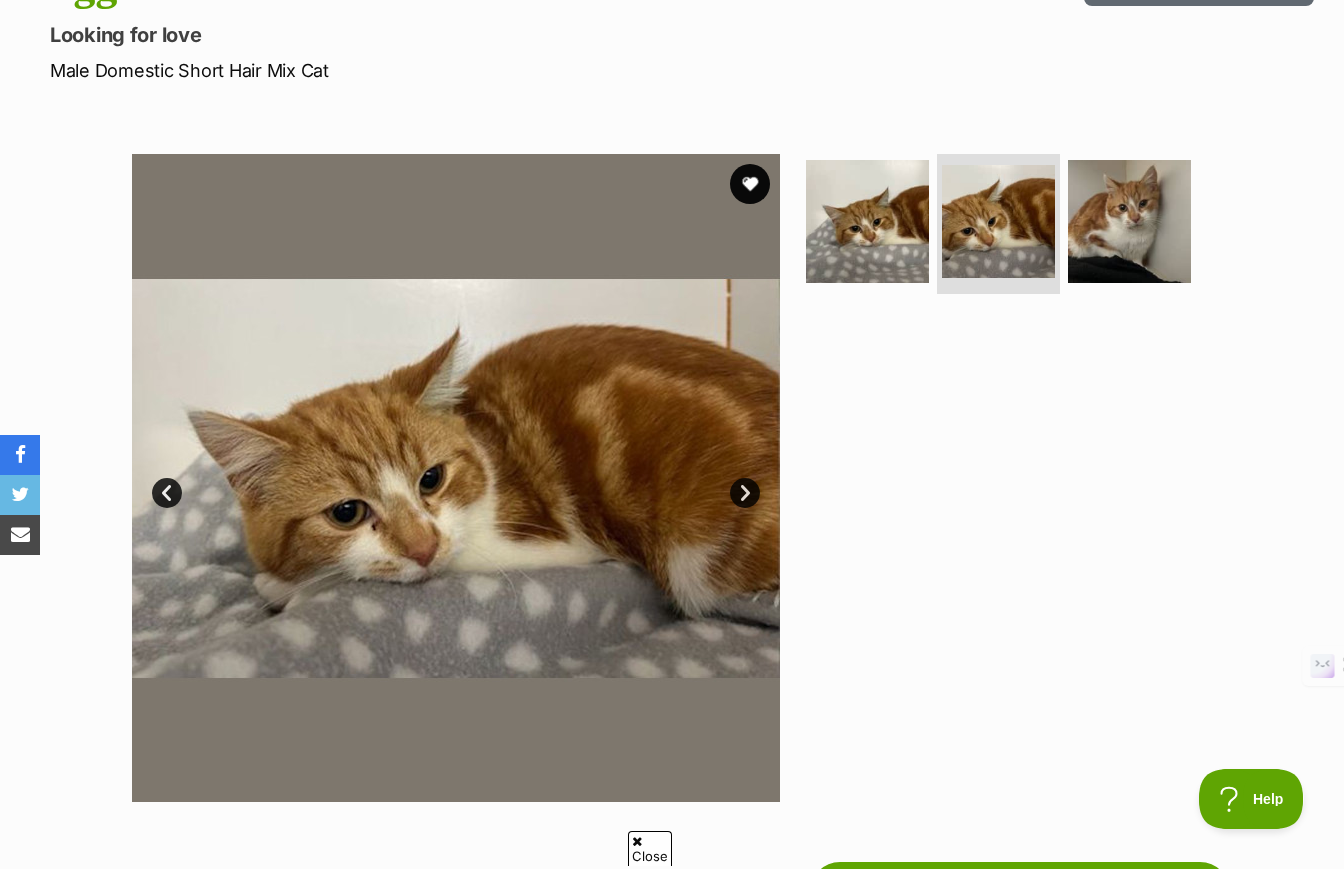 scroll, scrollTop: 253, scrollLeft: 0, axis: vertical 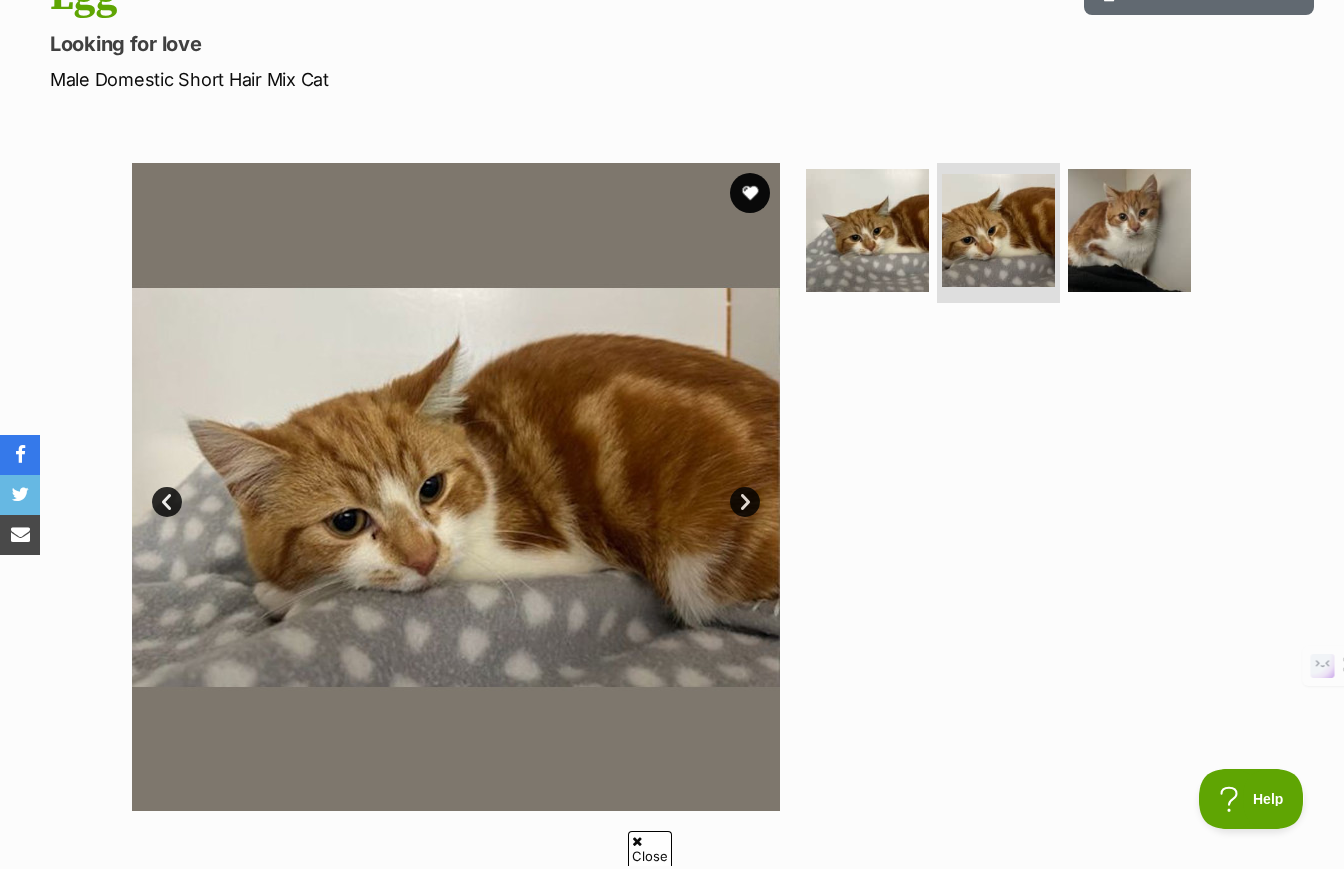 click on "Next" at bounding box center (745, 502) 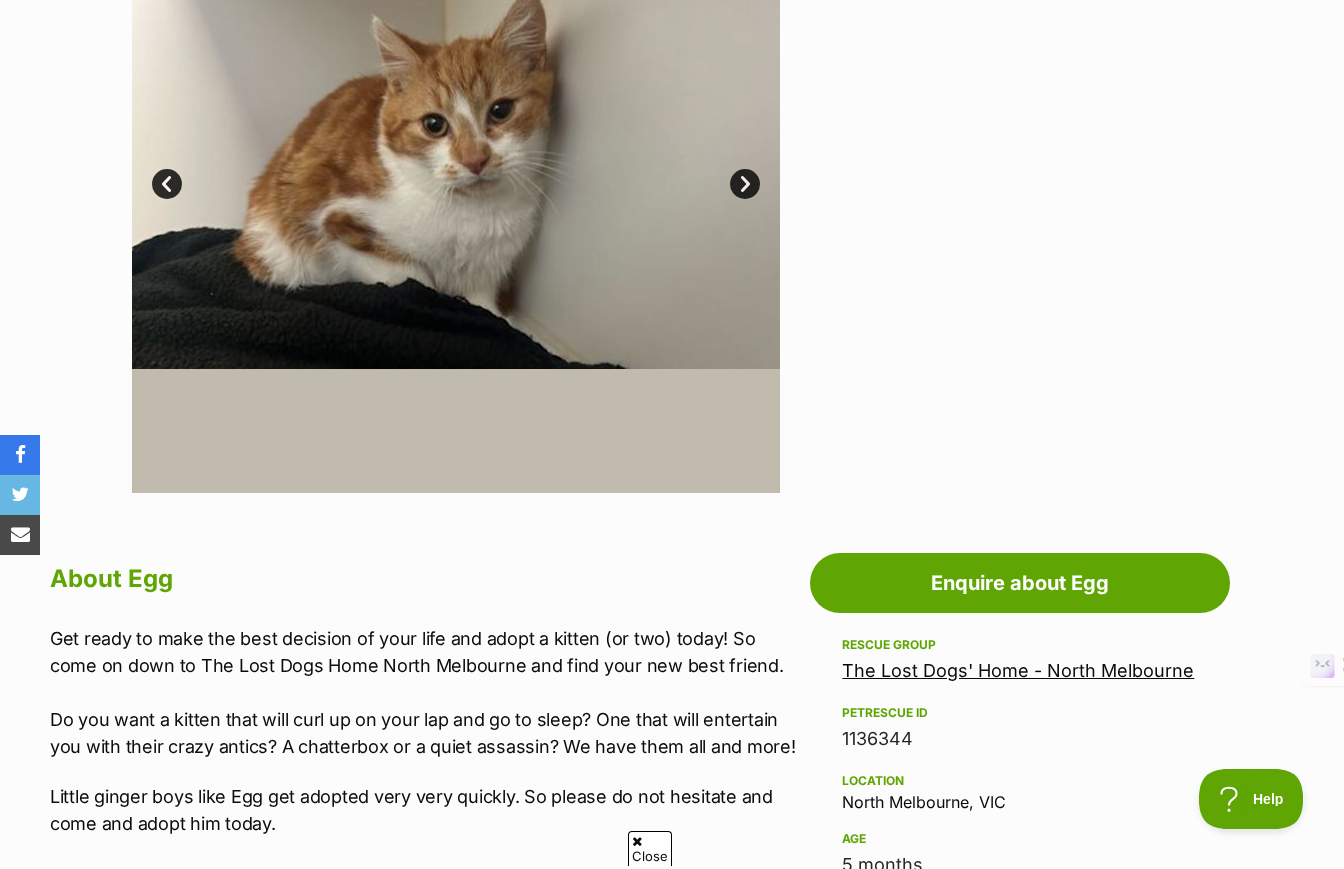 scroll, scrollTop: 0, scrollLeft: 0, axis: both 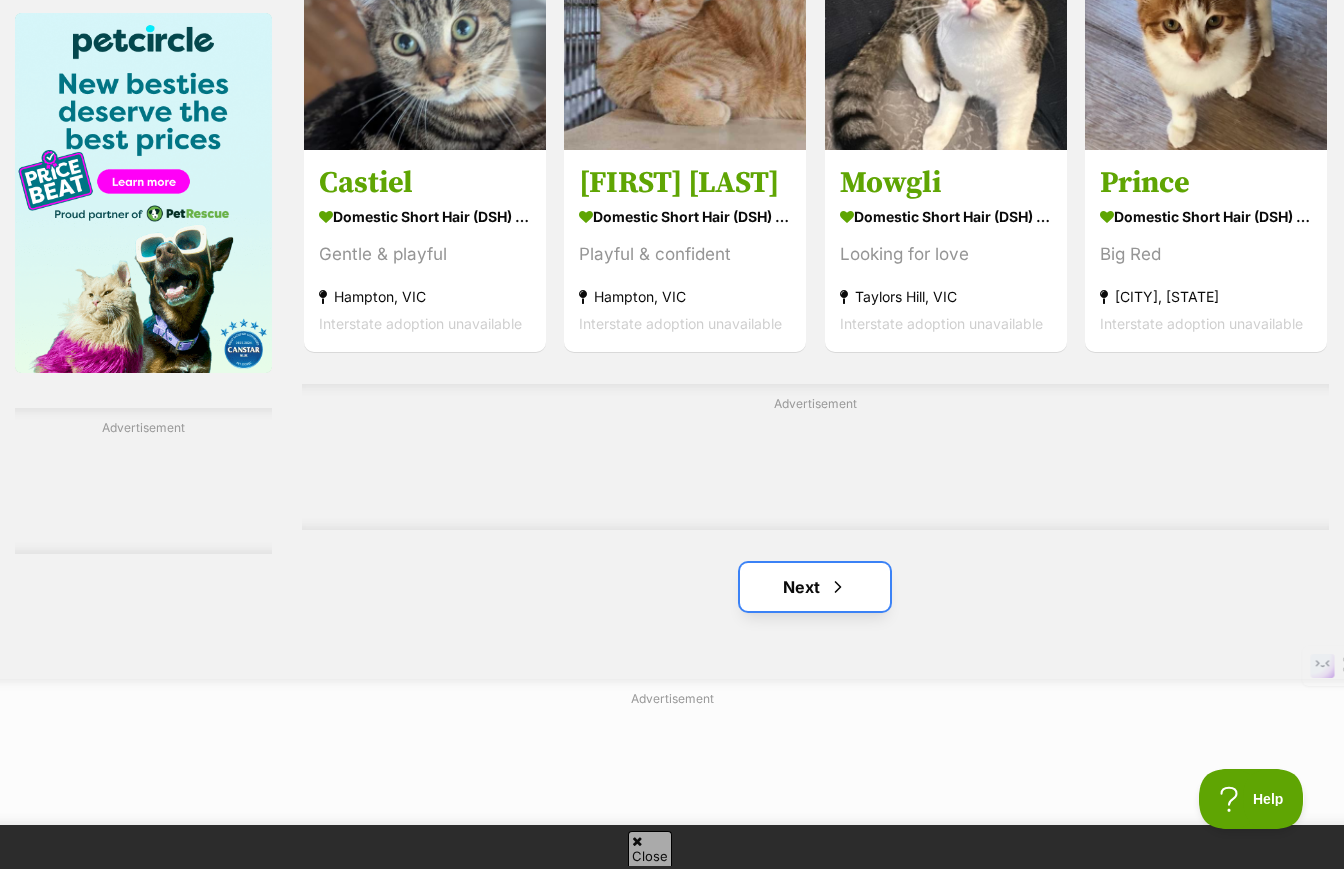 click at bounding box center [838, 587] 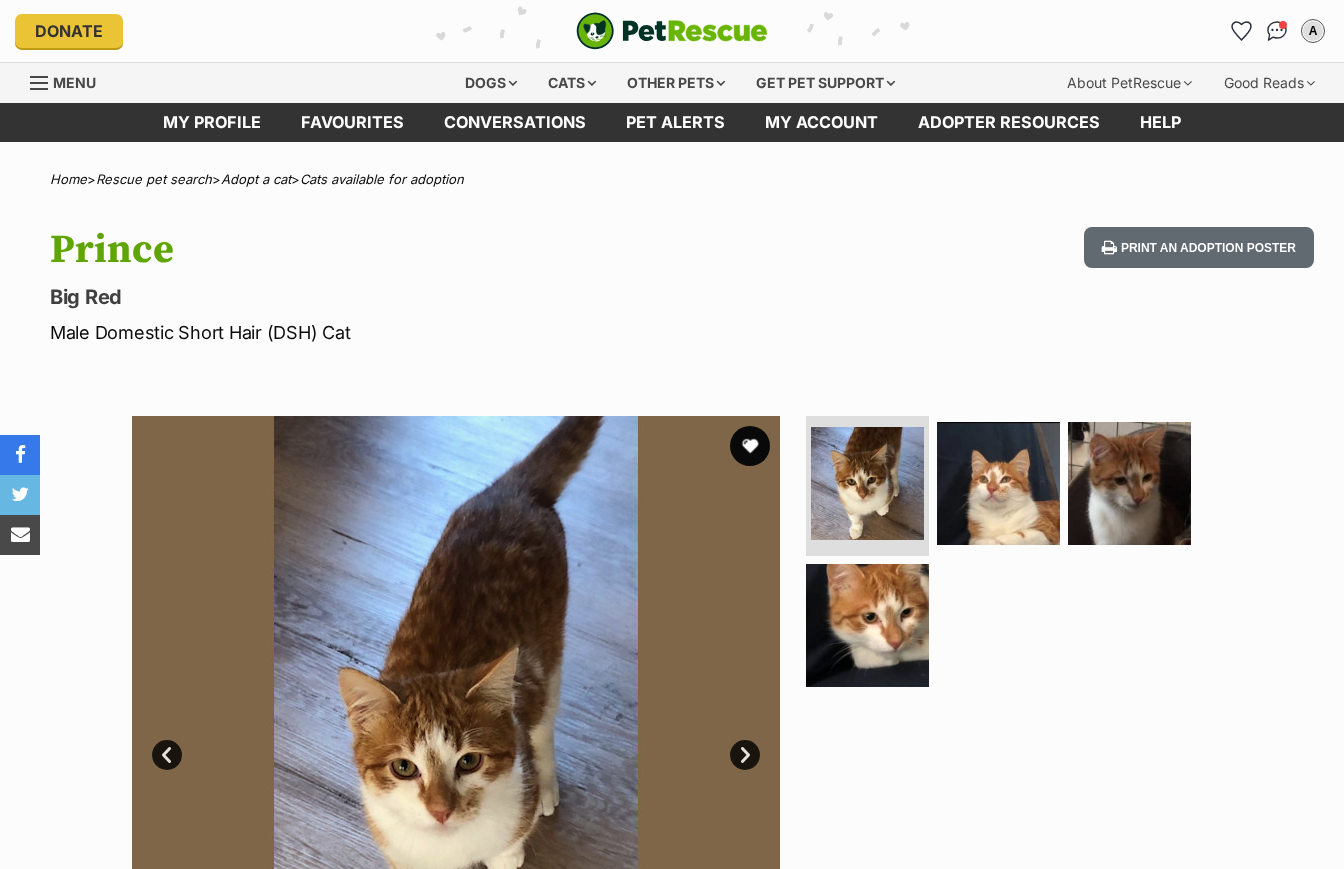 scroll, scrollTop: 0, scrollLeft: 0, axis: both 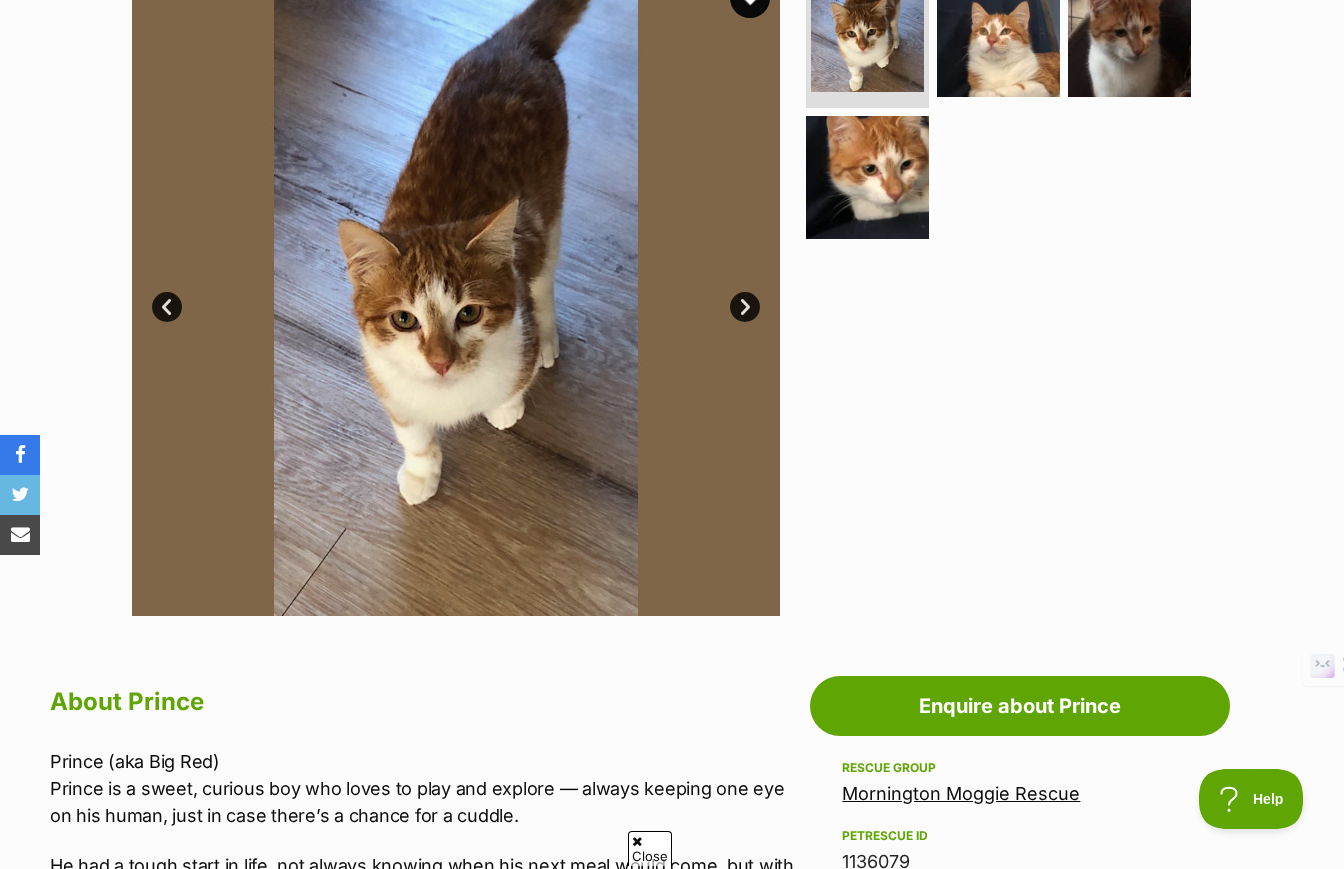 click on "Next" at bounding box center (745, 307) 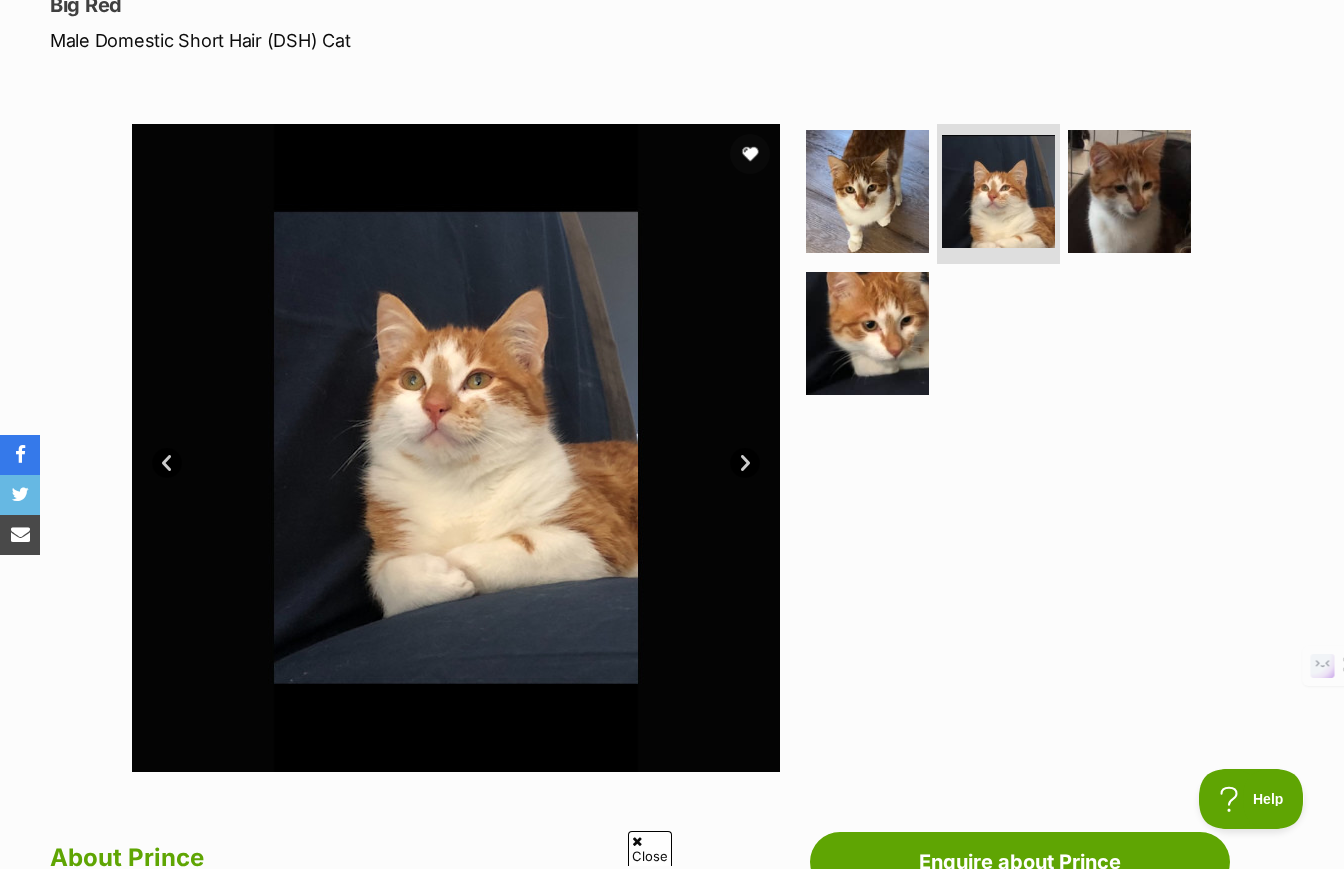 scroll, scrollTop: 198, scrollLeft: 0, axis: vertical 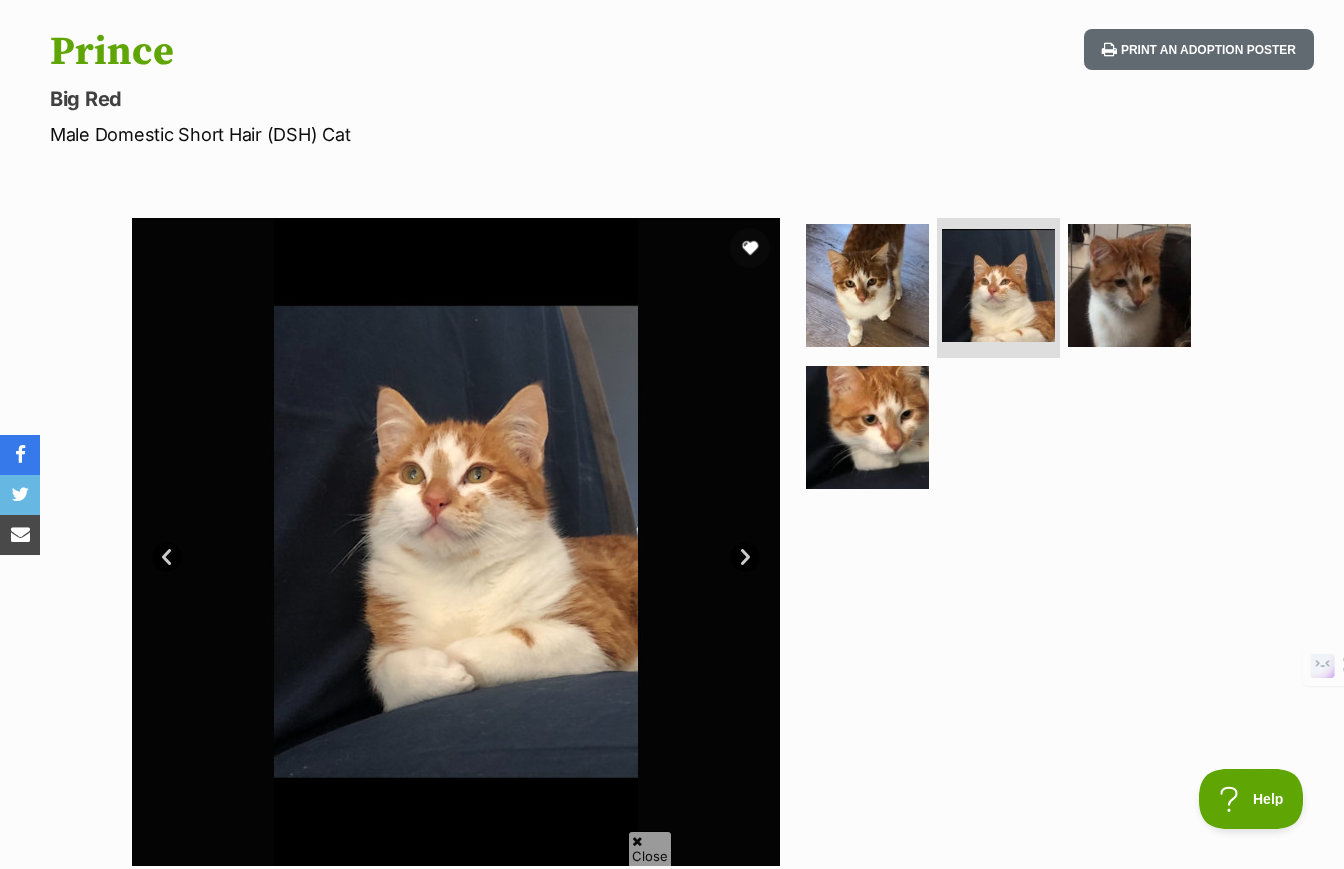 click on "Next" at bounding box center (745, 557) 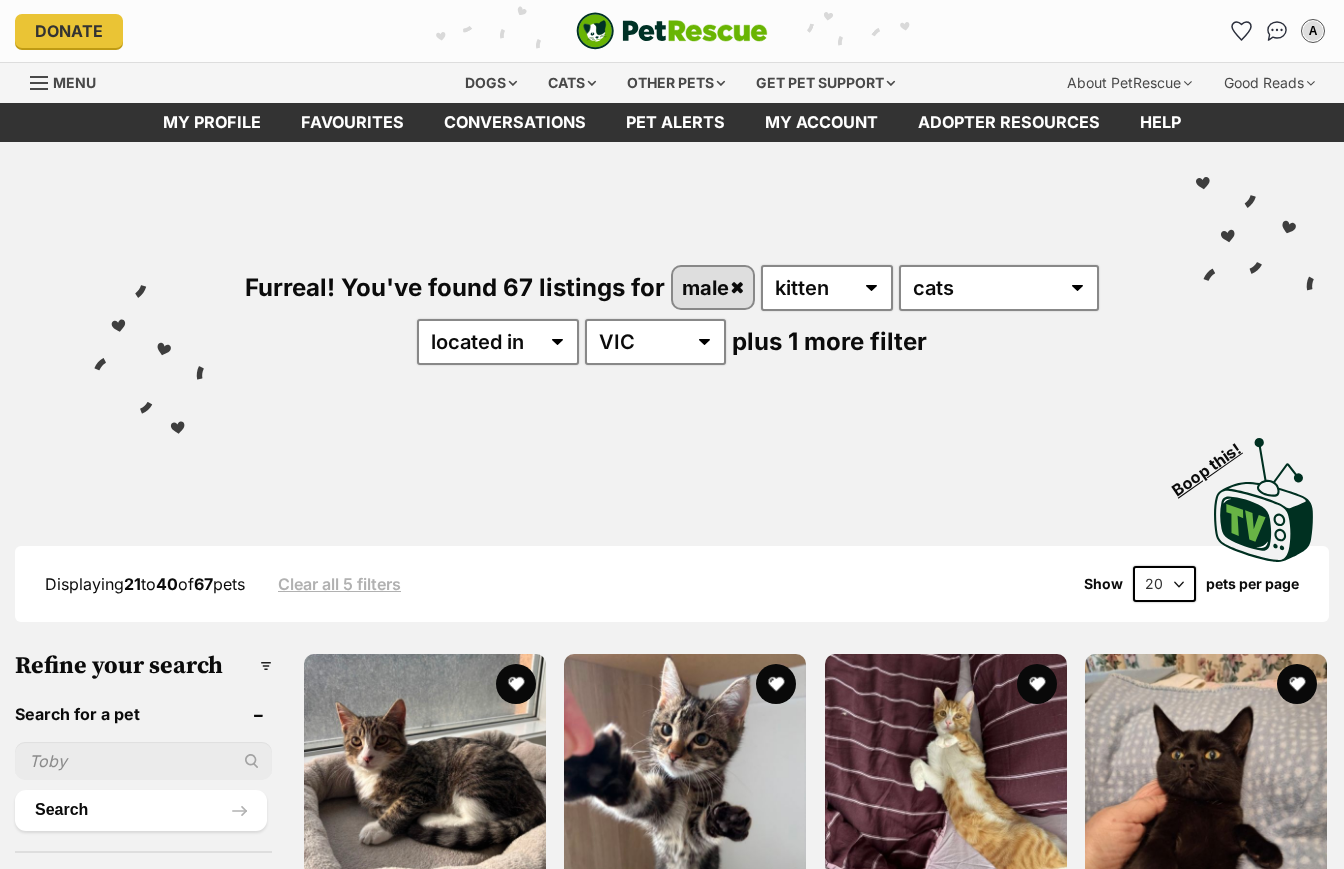 scroll, scrollTop: 0, scrollLeft: 0, axis: both 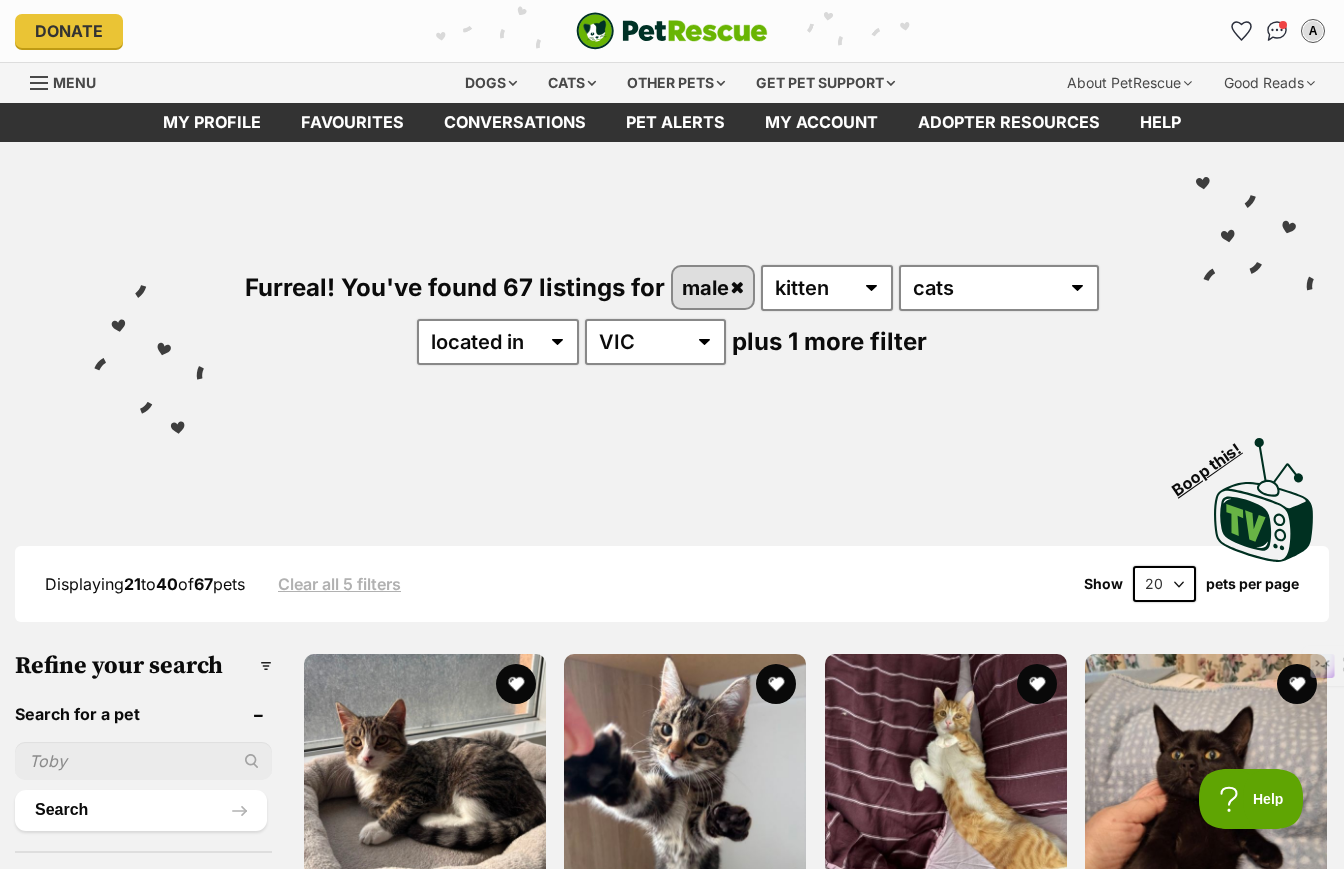 click on "20 40 60" at bounding box center [1164, 584] 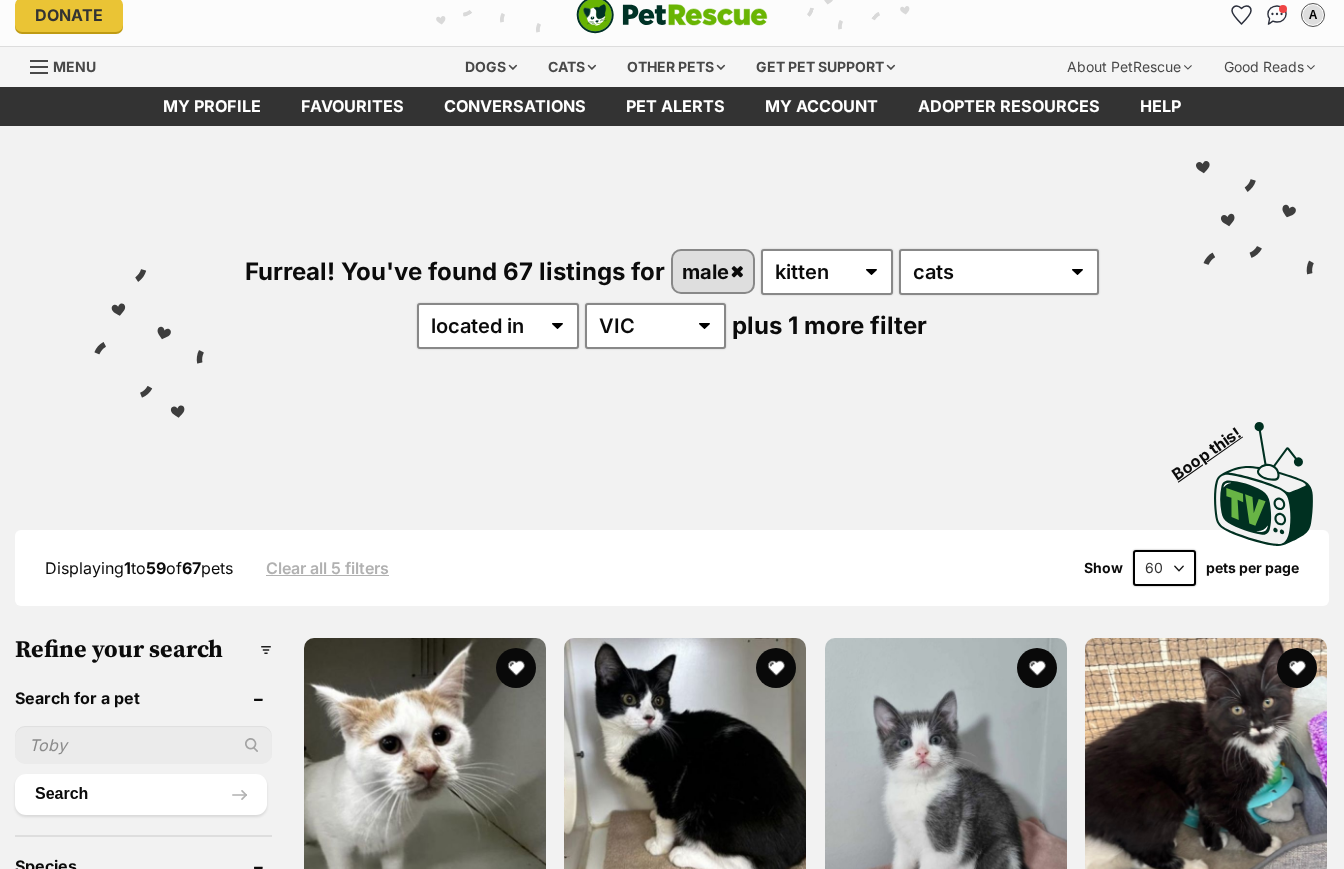 scroll, scrollTop: 28, scrollLeft: 0, axis: vertical 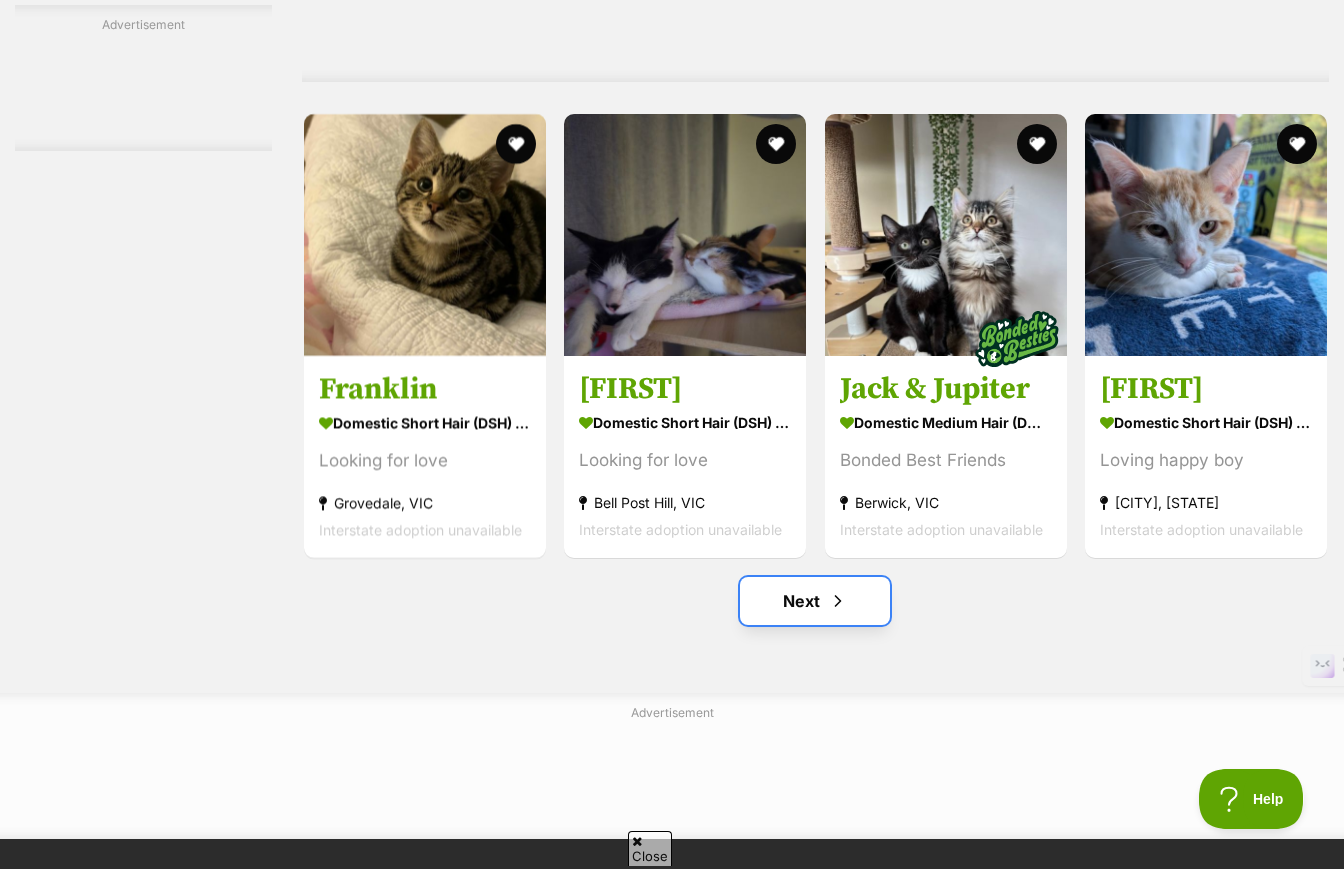 click on "Next" at bounding box center [815, 601] 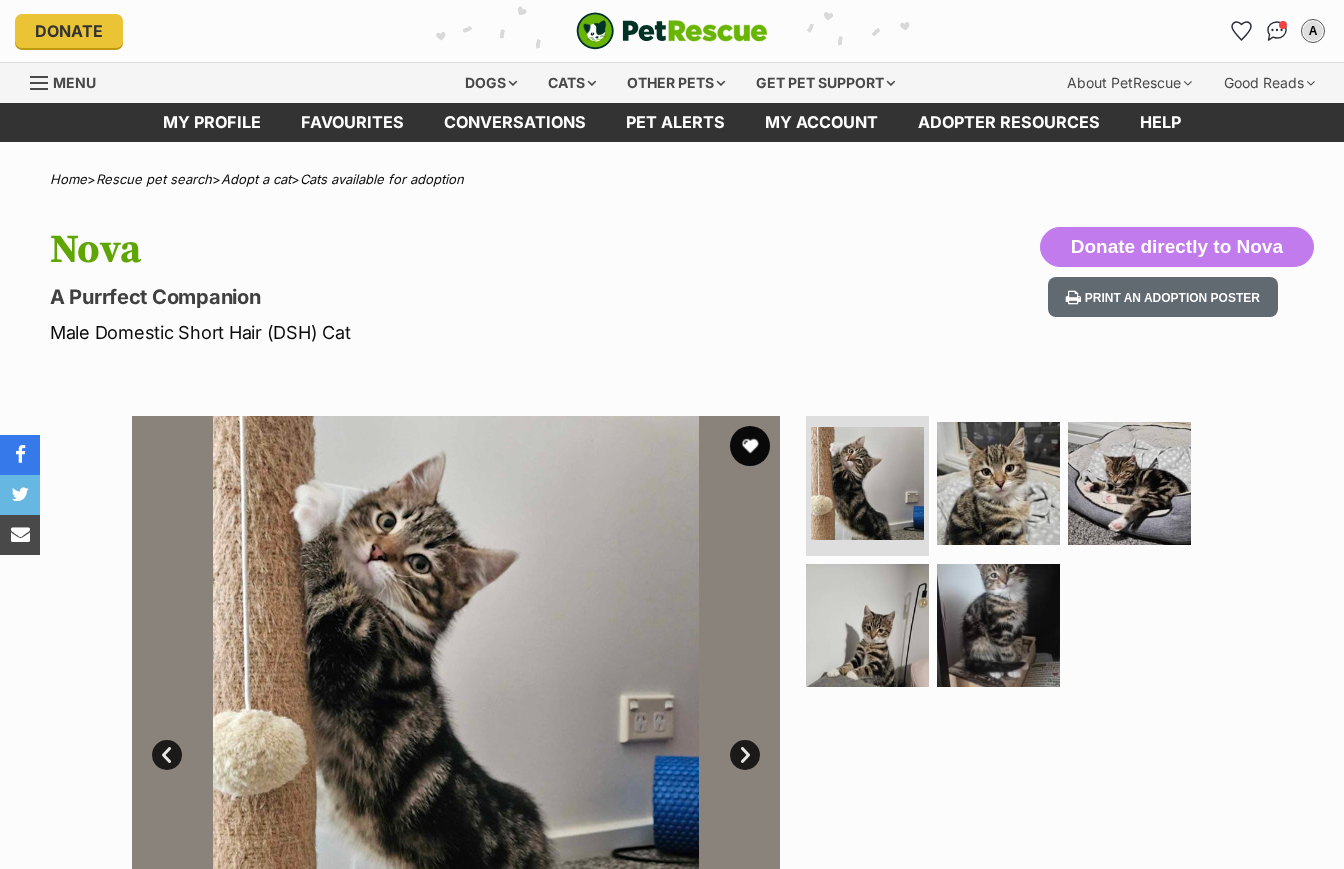 scroll, scrollTop: 0, scrollLeft: 0, axis: both 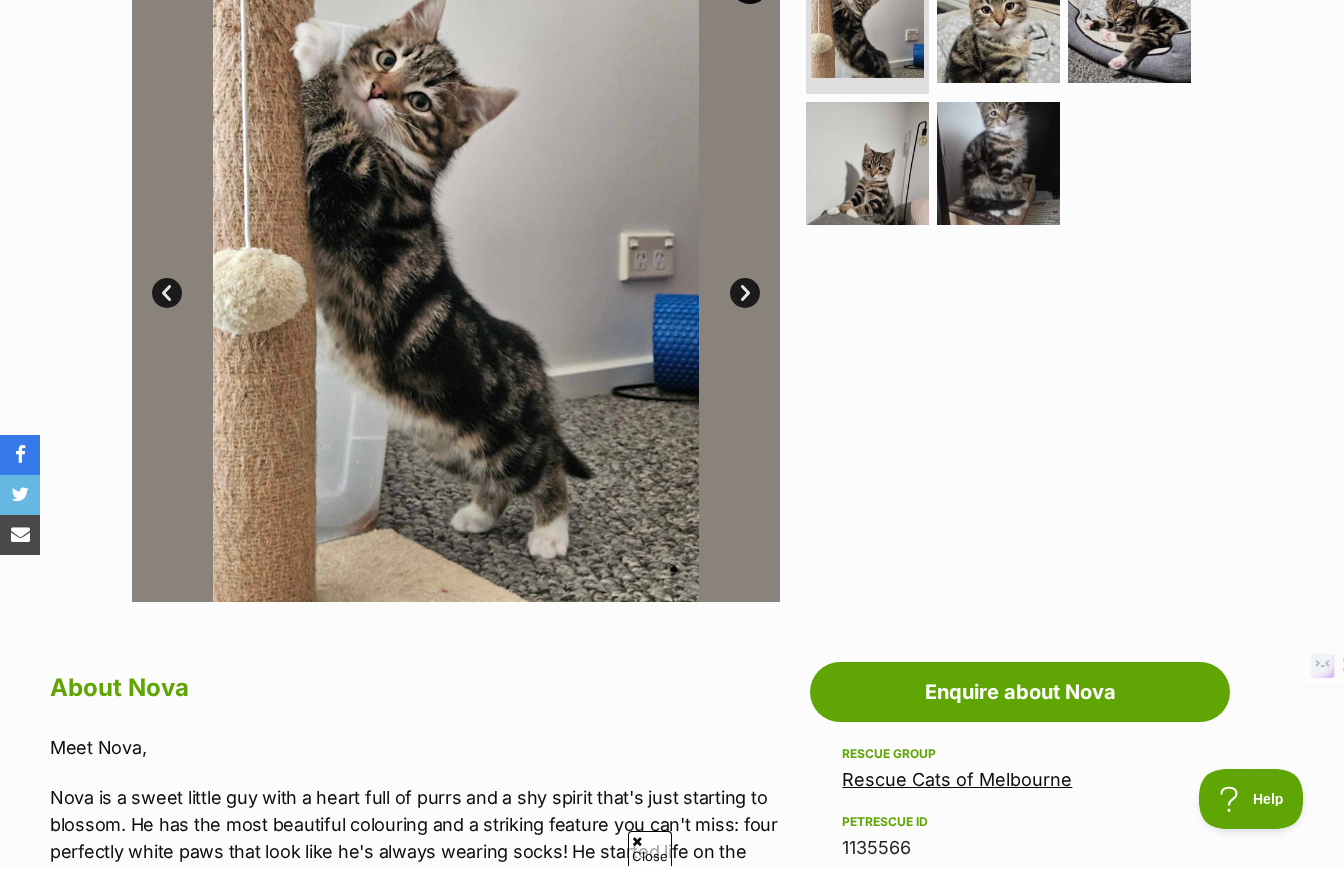 click on "Next" at bounding box center (745, 293) 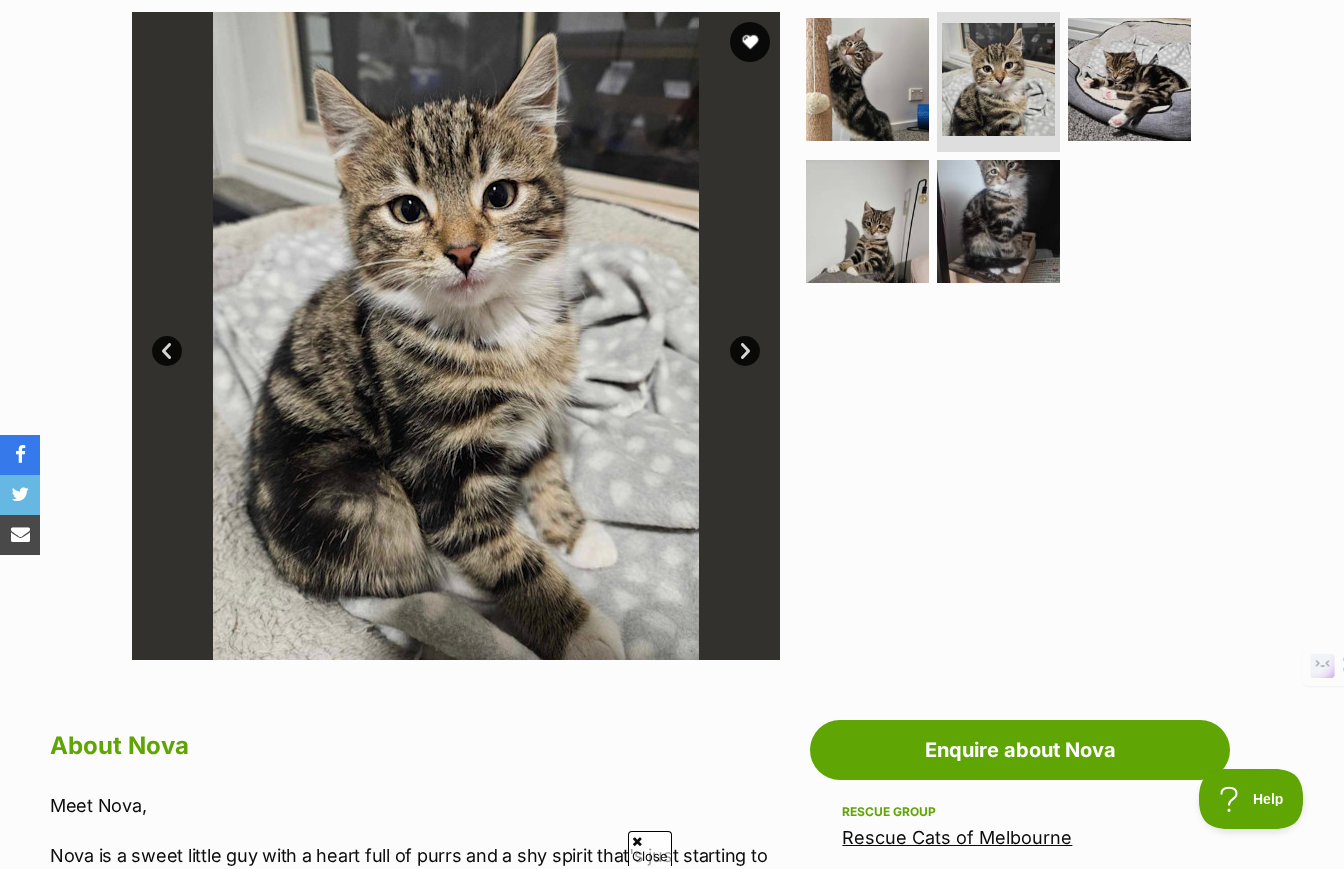 scroll, scrollTop: 0, scrollLeft: 0, axis: both 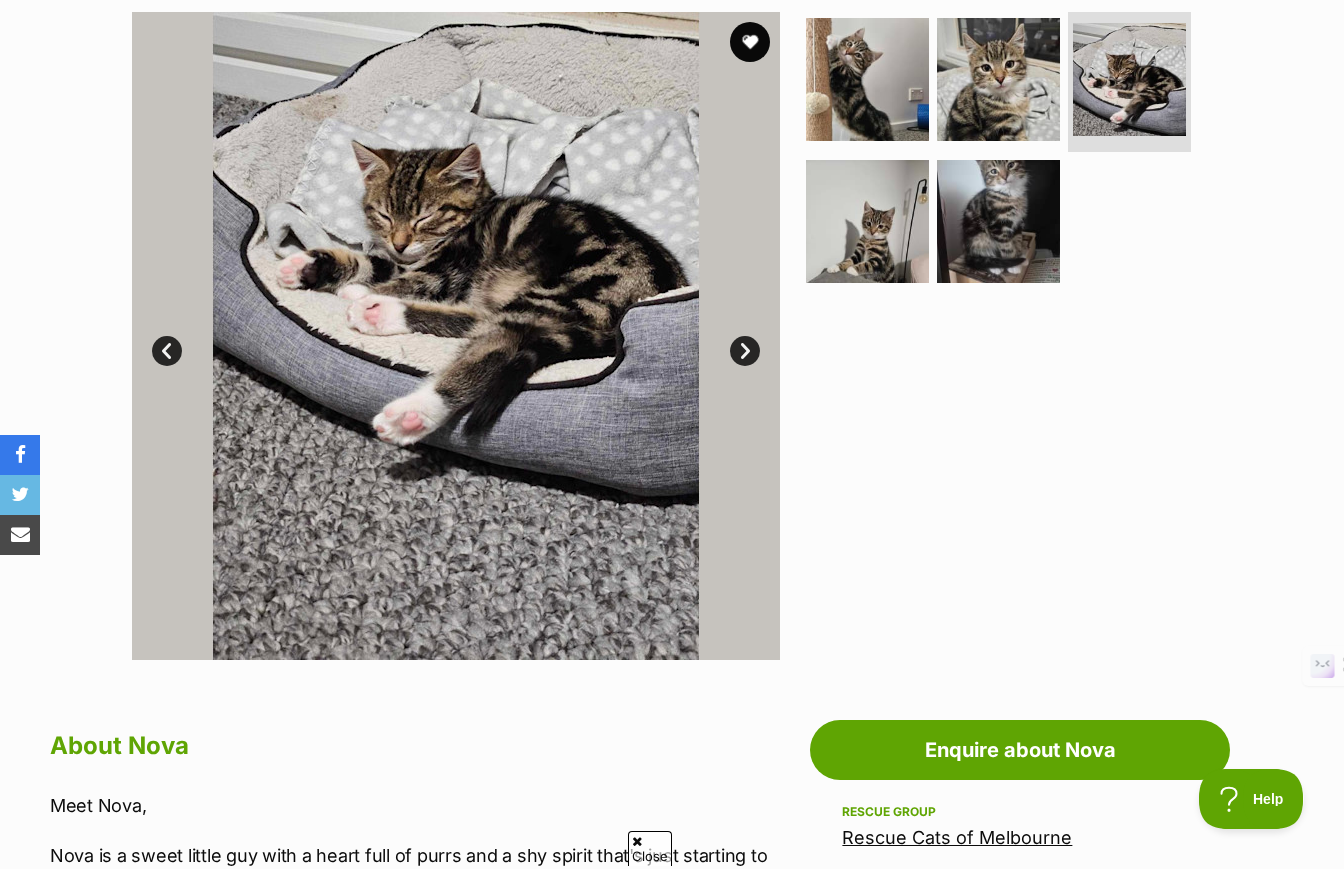 click on "Next" at bounding box center (745, 351) 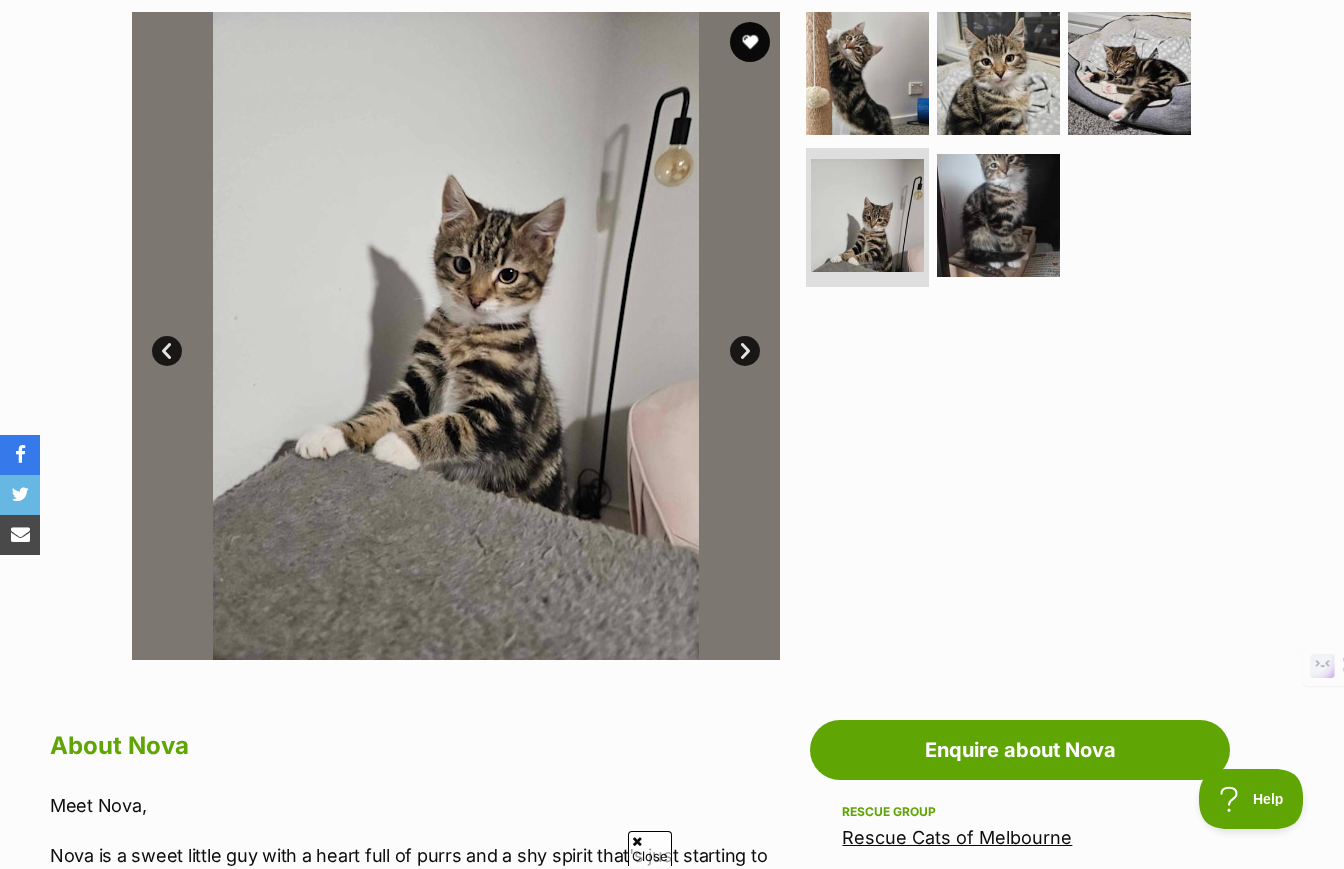 scroll, scrollTop: 0, scrollLeft: 0, axis: both 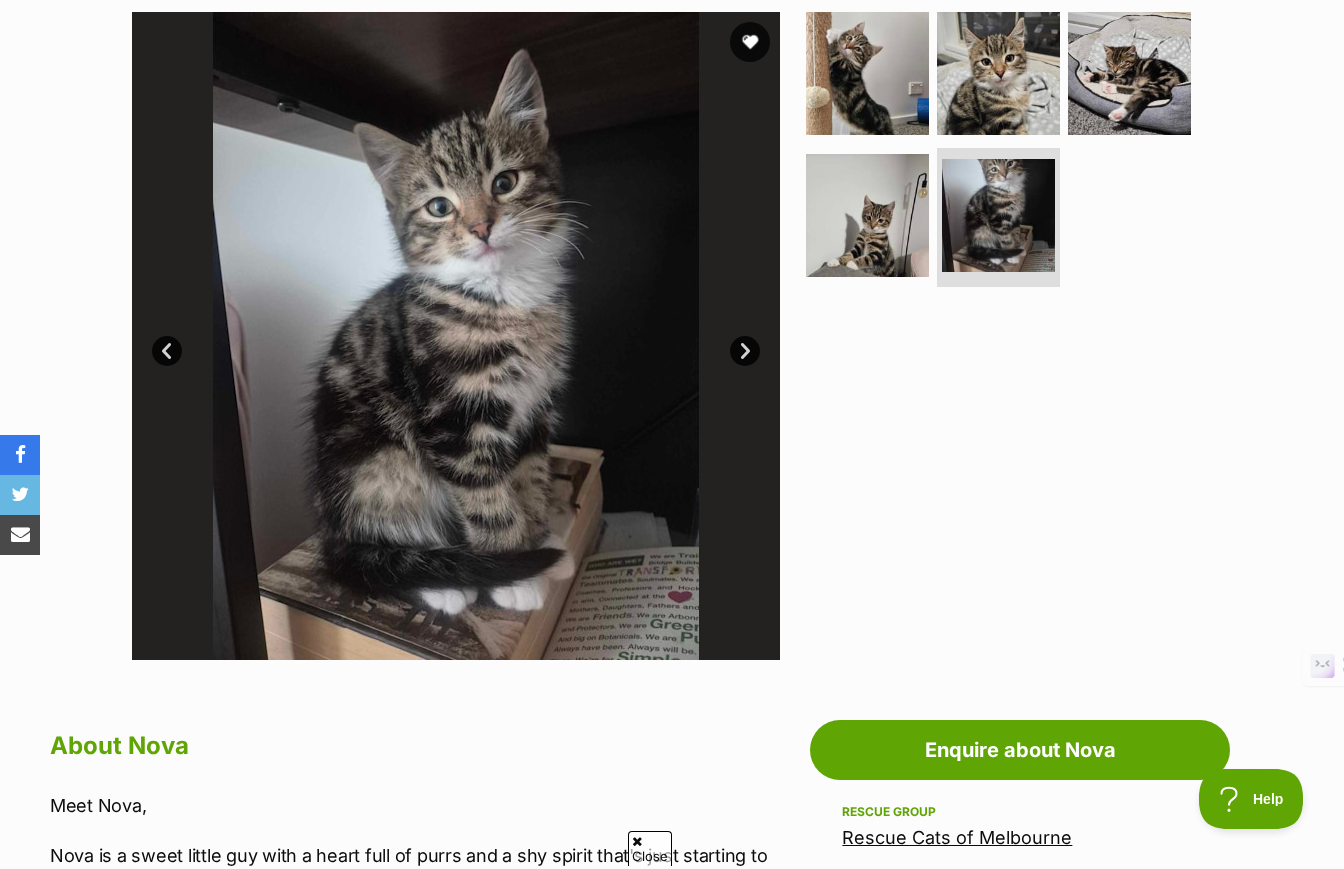 click on "Next" at bounding box center (745, 351) 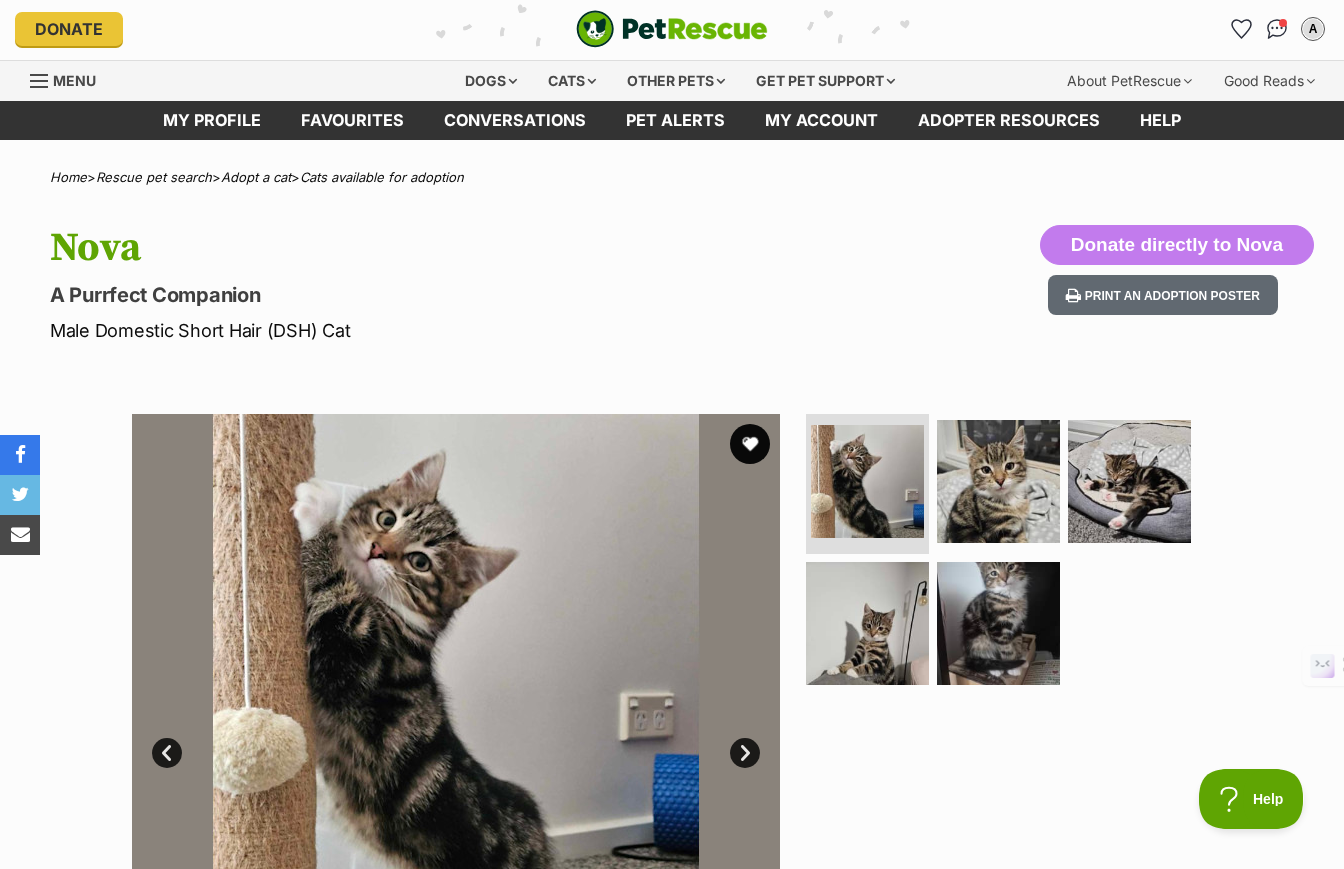 scroll, scrollTop: 0, scrollLeft: 0, axis: both 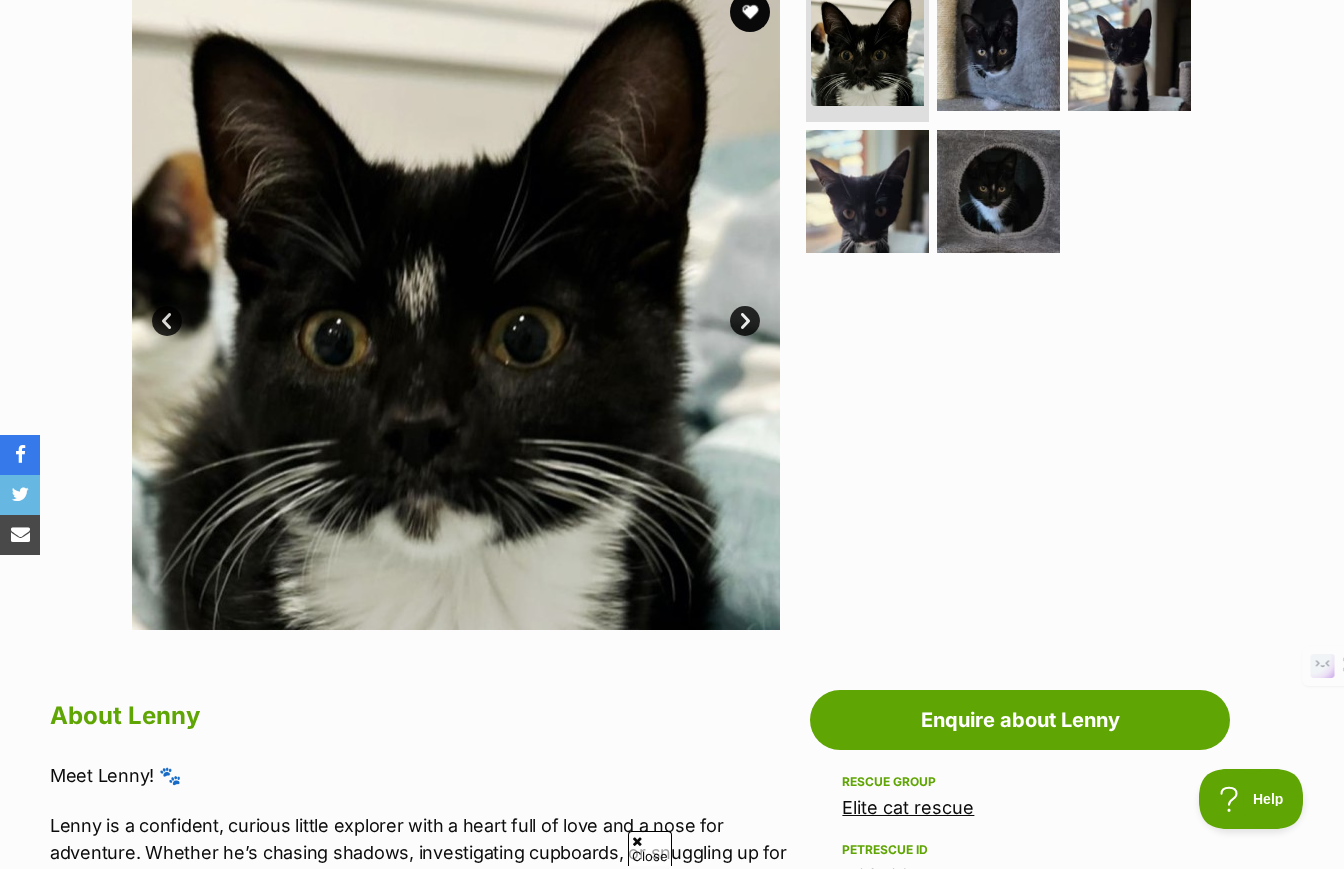 click on "Next" at bounding box center (745, 321) 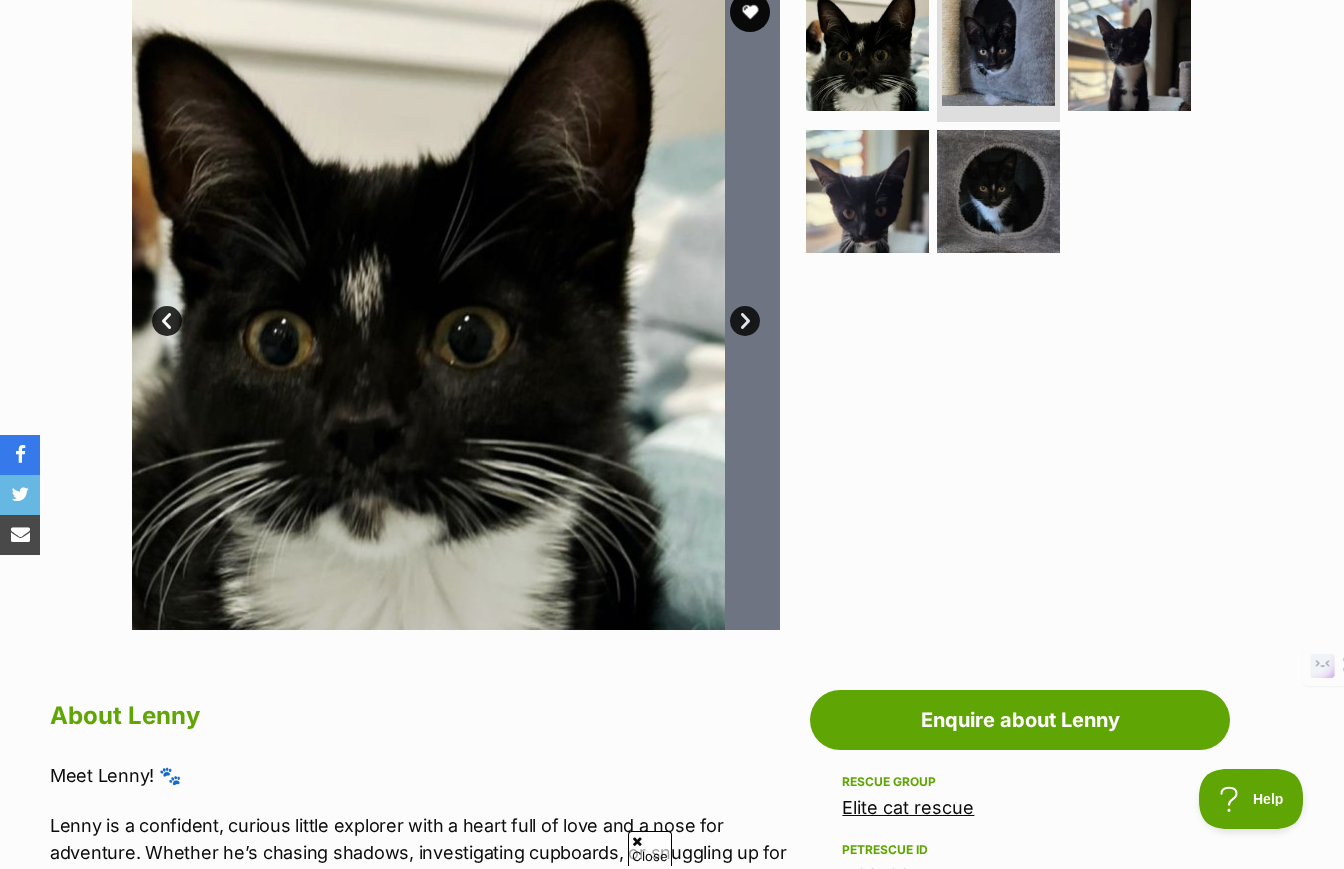 scroll, scrollTop: 0, scrollLeft: 0, axis: both 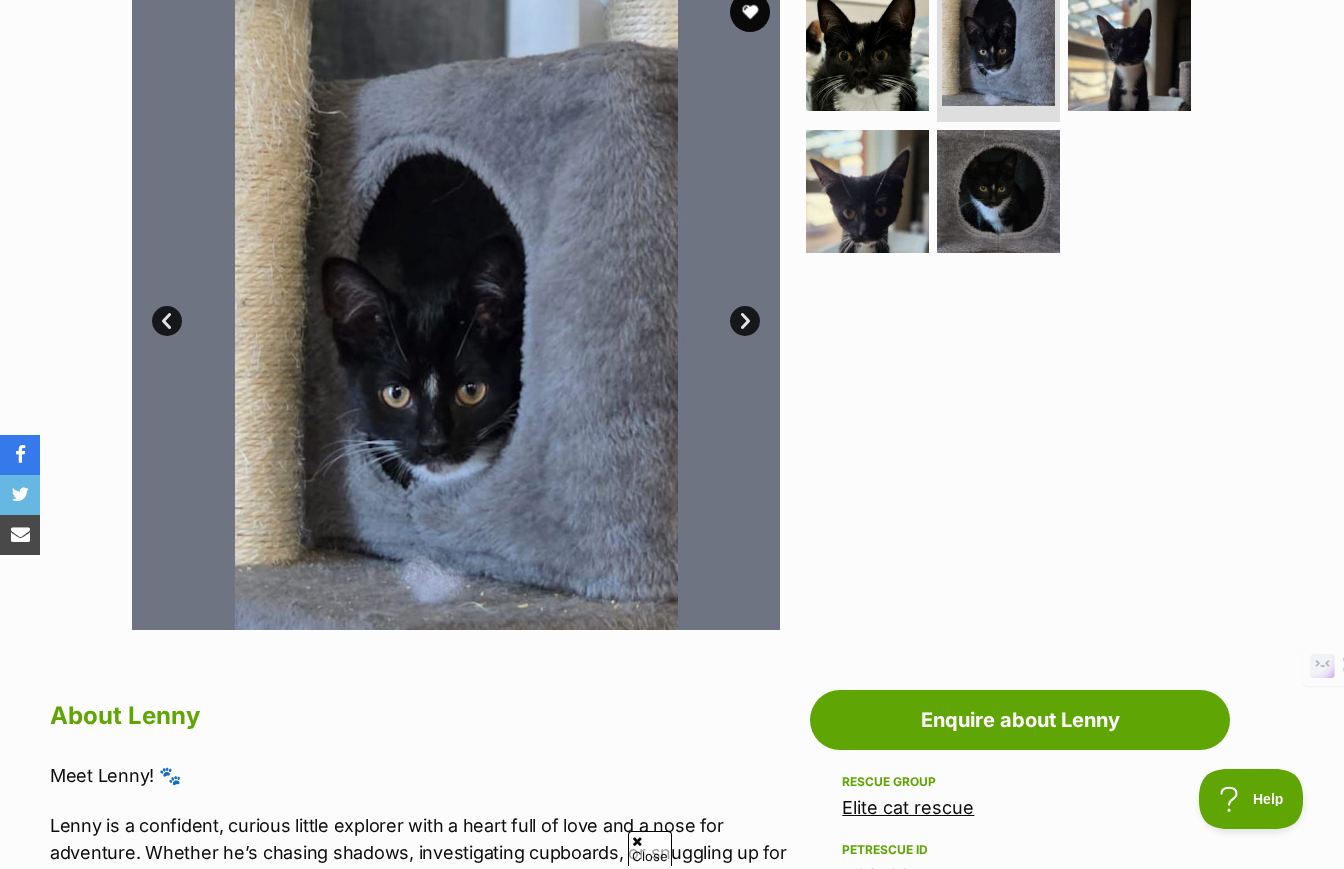 click on "Next" at bounding box center [745, 321] 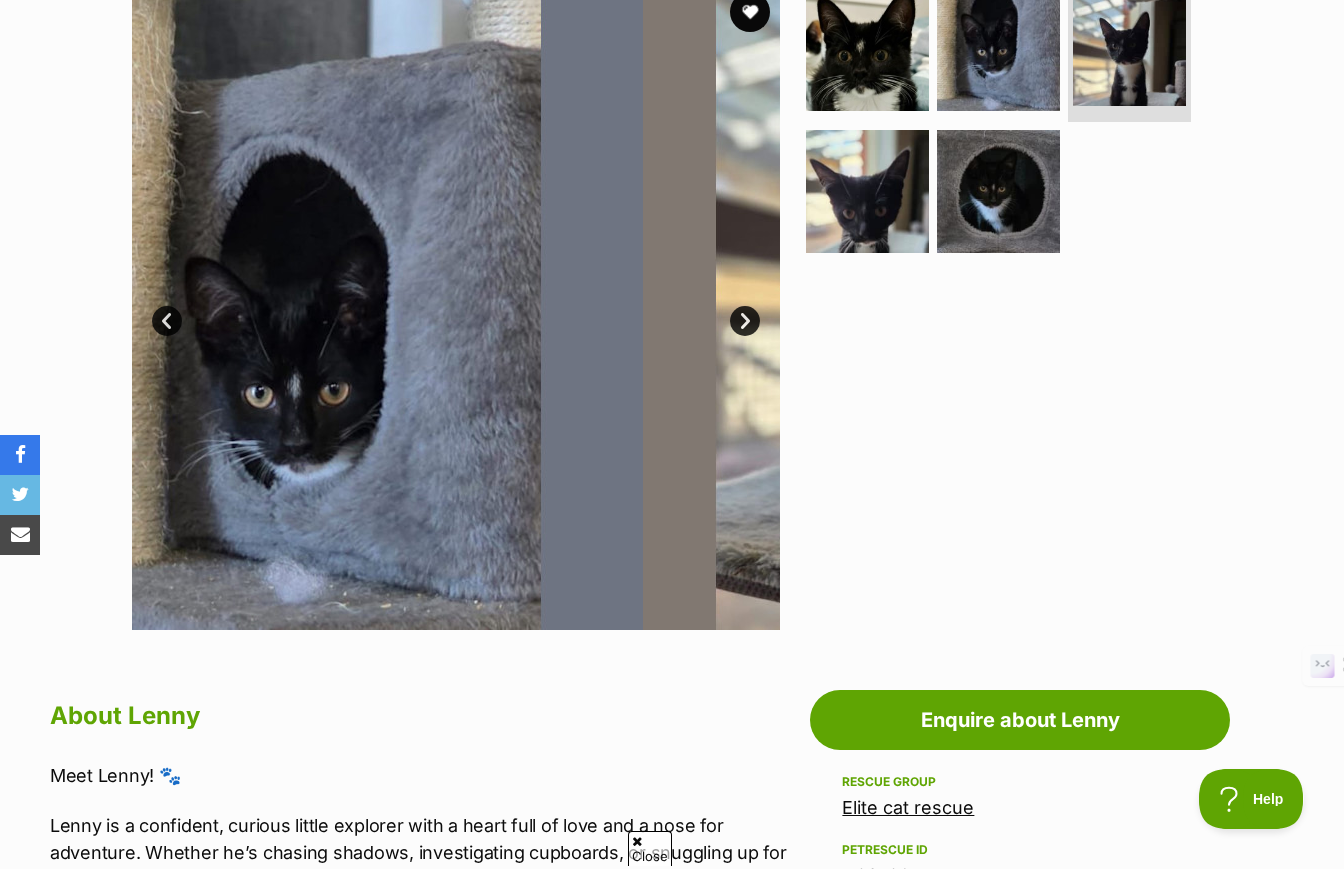 scroll, scrollTop: 0, scrollLeft: 0, axis: both 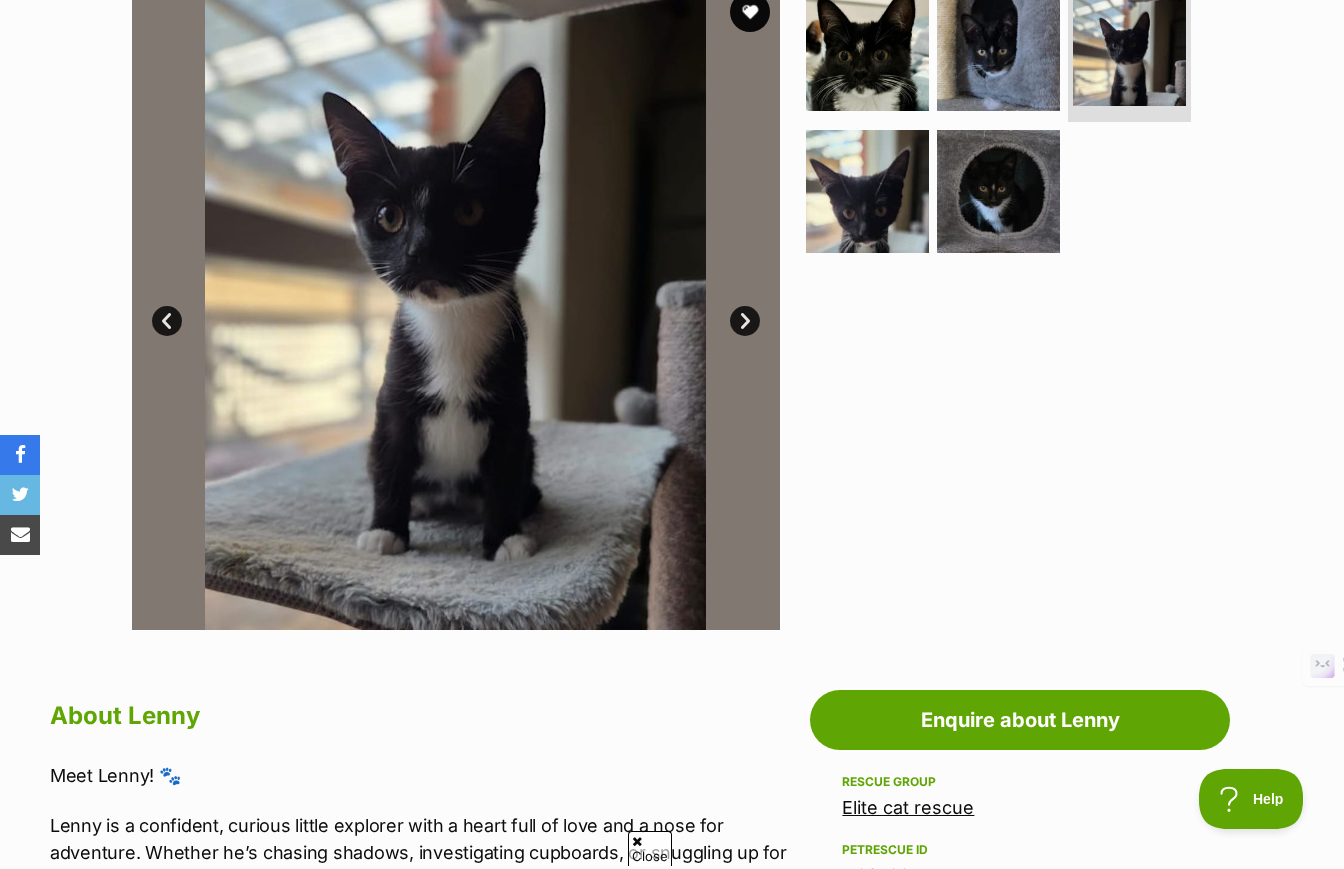 click on "Next" at bounding box center (745, 321) 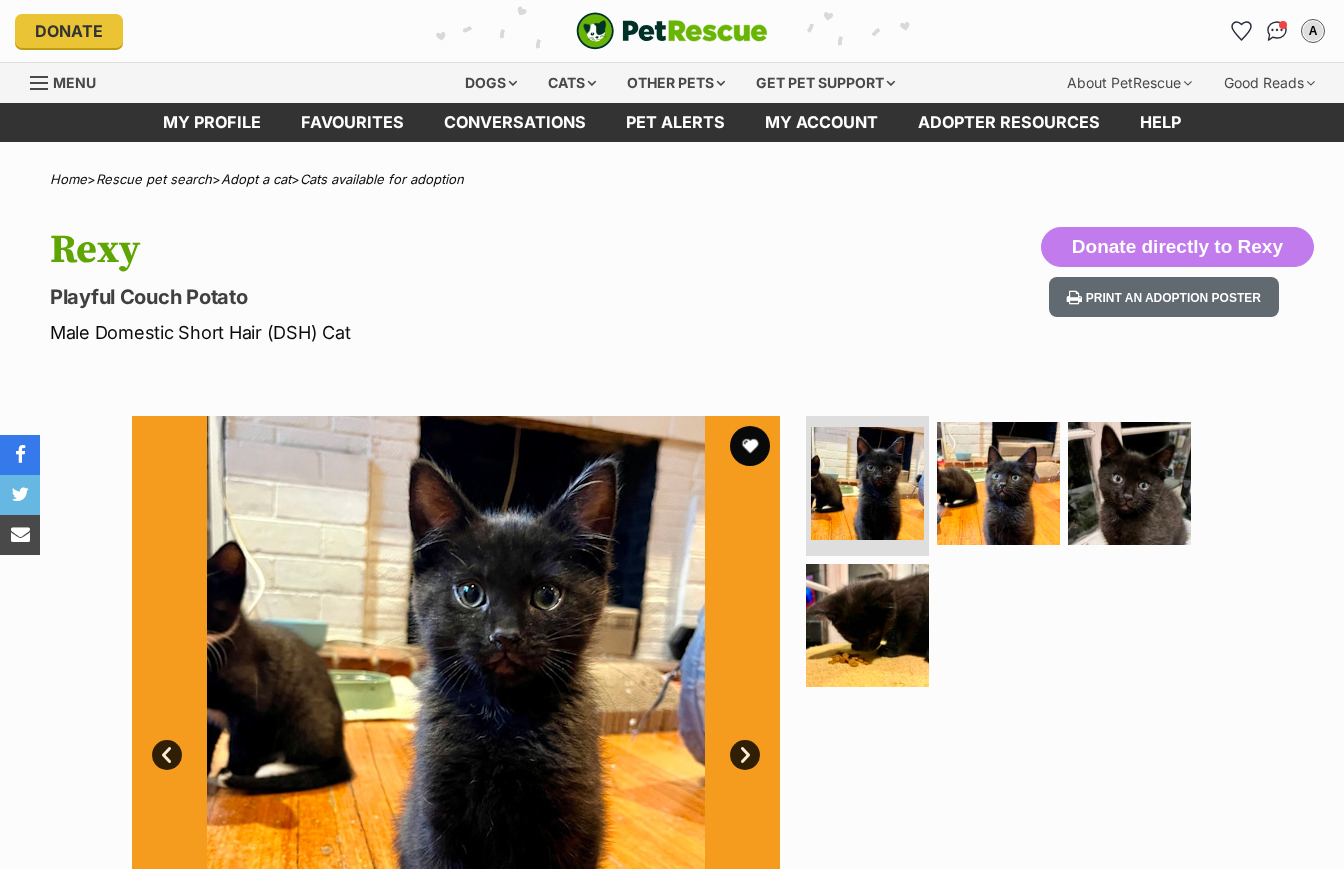 scroll, scrollTop: 0, scrollLeft: 0, axis: both 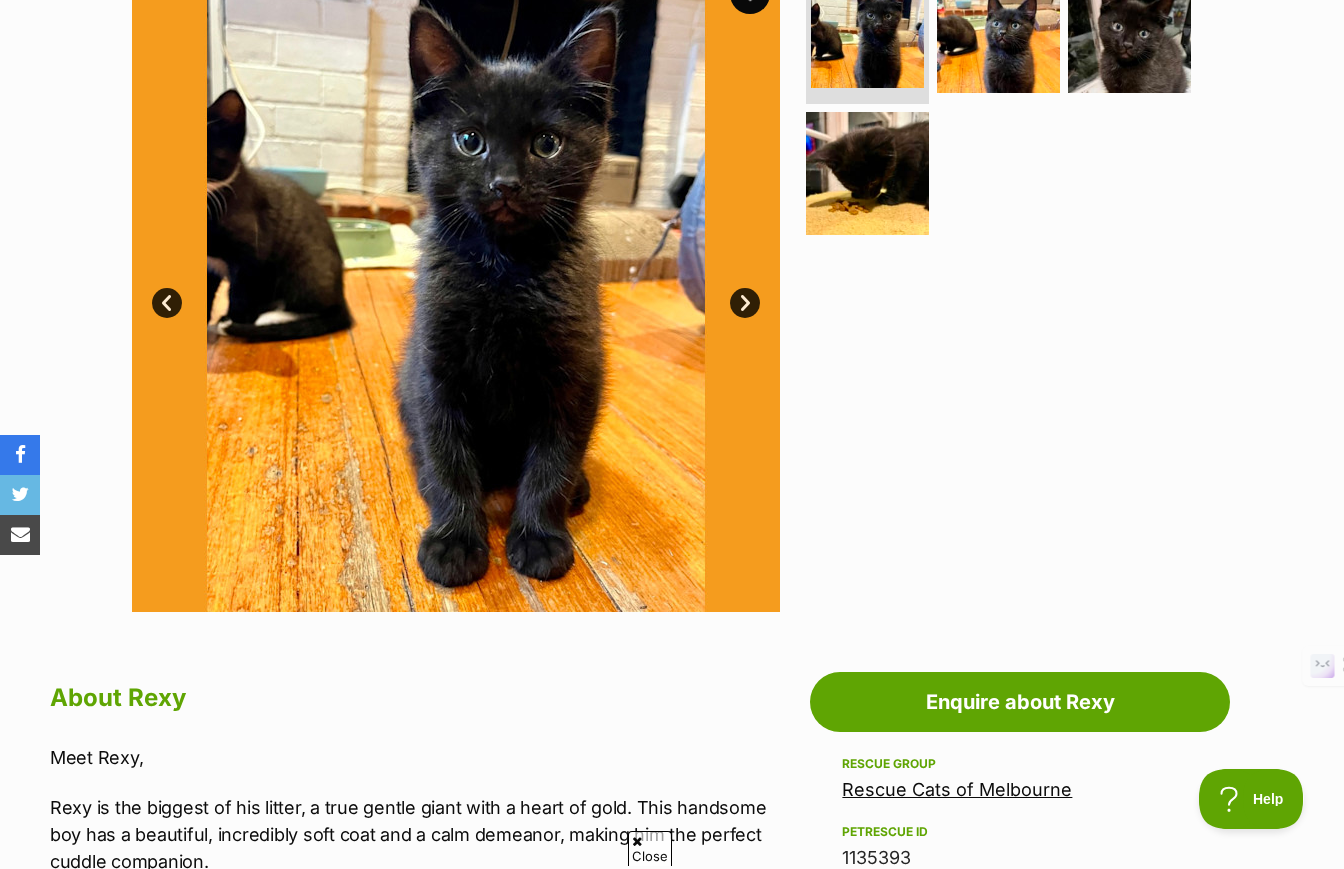 click on "Next" at bounding box center [745, 303] 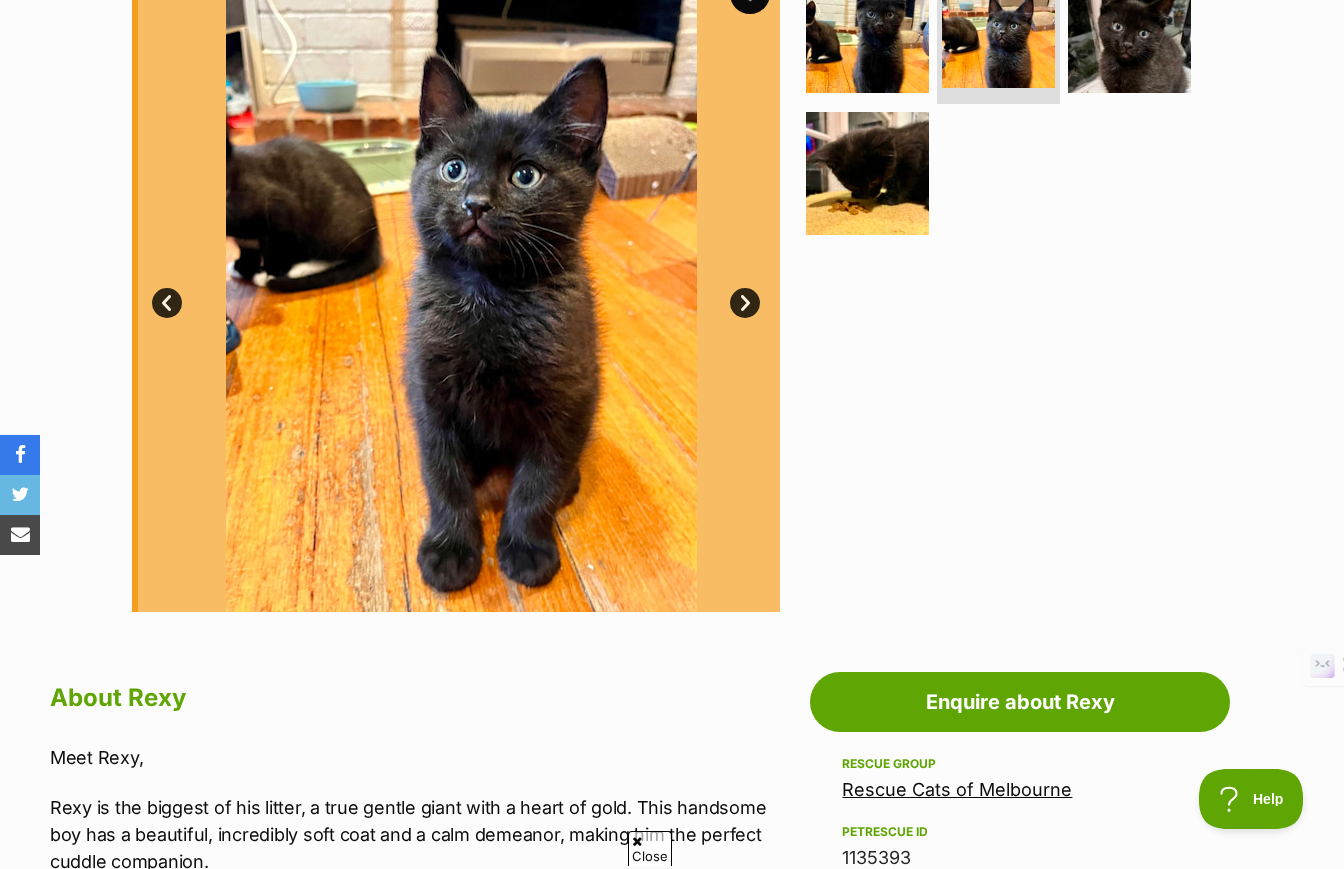 scroll, scrollTop: 0, scrollLeft: 0, axis: both 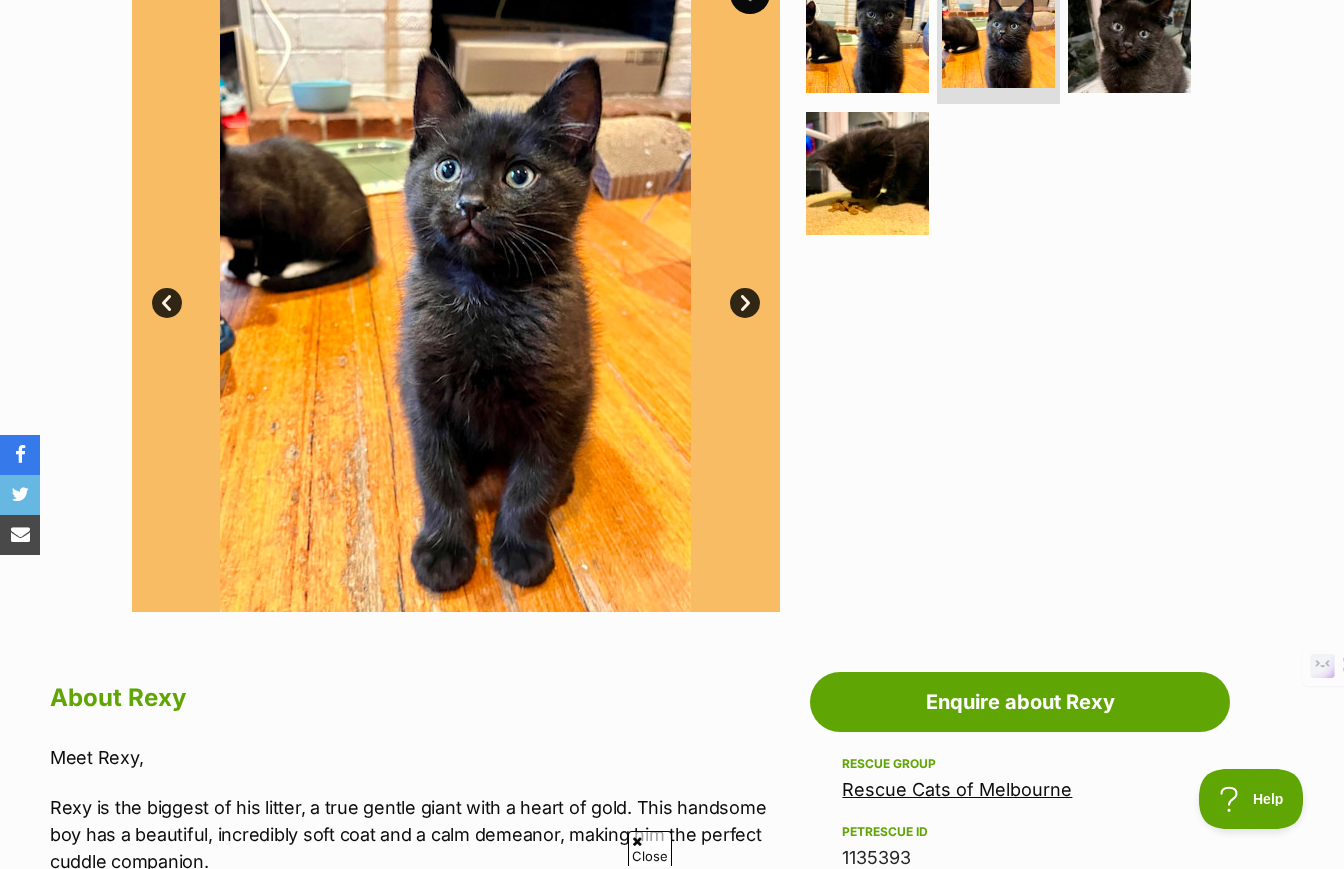 click on "Next" at bounding box center [745, 303] 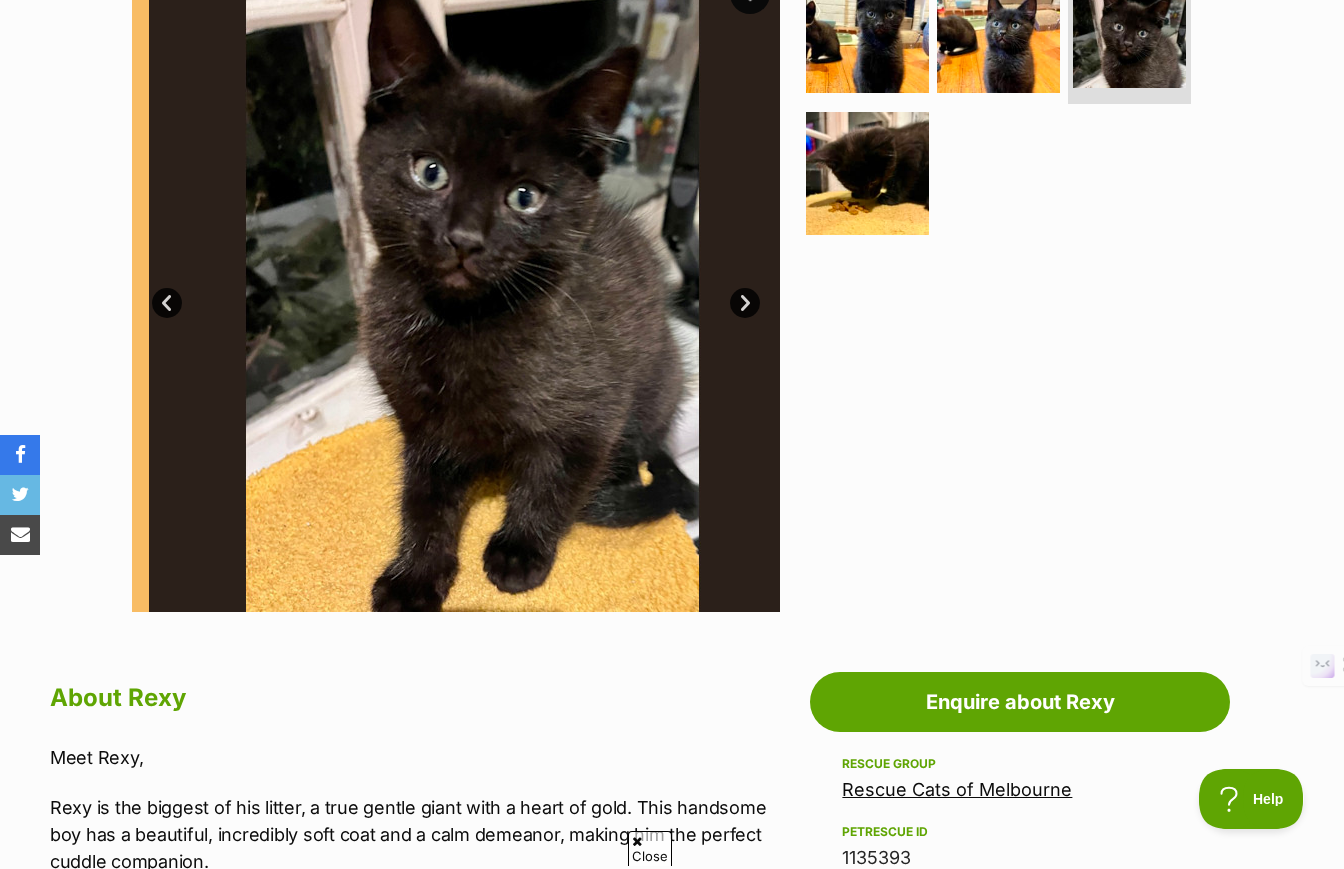 scroll, scrollTop: 0, scrollLeft: 0, axis: both 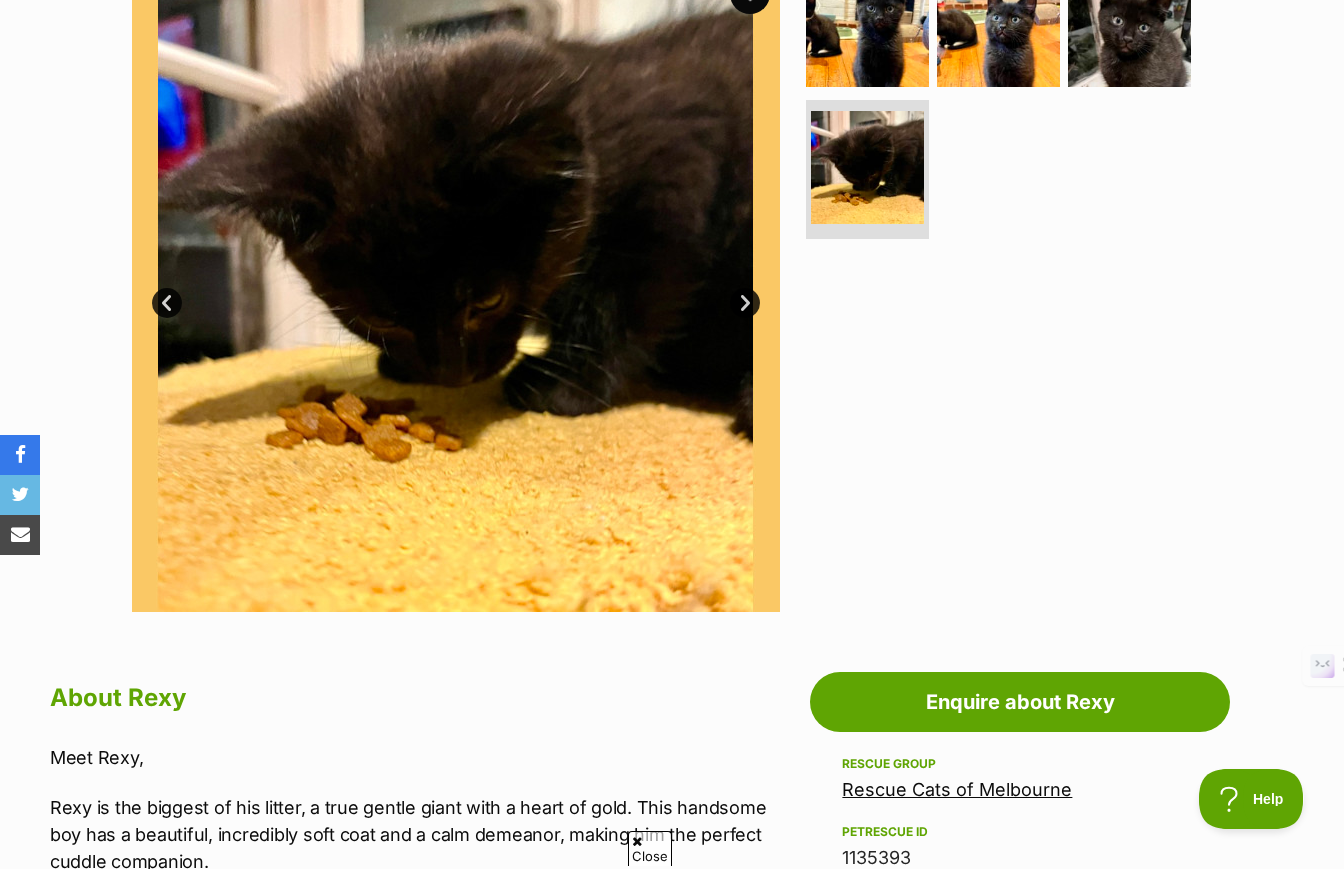 click on "Next" at bounding box center (745, 303) 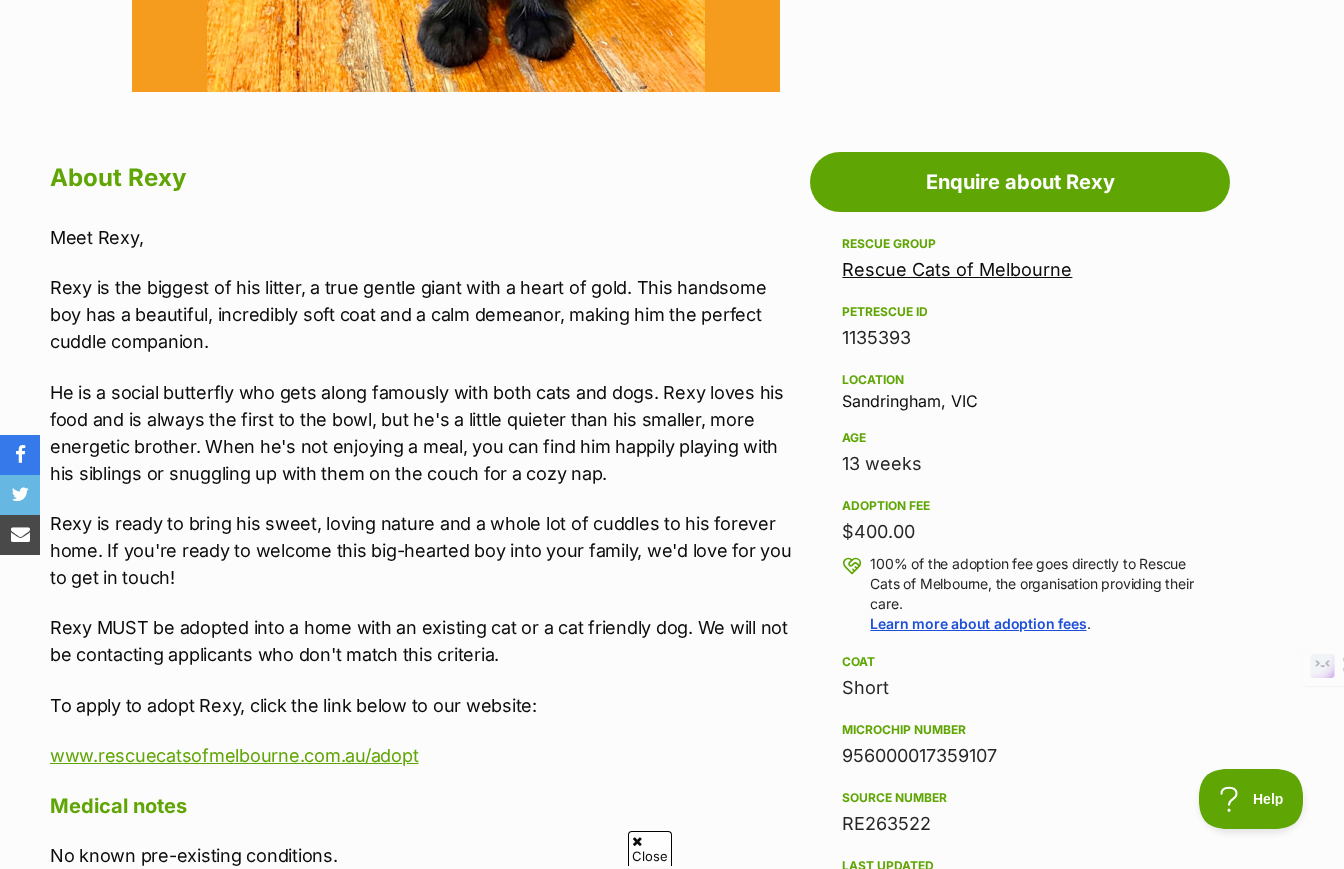 scroll, scrollTop: 1062, scrollLeft: 0, axis: vertical 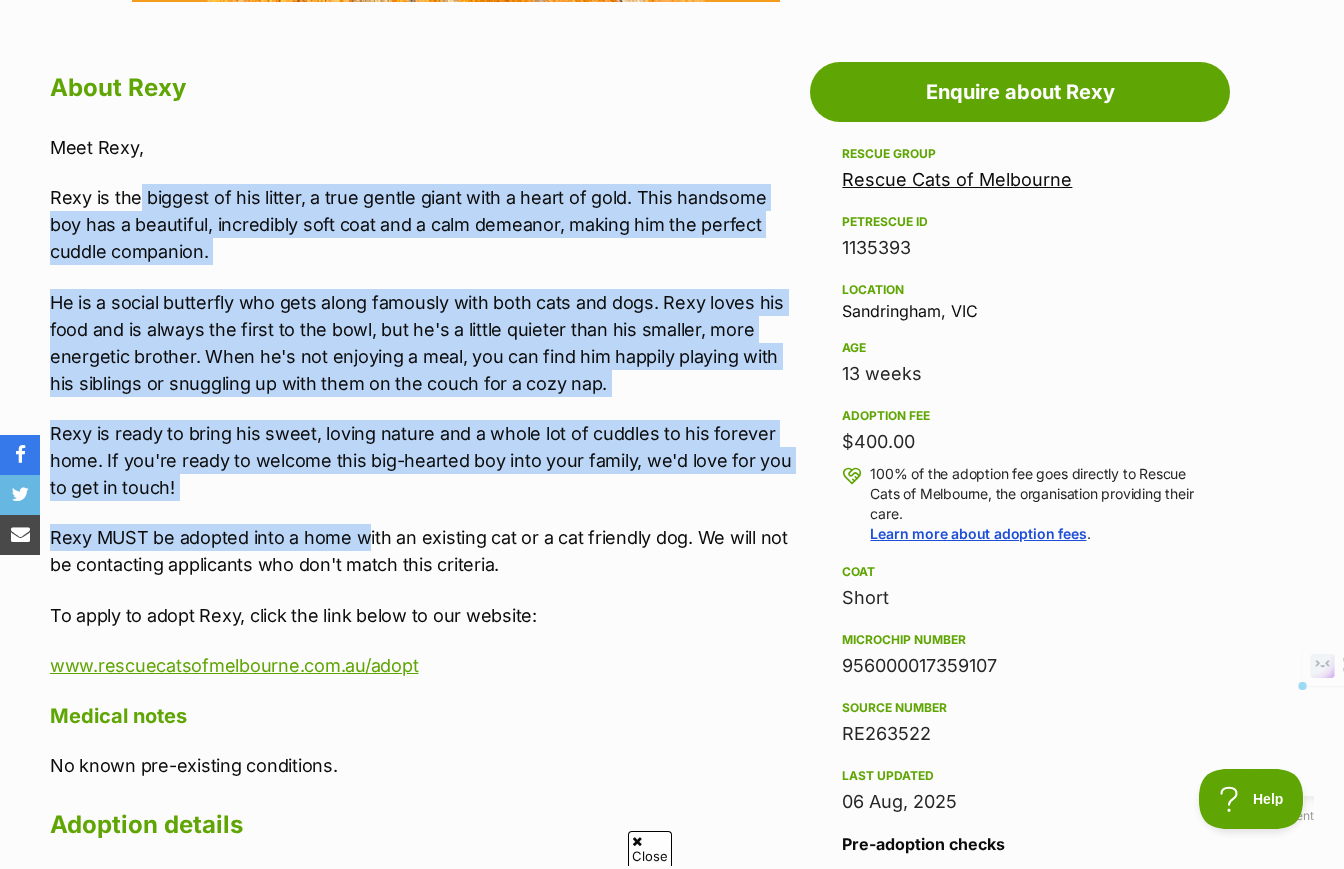 drag, startPoint x: 136, startPoint y: 193, endPoint x: 370, endPoint y: 516, distance: 398.8546 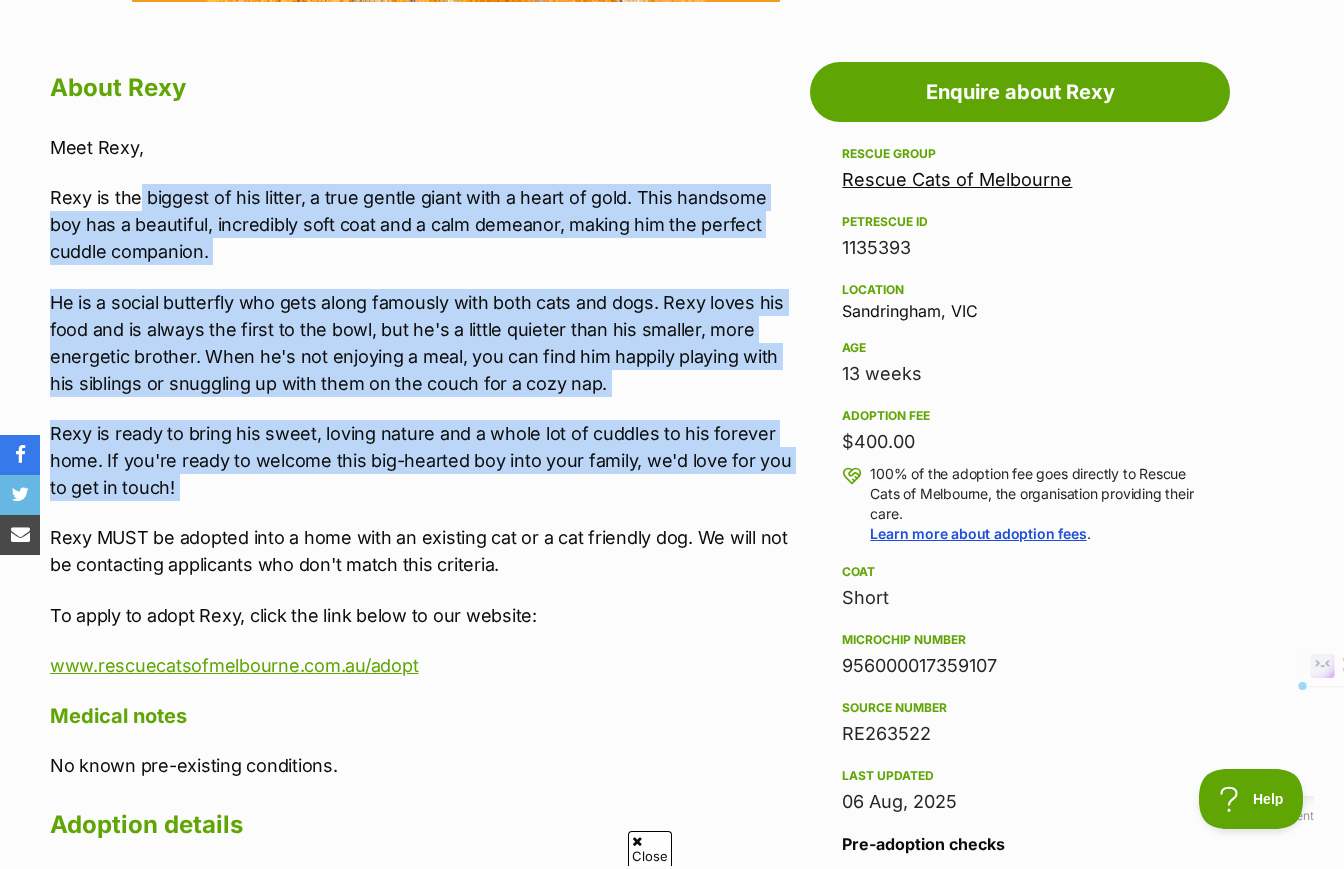 click on "Meet Rexy,
Rexy is the biggest of his litter, a true gentle giant with a heart of gold. This handsome boy has a beautiful, incredibly soft coat and a calm demeanor, making him the perfect cuddle companion.
He is a social butterfly who gets along famously with both cats and dogs. Rexy loves his food and is always the first to the bowl, but he's a little quieter than his smaller, more energetic brother. When he's not enjoying a meal, you can find him happily playing with his siblings or snuggling up with them on the couch for a cozy nap.
Rexy is ready to bring his sweet, loving nature and a whole lot of cuddles to his forever home. If you're ready to welcome this big-hearted boy into your family, we'd love for you to get in touch!
Rexy MUST be adopted into a home with an existing cat or a cat friendly dog. We will not be contacting applicants who don't match this criteria.
To apply to adopt Rexy, click the link below to our website:
www.rescuecatsofmelbourne.com.au/adopt" at bounding box center (425, 406) 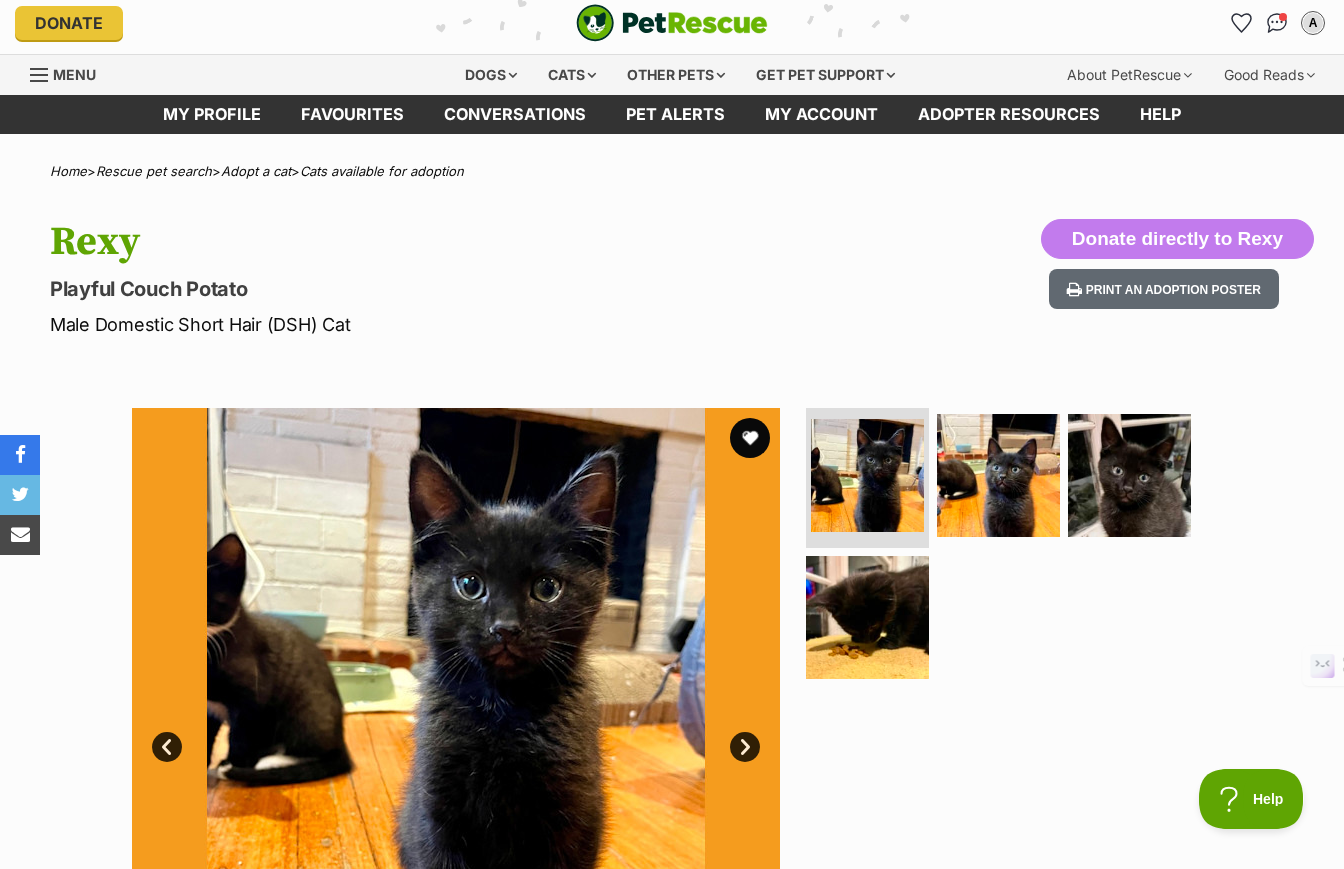 scroll, scrollTop: 0, scrollLeft: 0, axis: both 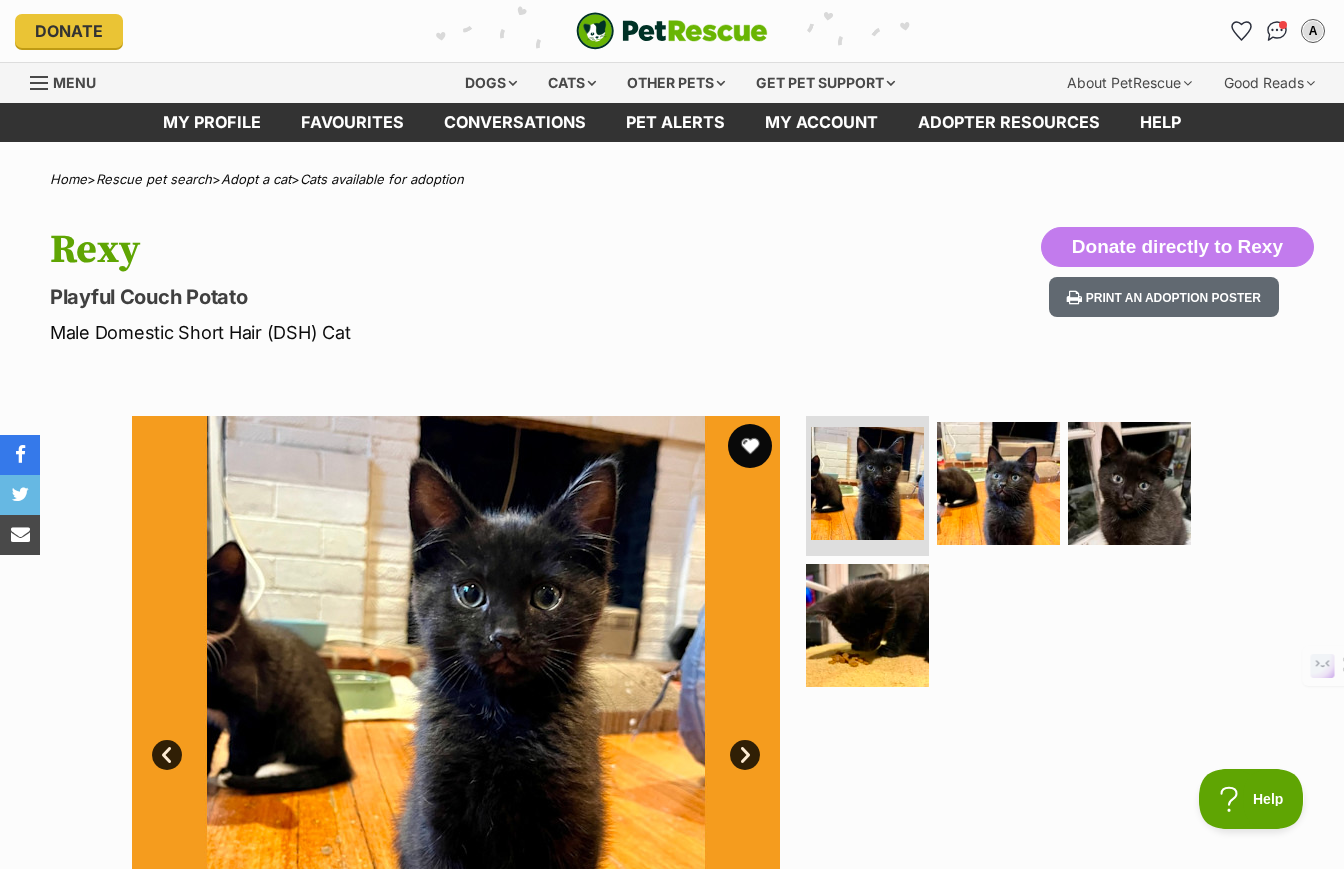click at bounding box center [750, 446] 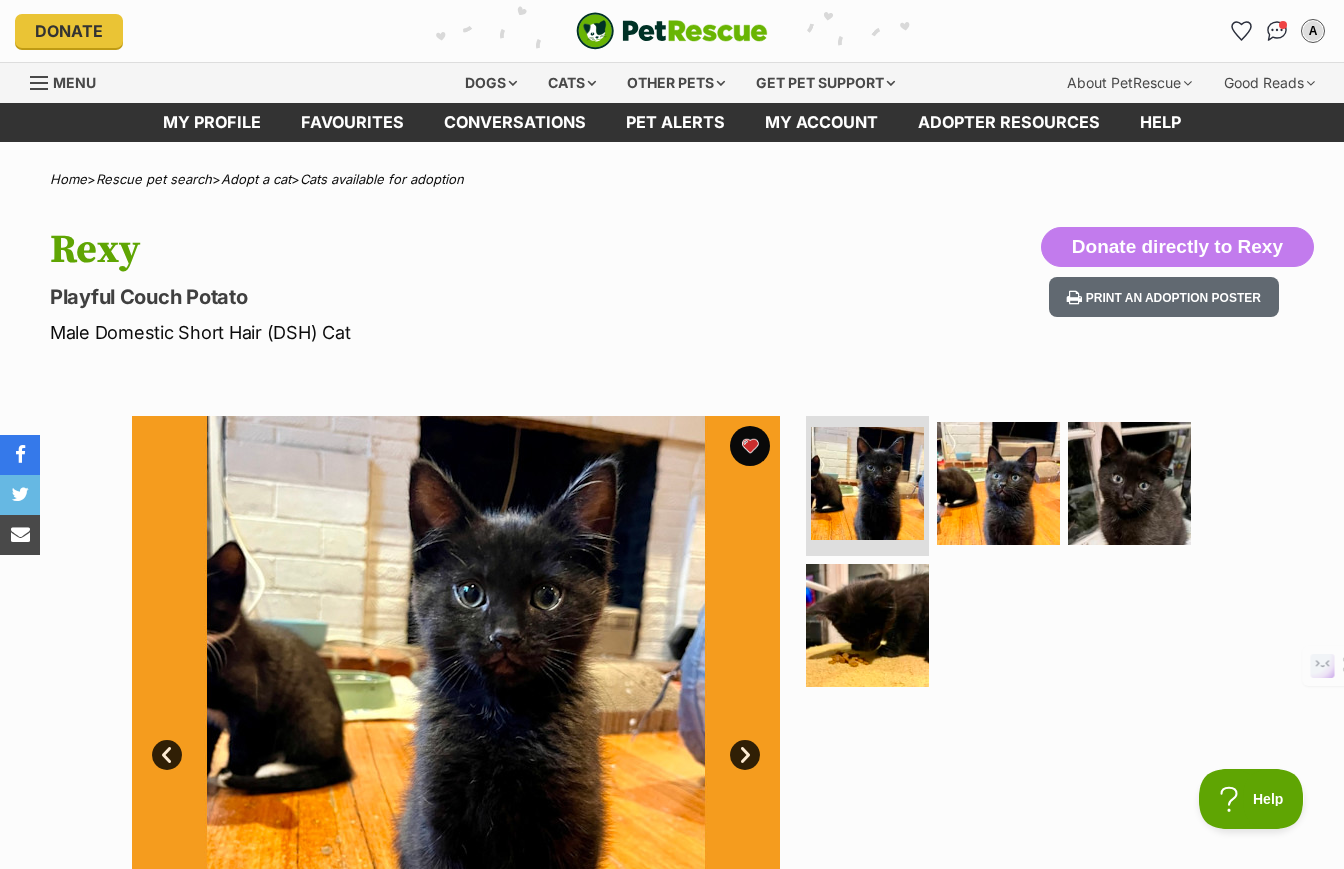 scroll, scrollTop: 0, scrollLeft: 0, axis: both 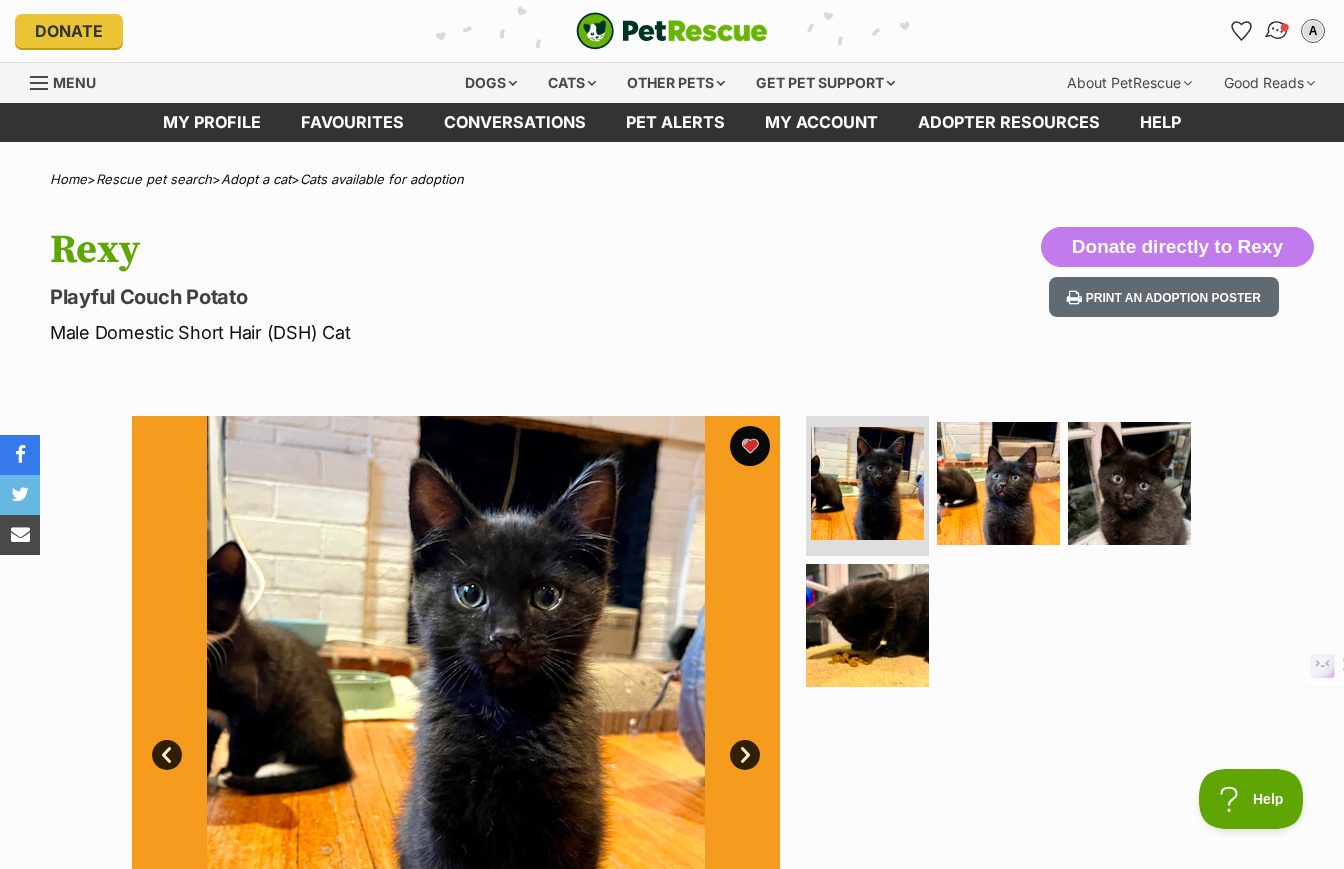click at bounding box center [1277, 31] 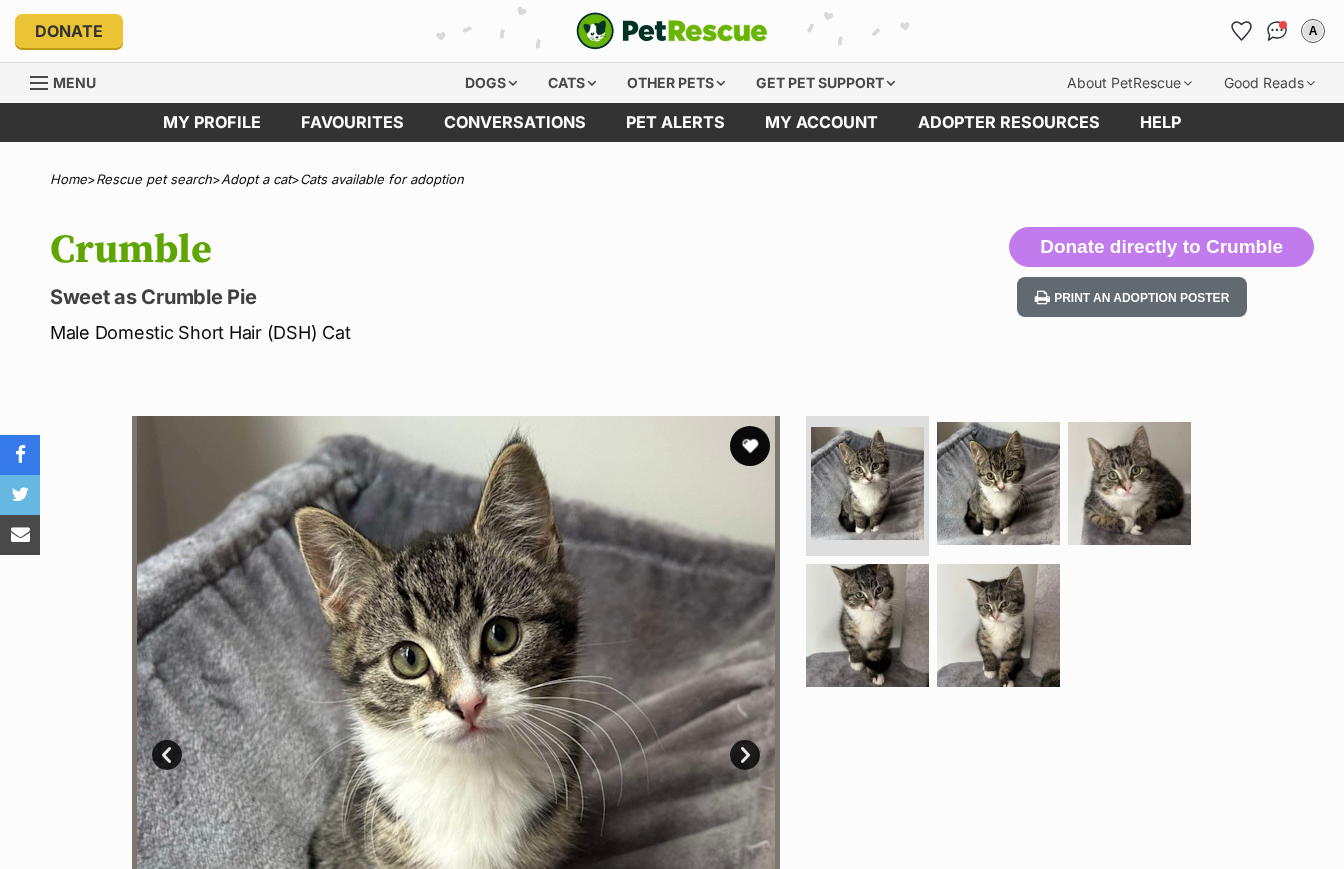 scroll, scrollTop: 0, scrollLeft: 0, axis: both 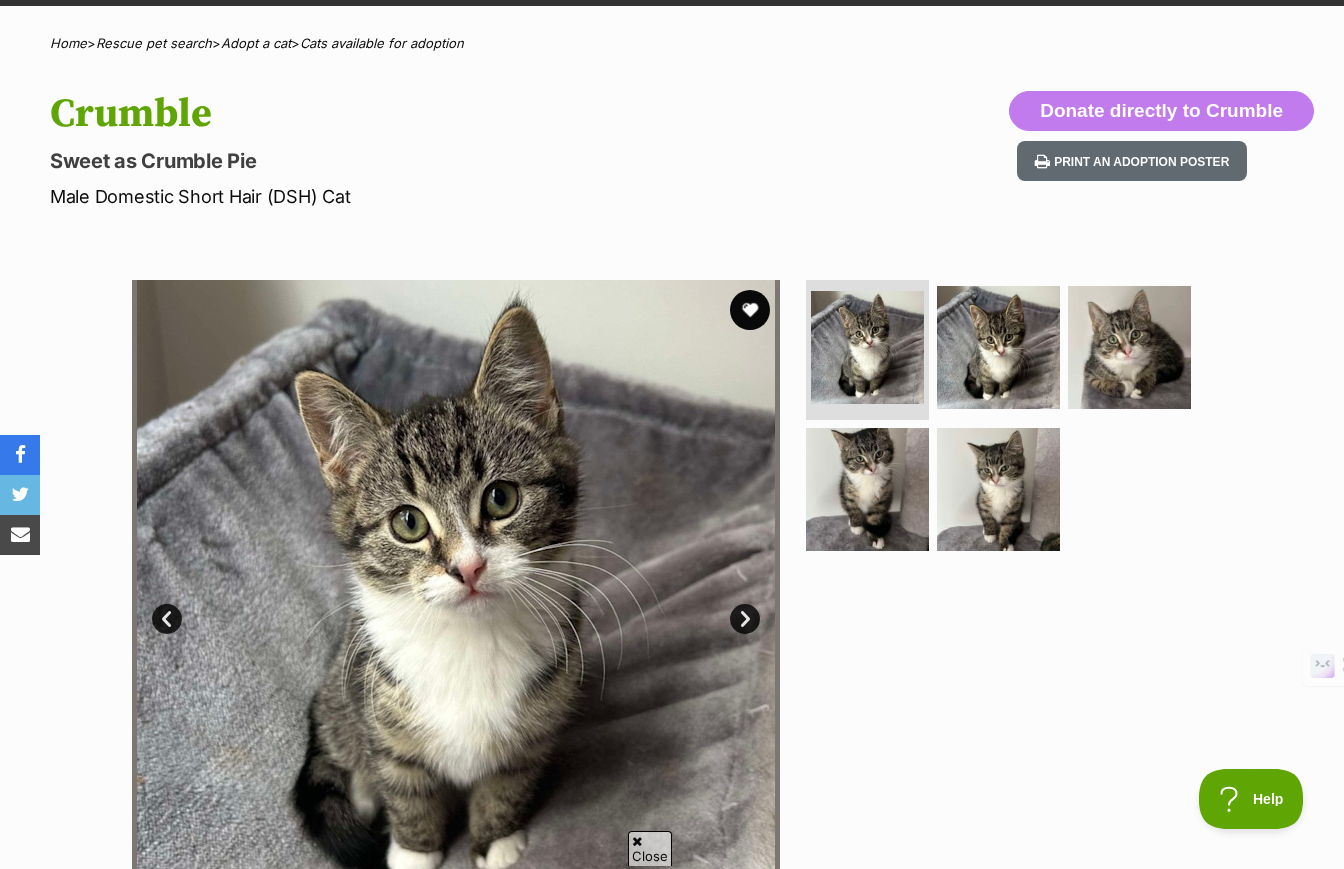 click on "Next" at bounding box center [745, 619] 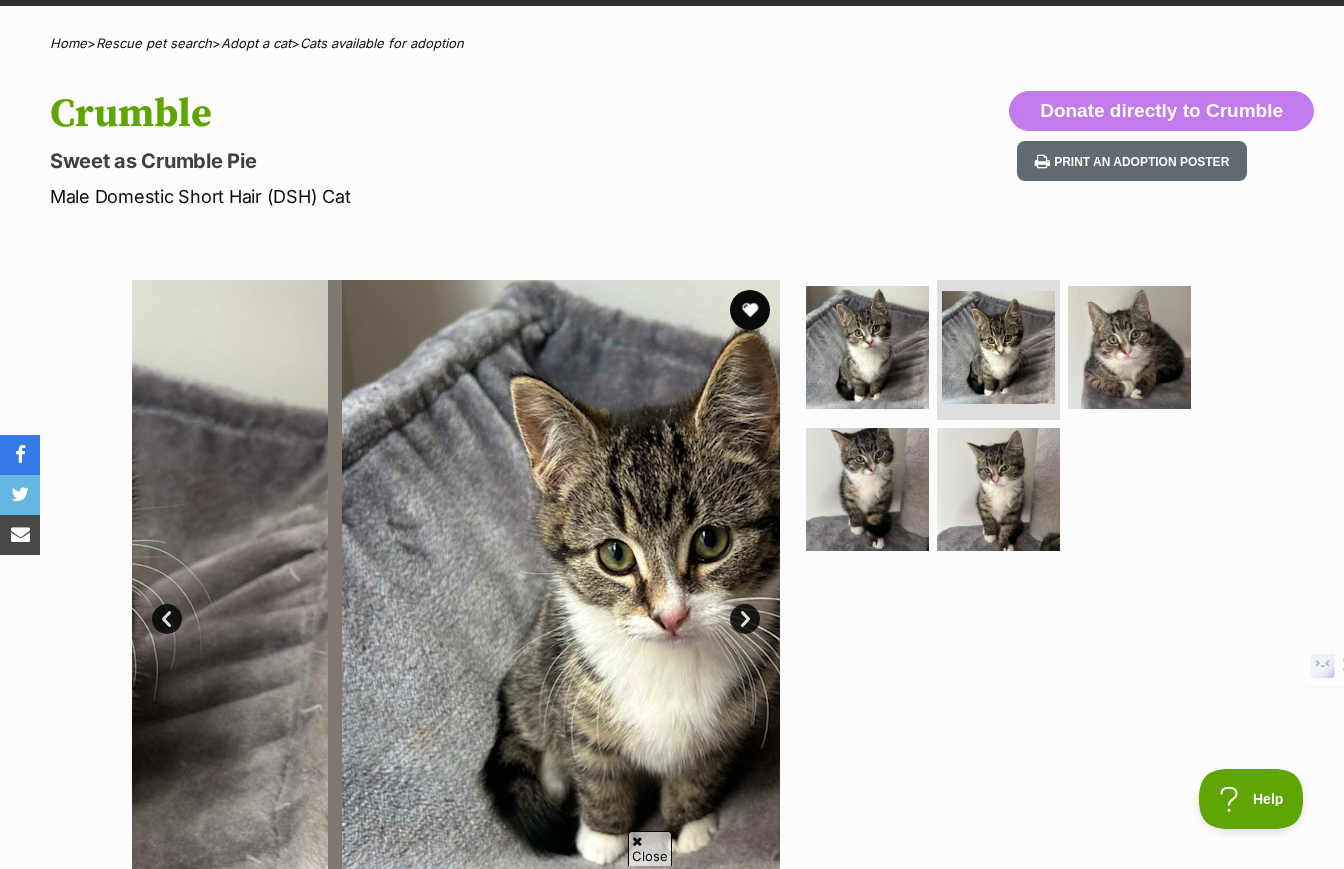 scroll, scrollTop: 0, scrollLeft: 0, axis: both 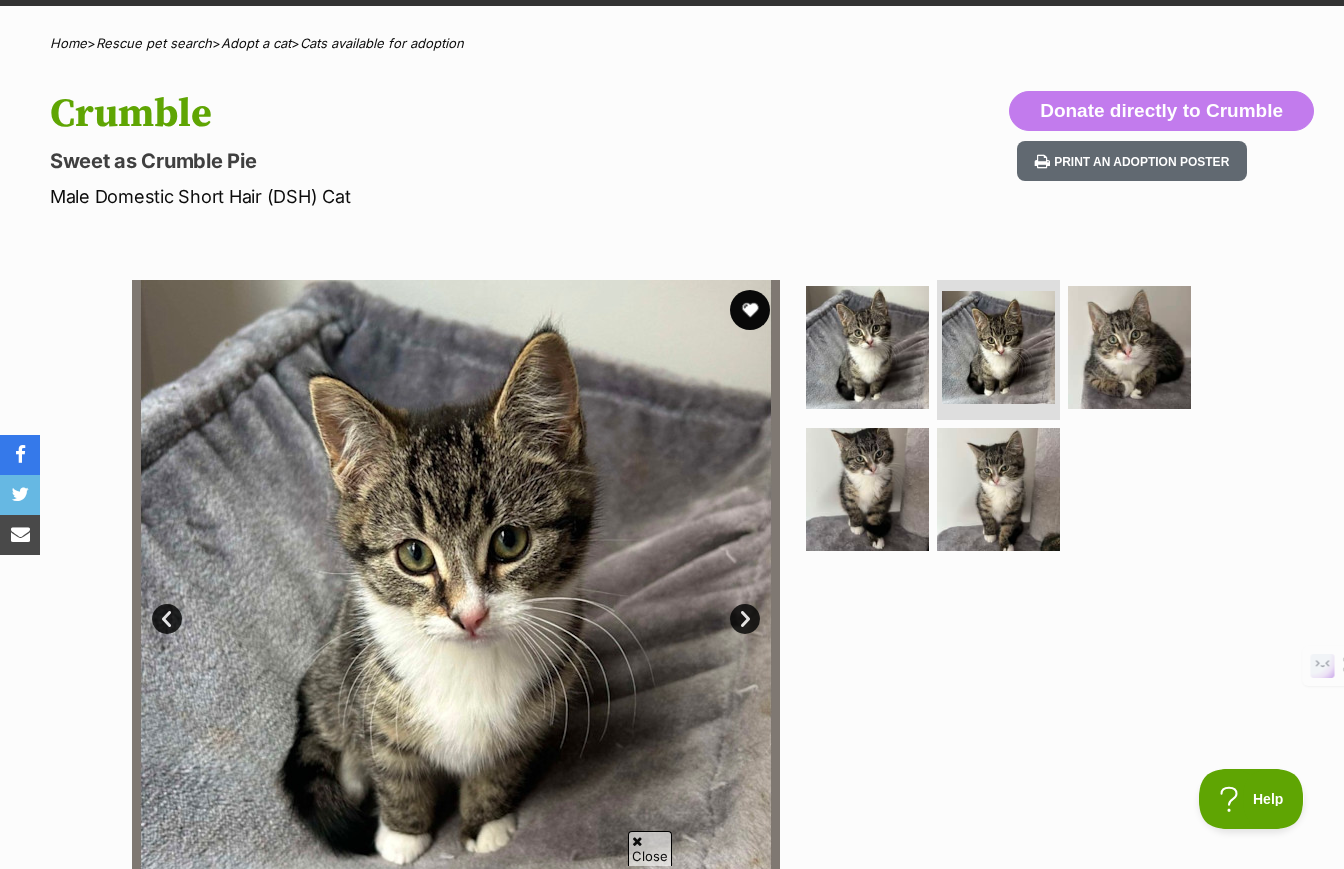 click on "Next" at bounding box center [745, 619] 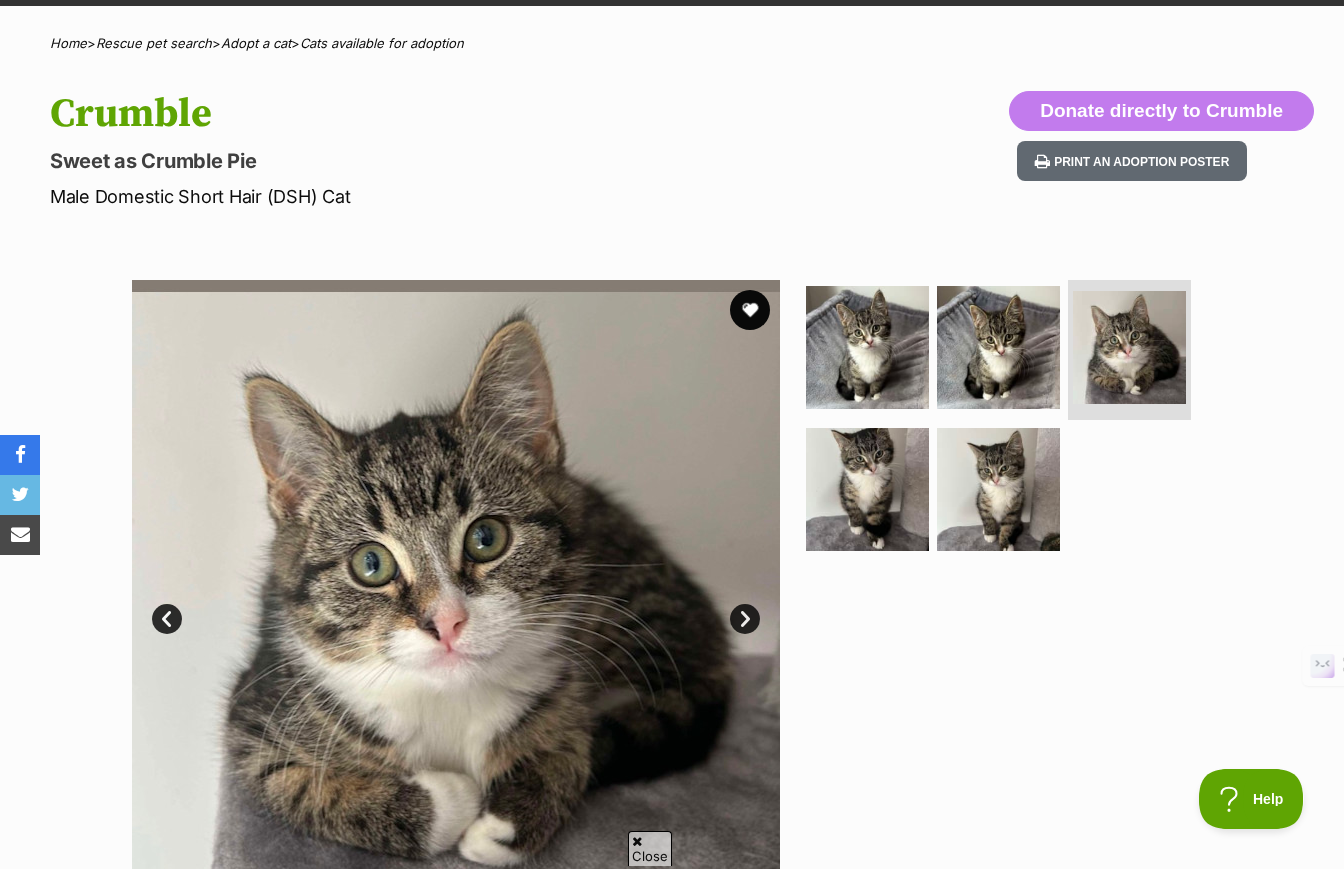 click on "Next" at bounding box center (745, 619) 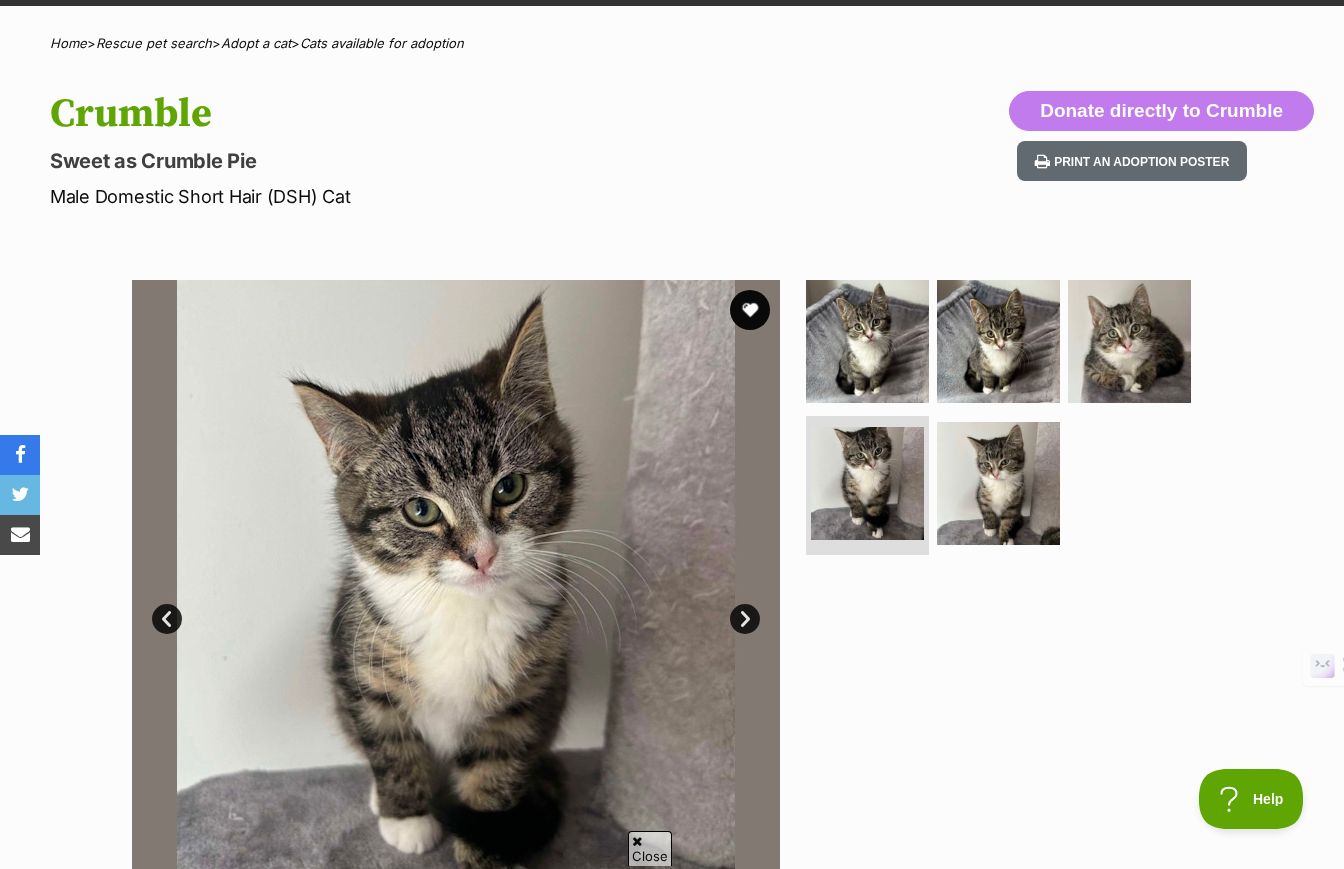 click on "Next" at bounding box center (745, 619) 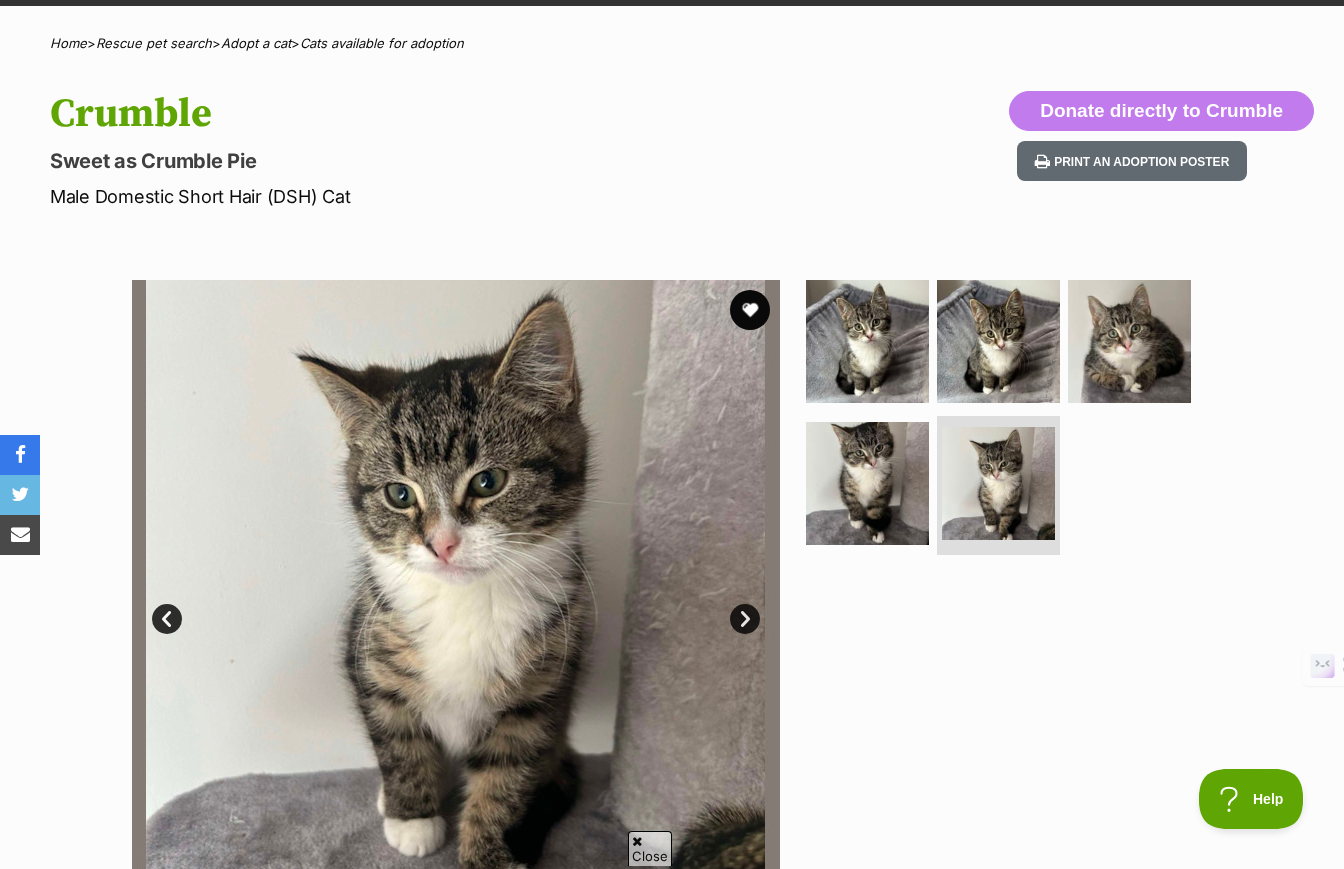 click on "Next" at bounding box center (745, 619) 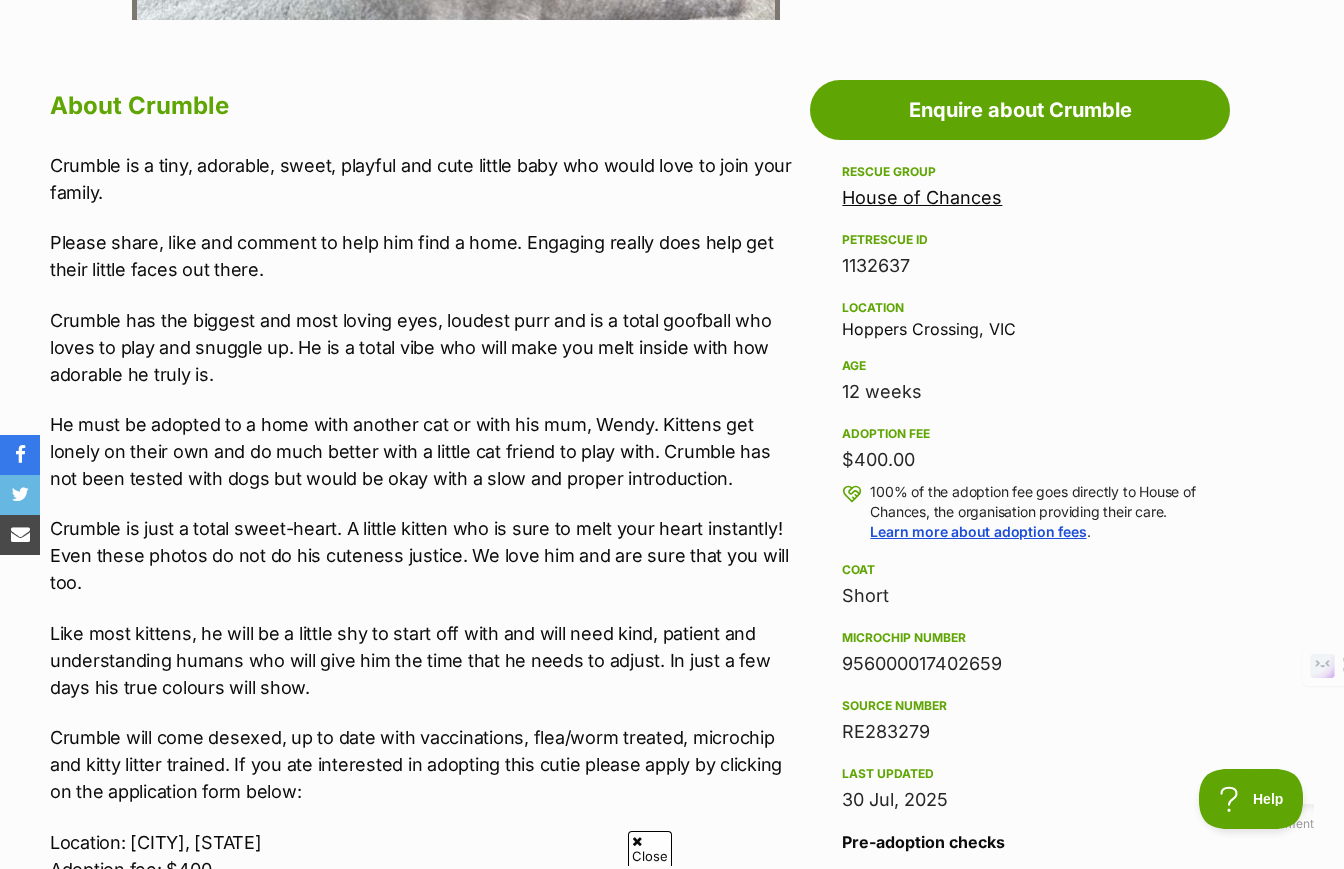 scroll, scrollTop: 1107, scrollLeft: 0, axis: vertical 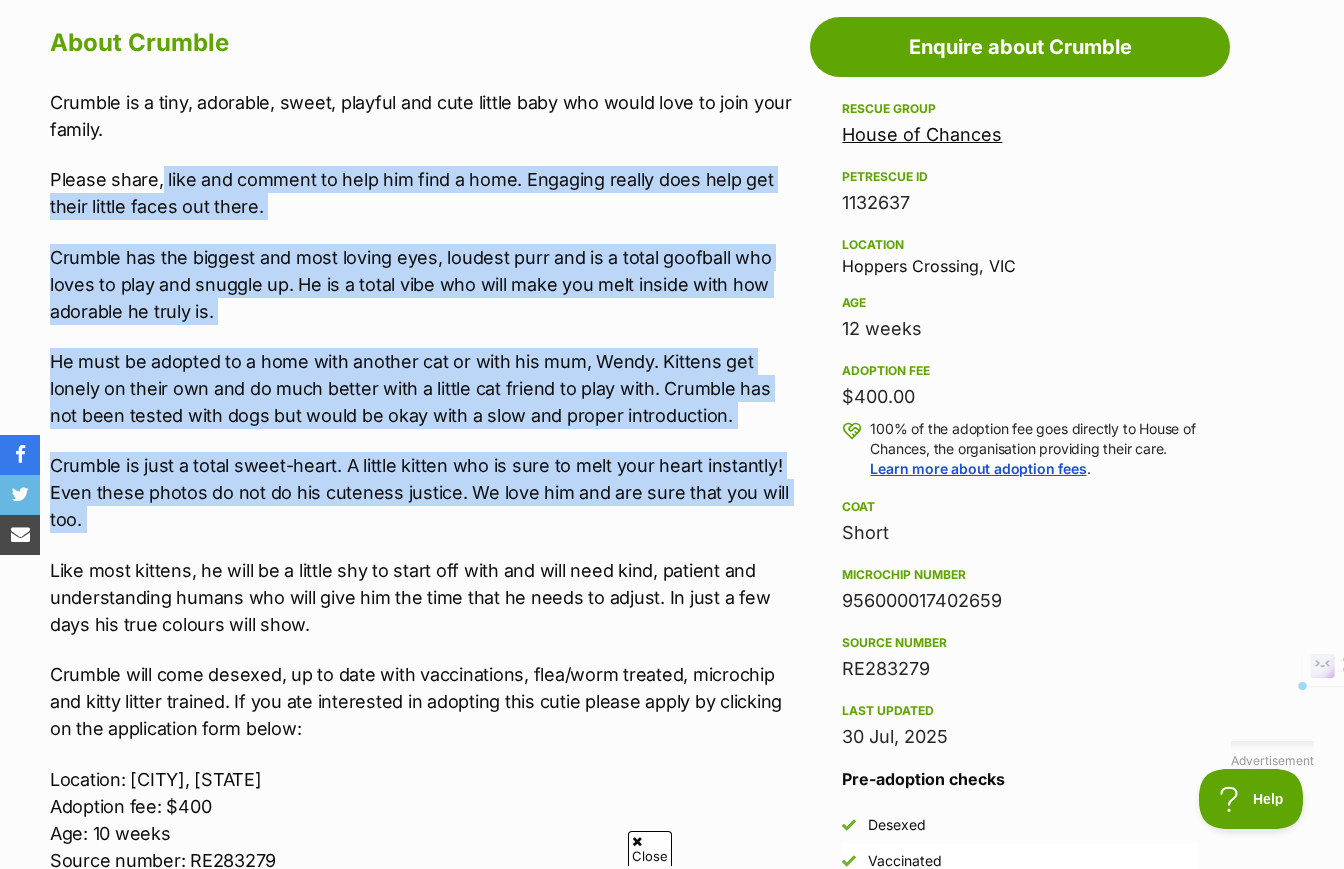drag, startPoint x: 159, startPoint y: 174, endPoint x: 307, endPoint y: 554, distance: 407.80386 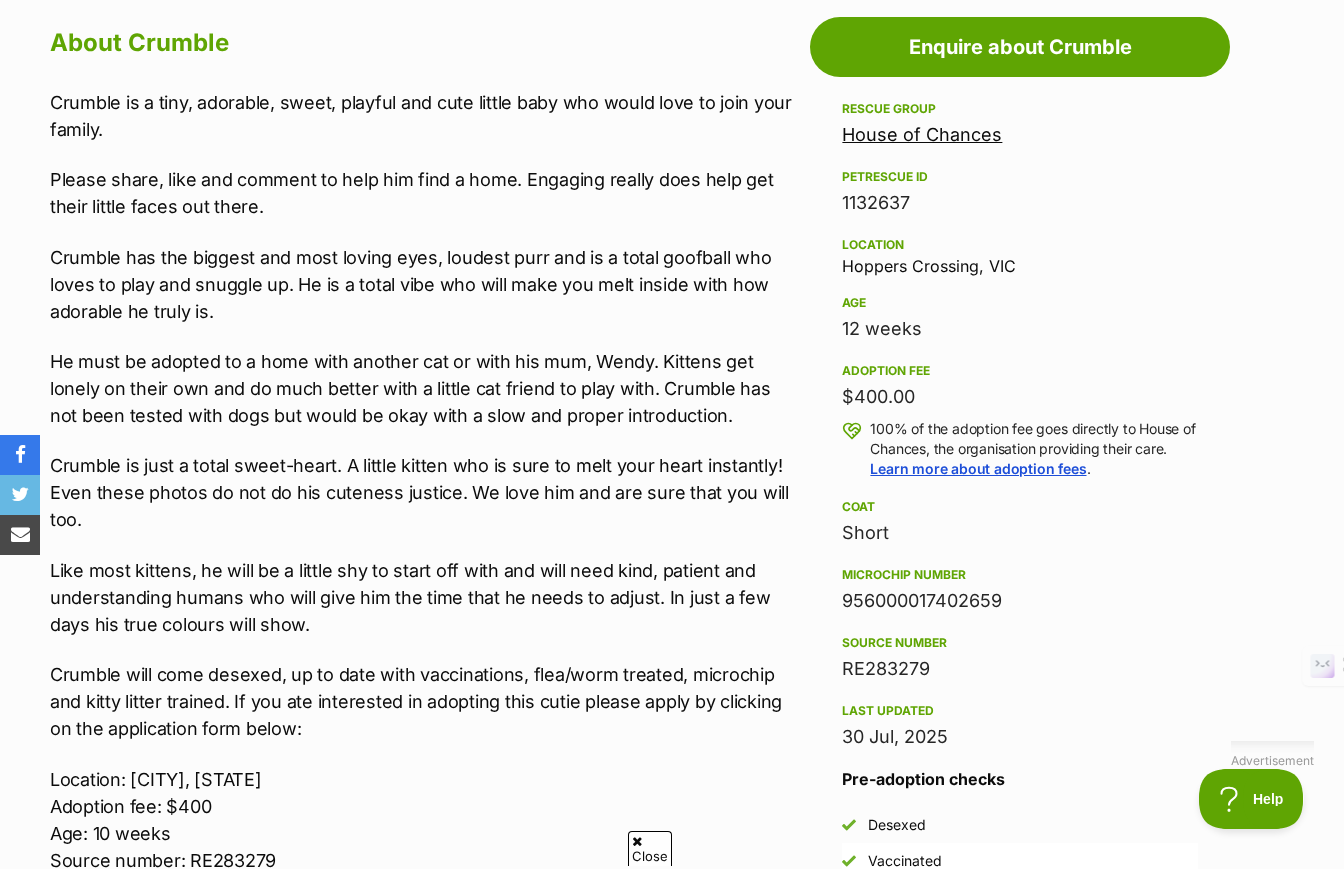 click on "Like most kittens, he will be a little shy to start off with and will need kind, patient and understanding humans who will give him the time that he needs to adjust. In just a few days his true colours will show." at bounding box center (425, 597) 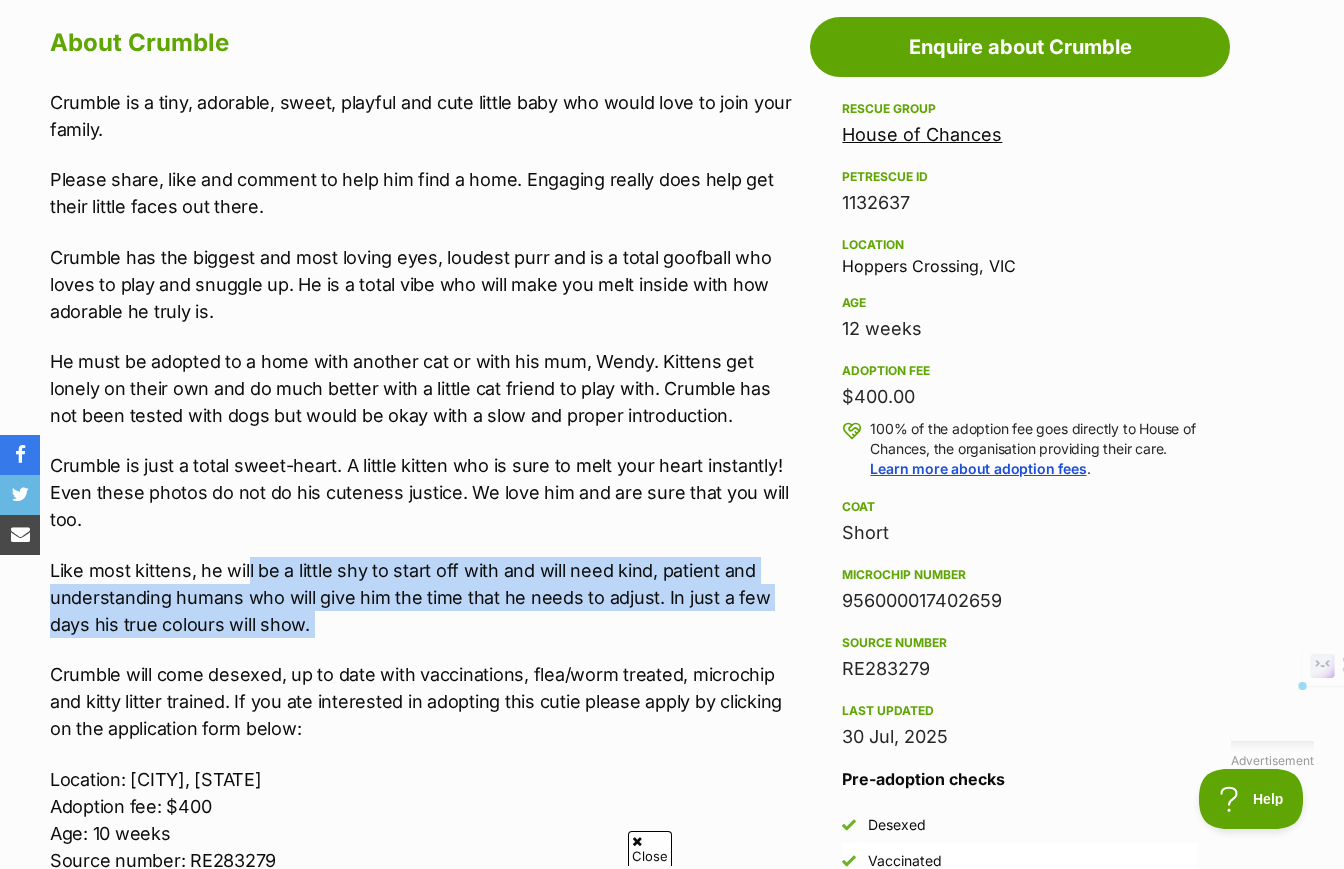 drag, startPoint x: 246, startPoint y: 567, endPoint x: 353, endPoint y: 652, distance: 136.65285 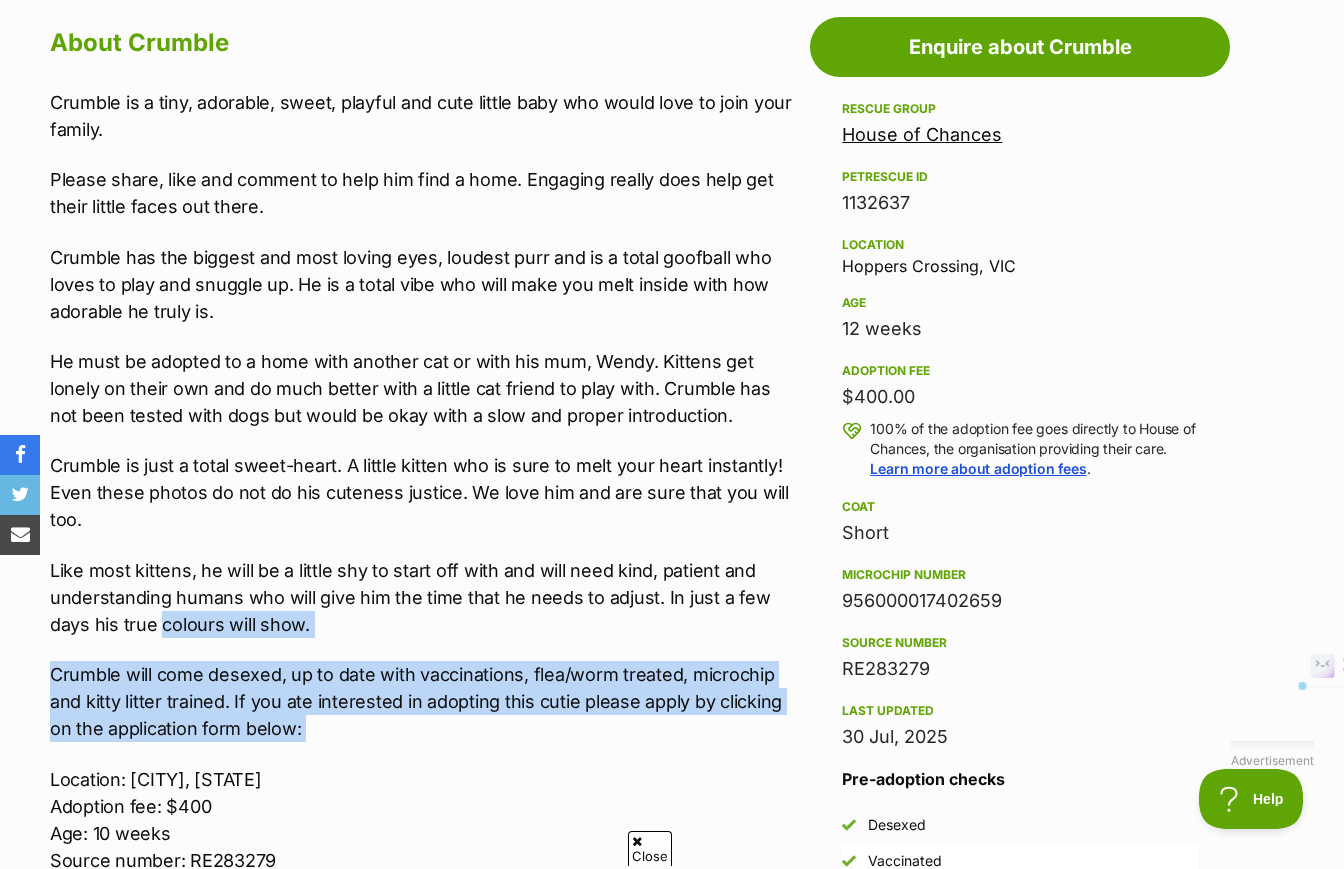 drag, startPoint x: 324, startPoint y: 742, endPoint x: 164, endPoint y: 632, distance: 194.16487 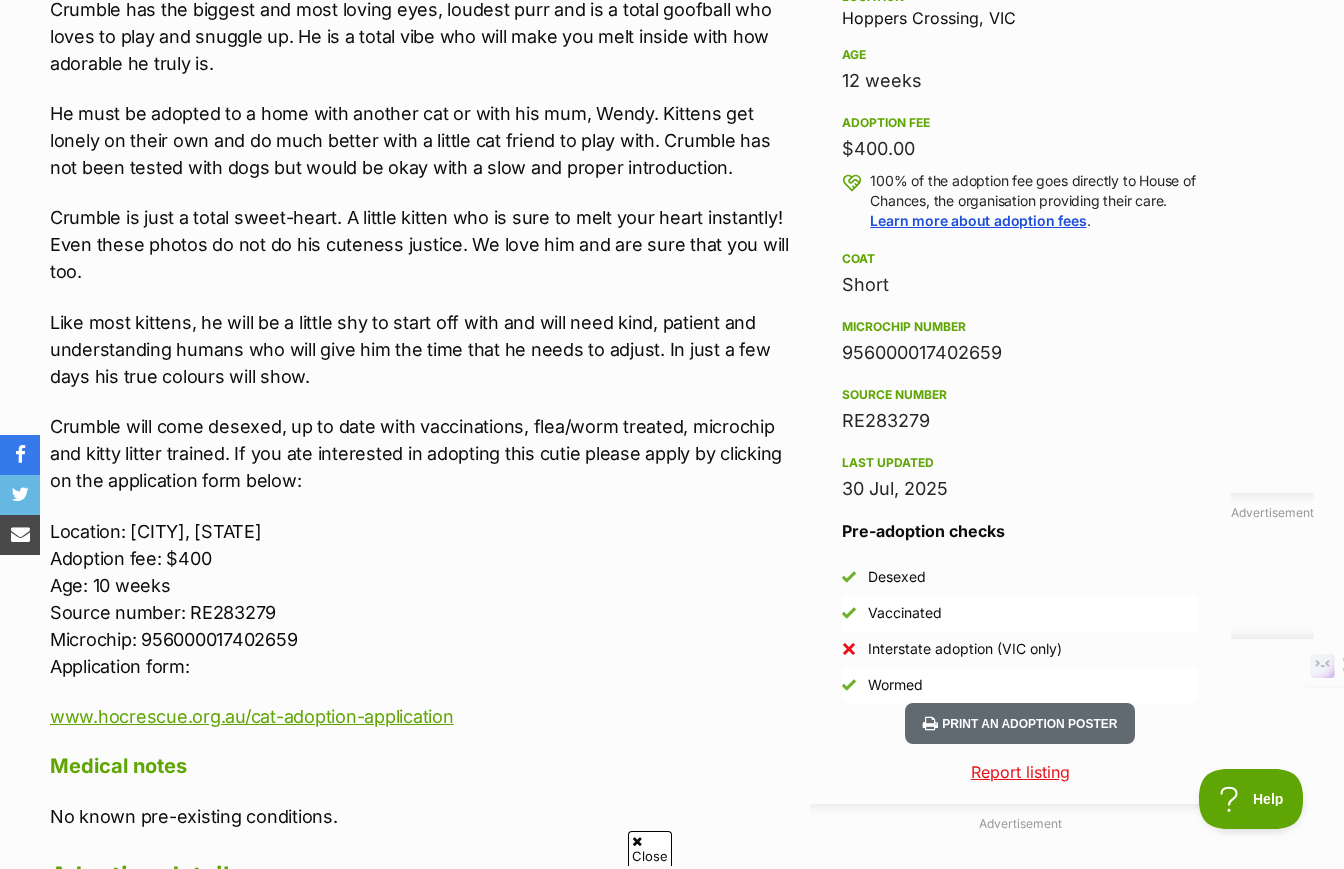 scroll, scrollTop: 1376, scrollLeft: 0, axis: vertical 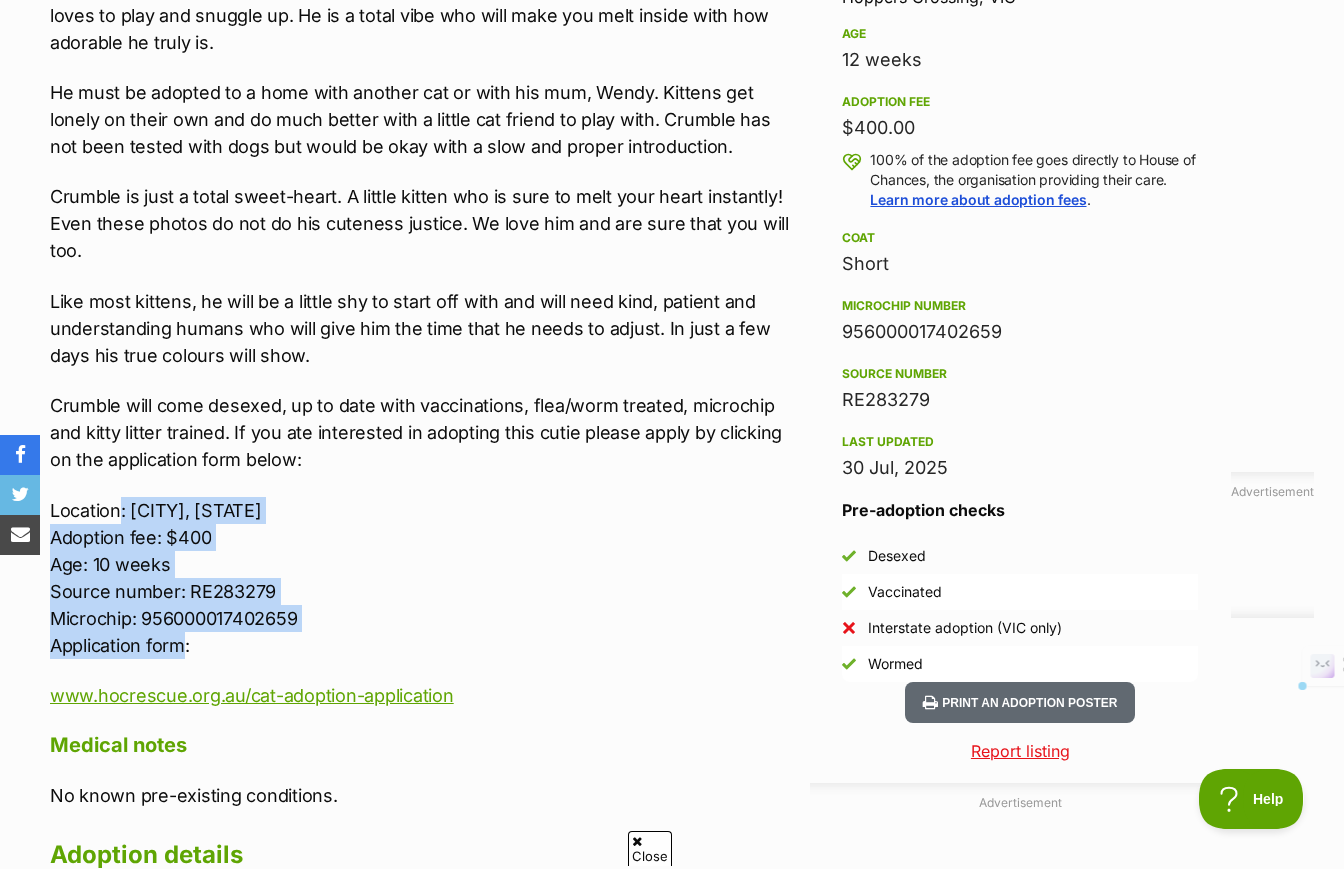 drag, startPoint x: 187, startPoint y: 643, endPoint x: 121, endPoint y: 506, distance: 152.06906 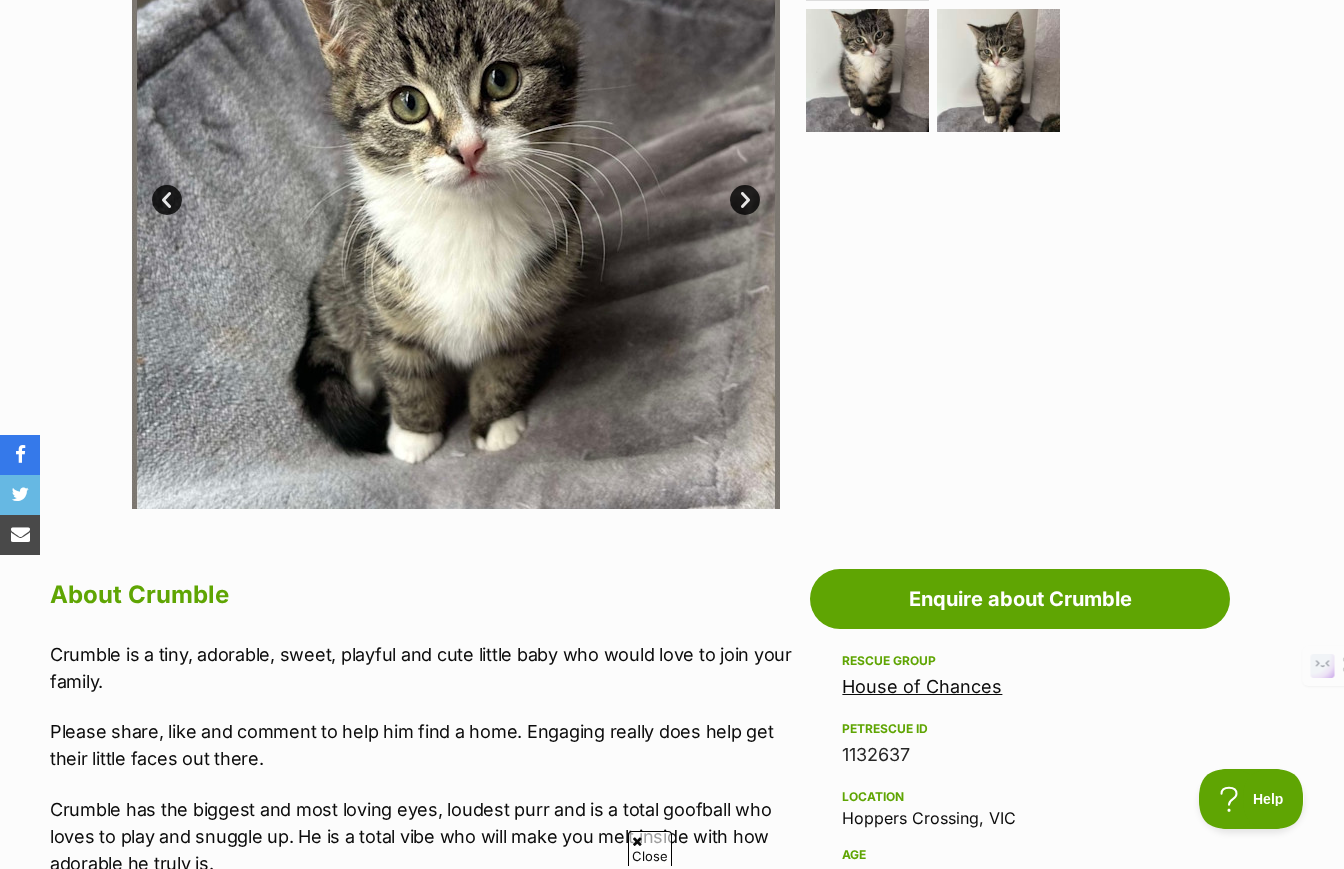 scroll, scrollTop: 176, scrollLeft: 0, axis: vertical 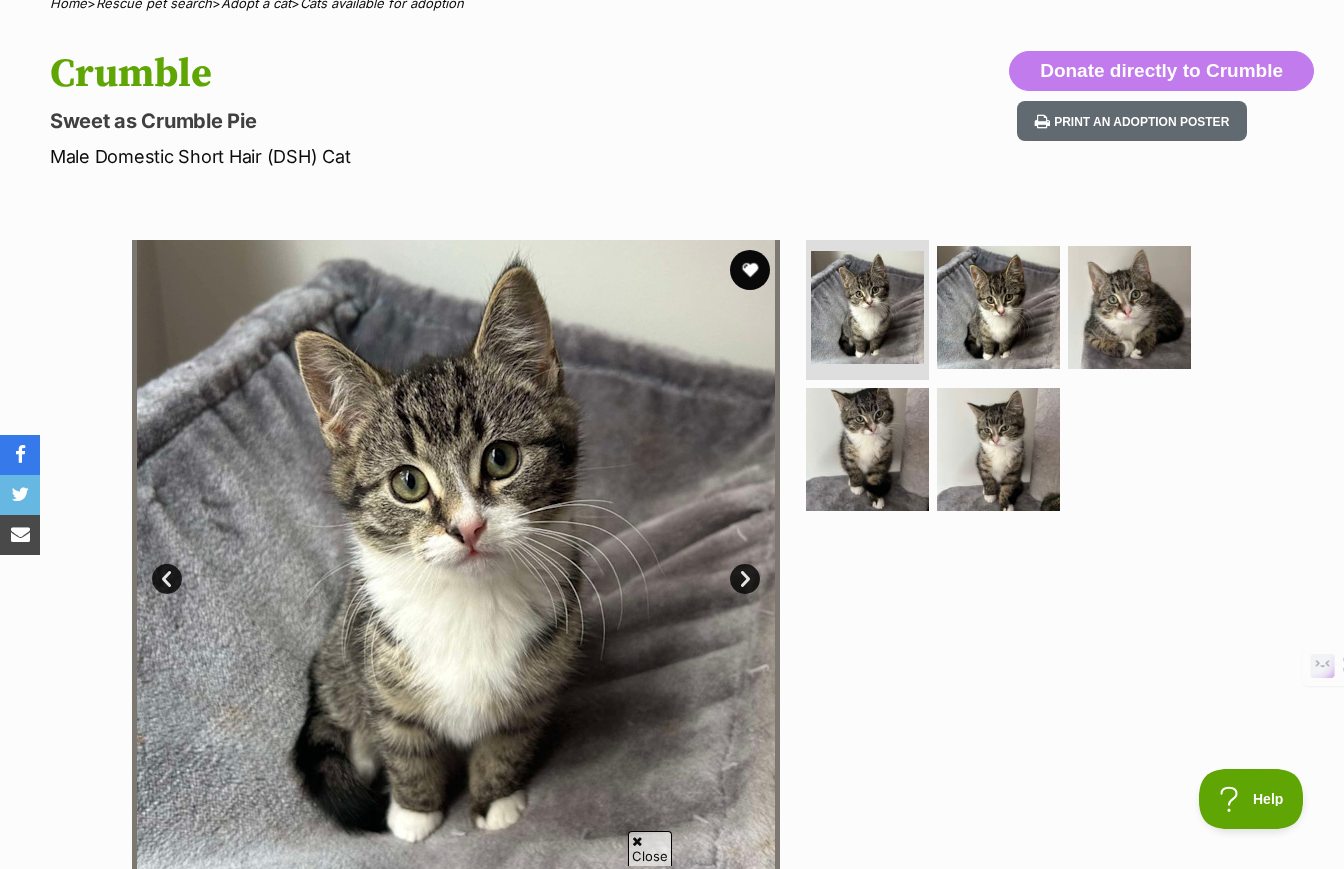 click on "Next" at bounding box center [745, 579] 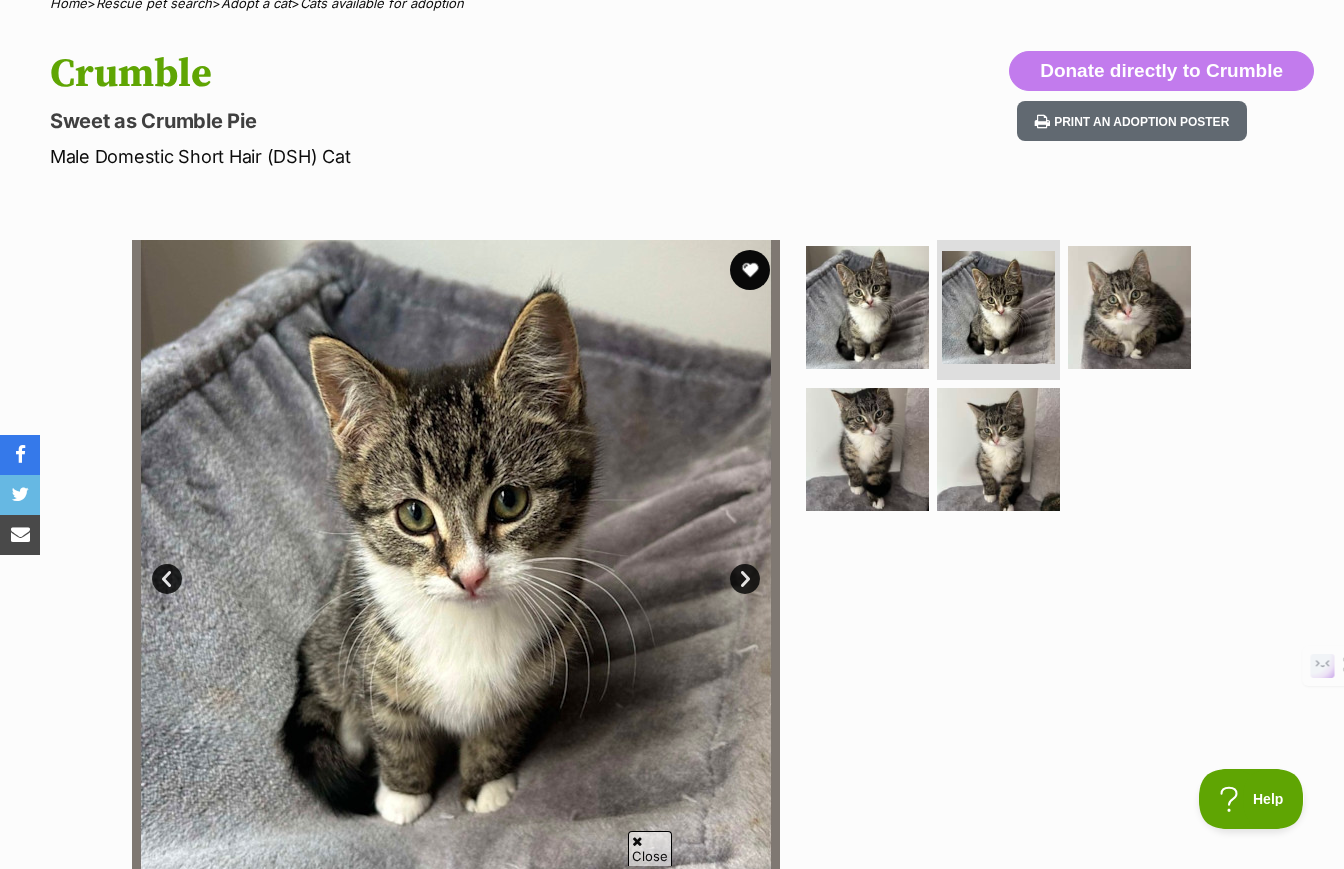 click on "Next" at bounding box center (745, 579) 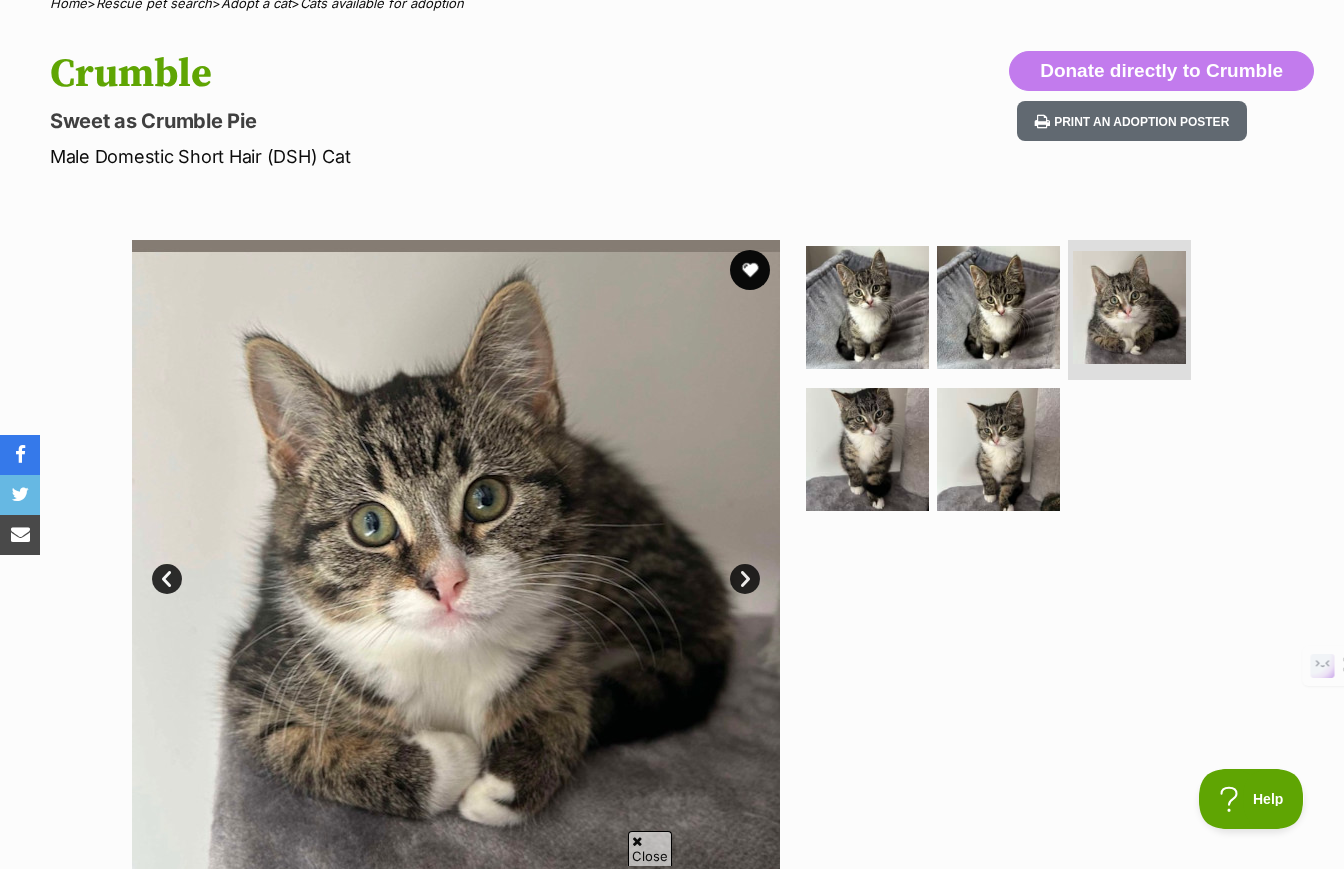 click on "Next" at bounding box center (745, 579) 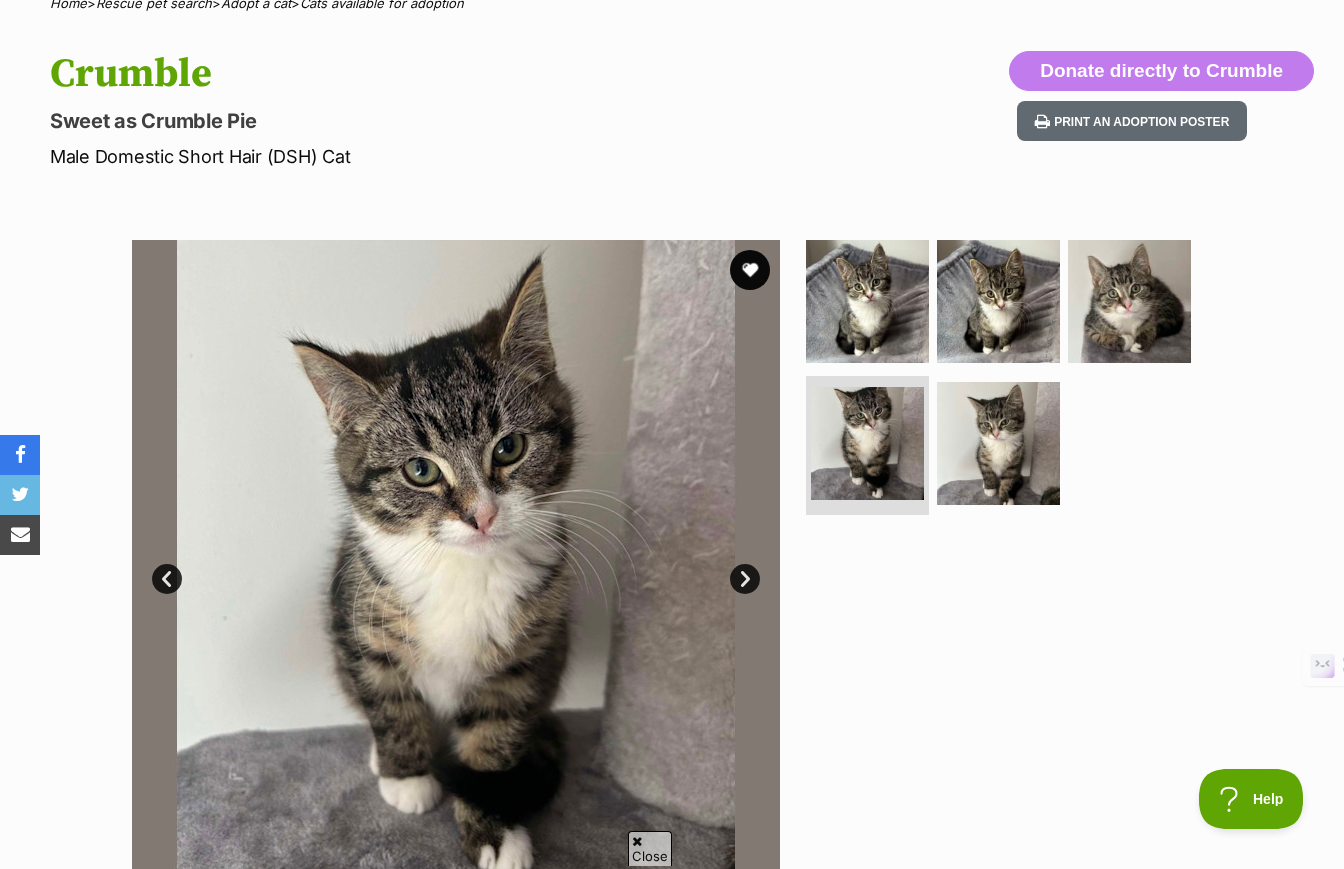 click on "Next" at bounding box center (745, 579) 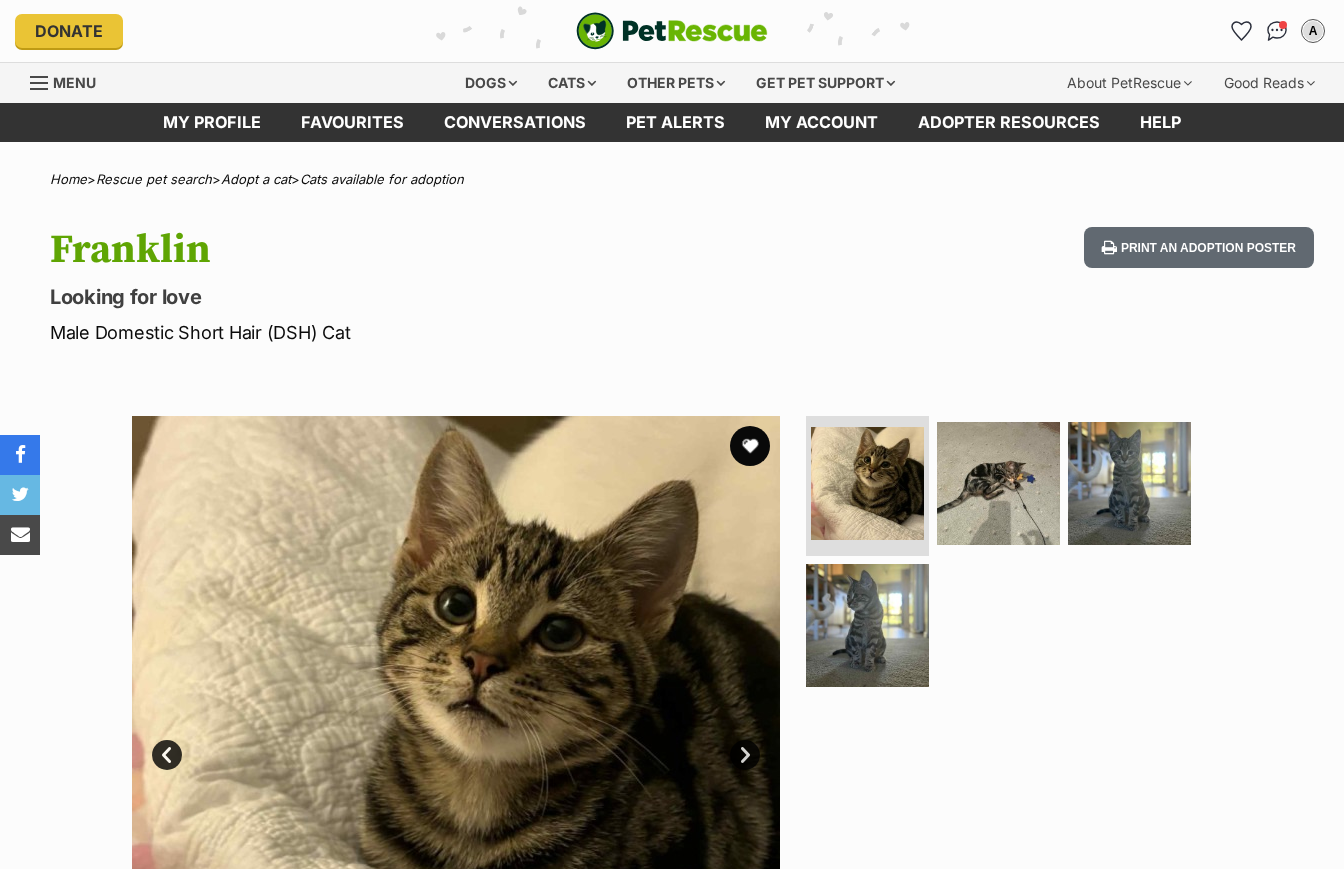 scroll, scrollTop: 0, scrollLeft: 0, axis: both 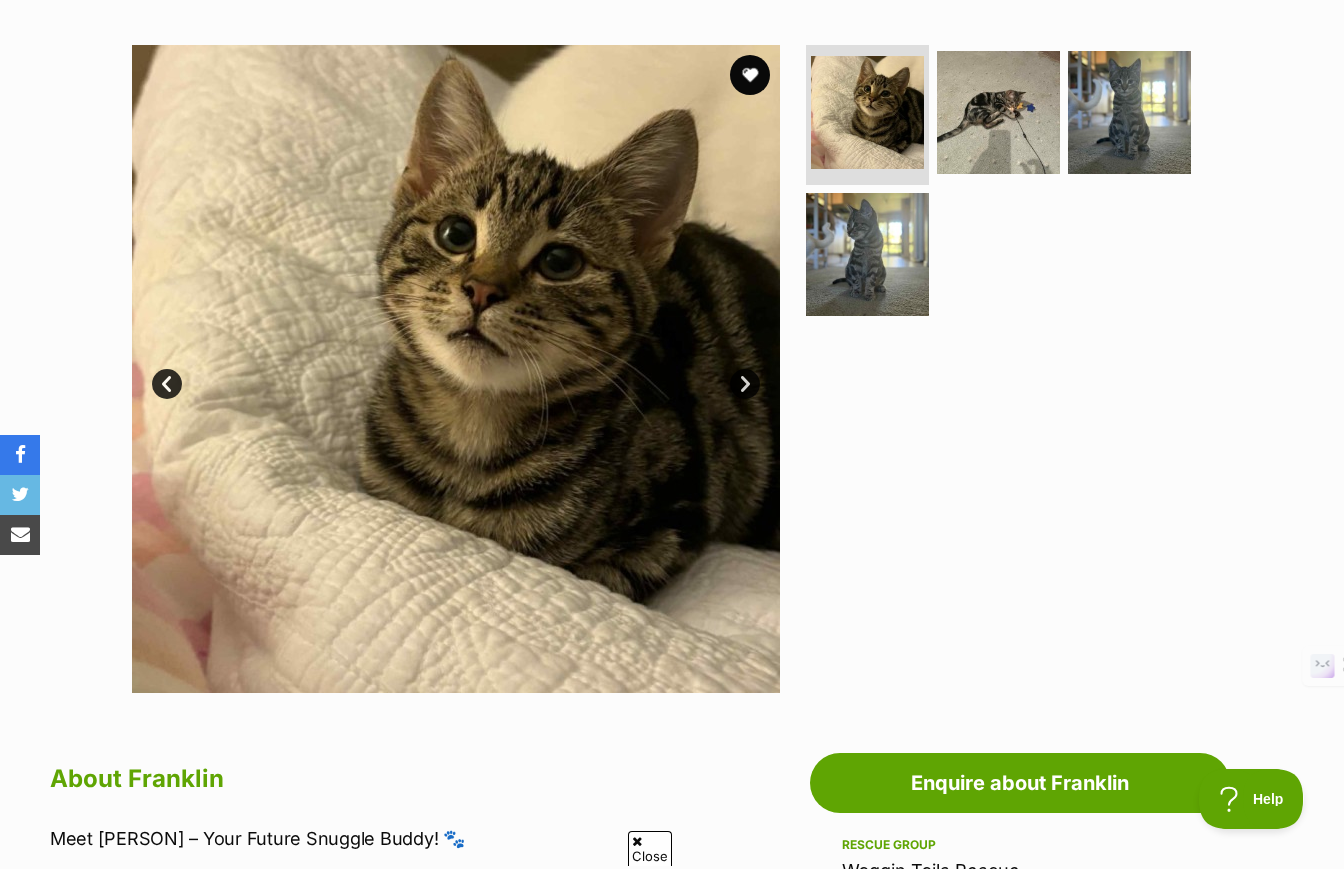click on "Next" at bounding box center [745, 384] 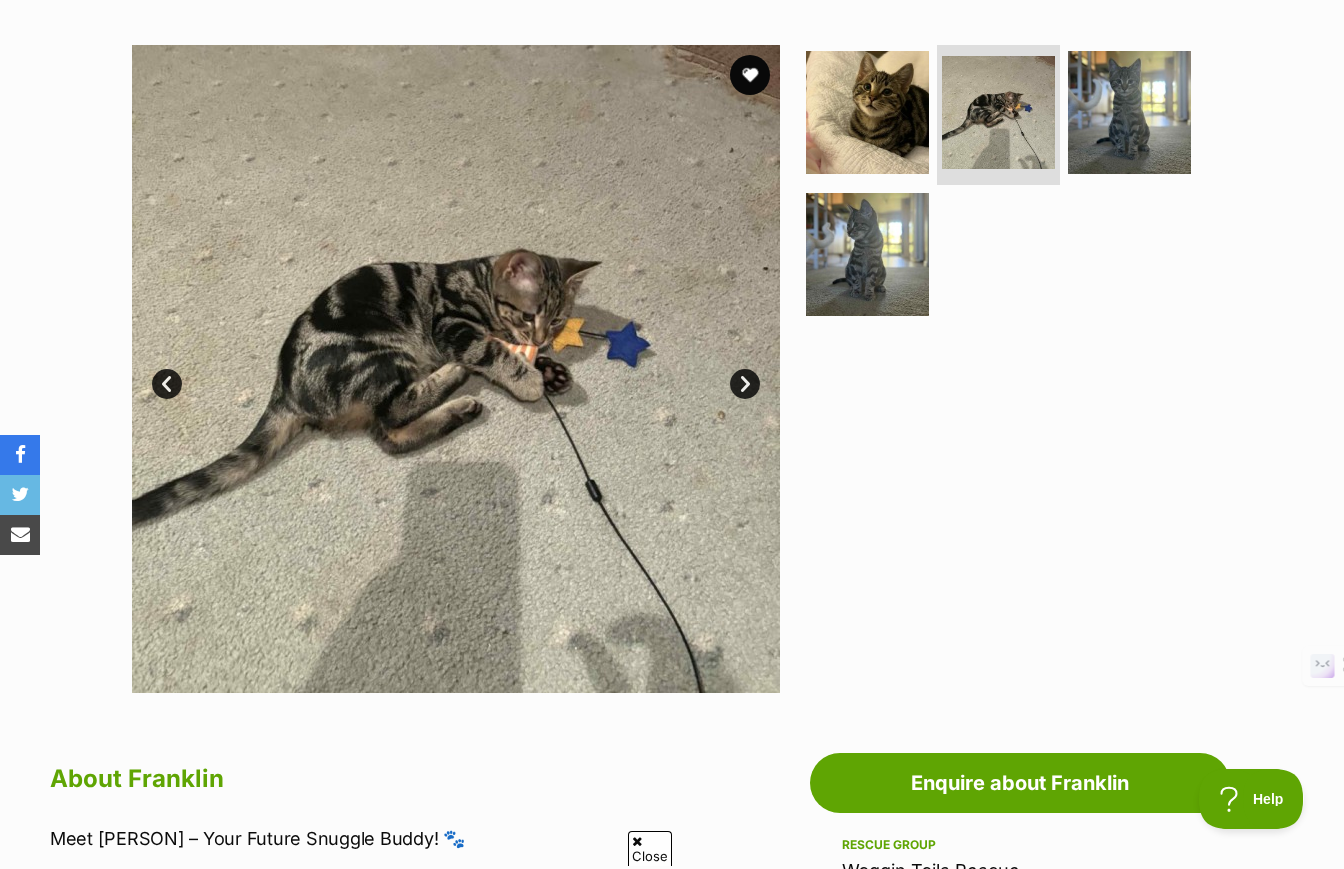 click on "Next" at bounding box center (745, 384) 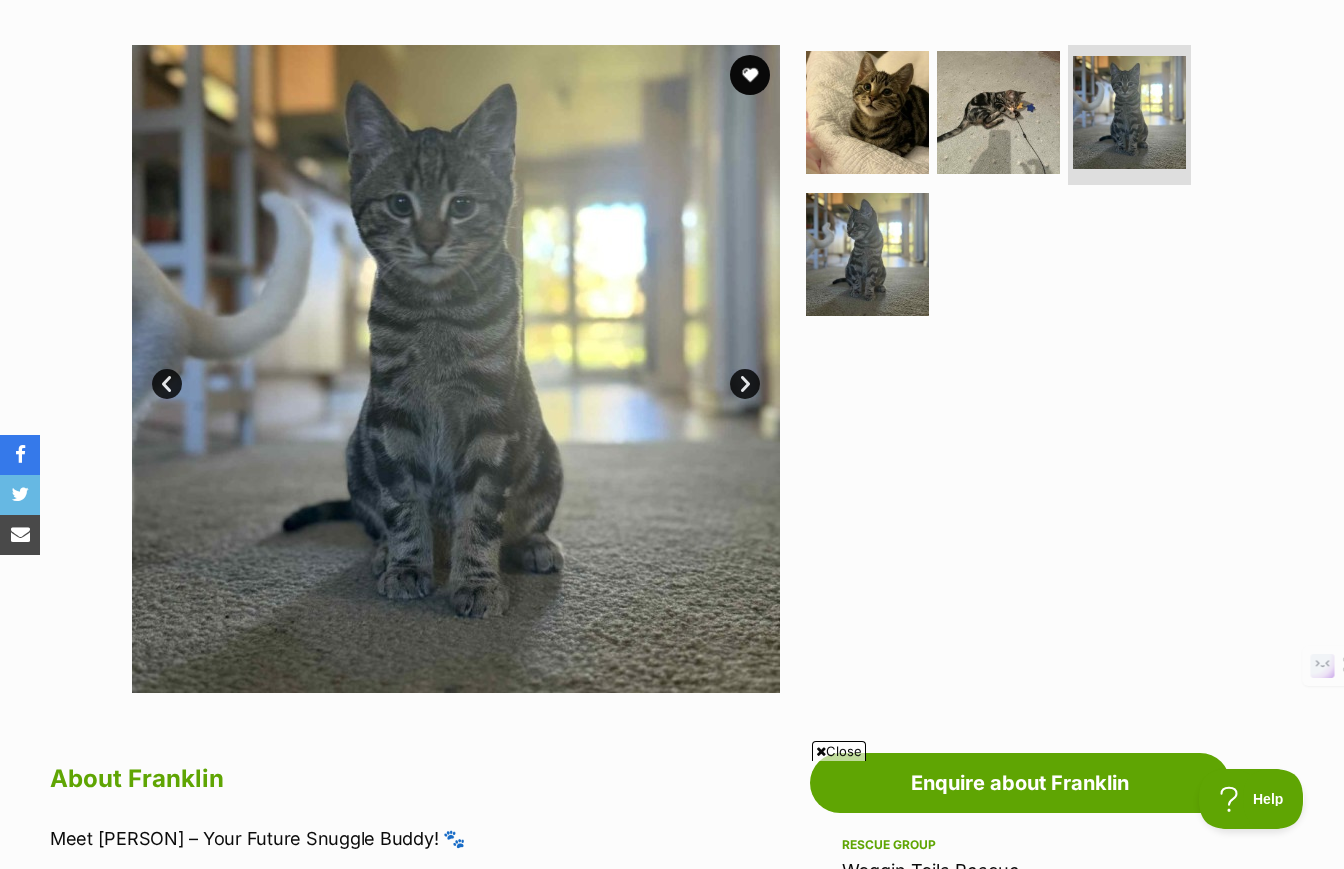 click on "Next" at bounding box center (745, 384) 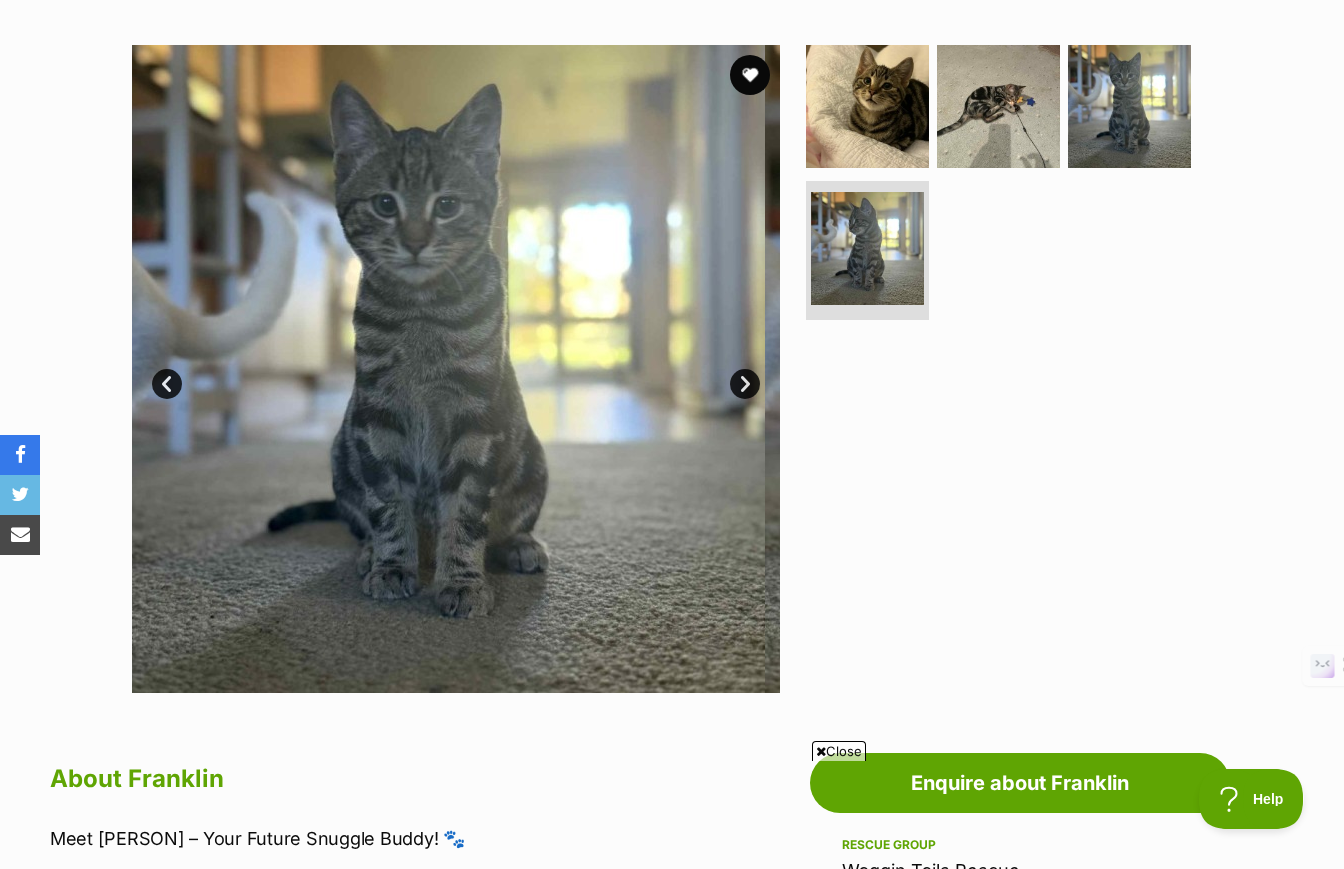 scroll, scrollTop: 0, scrollLeft: 0, axis: both 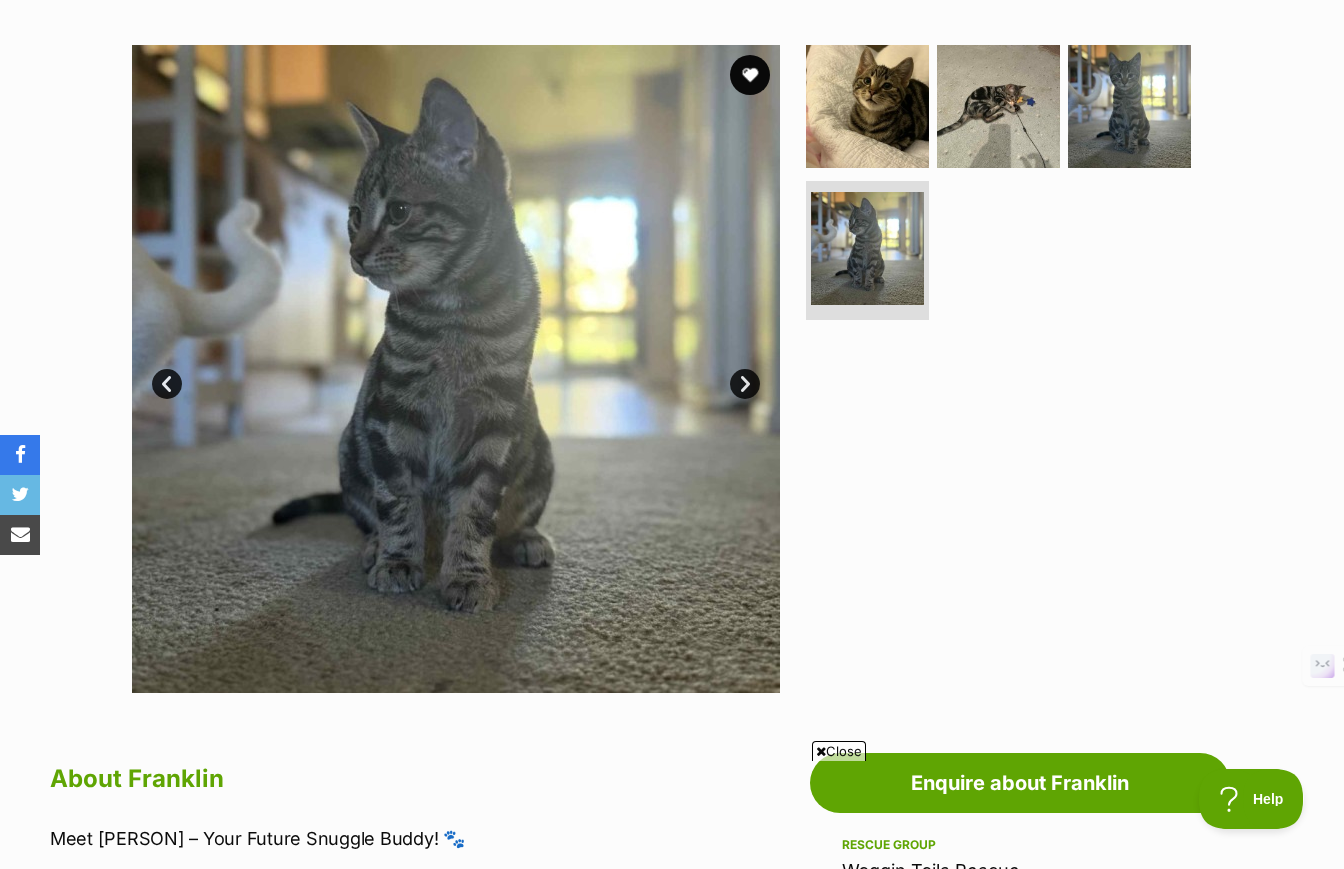 click on "Next" at bounding box center (745, 384) 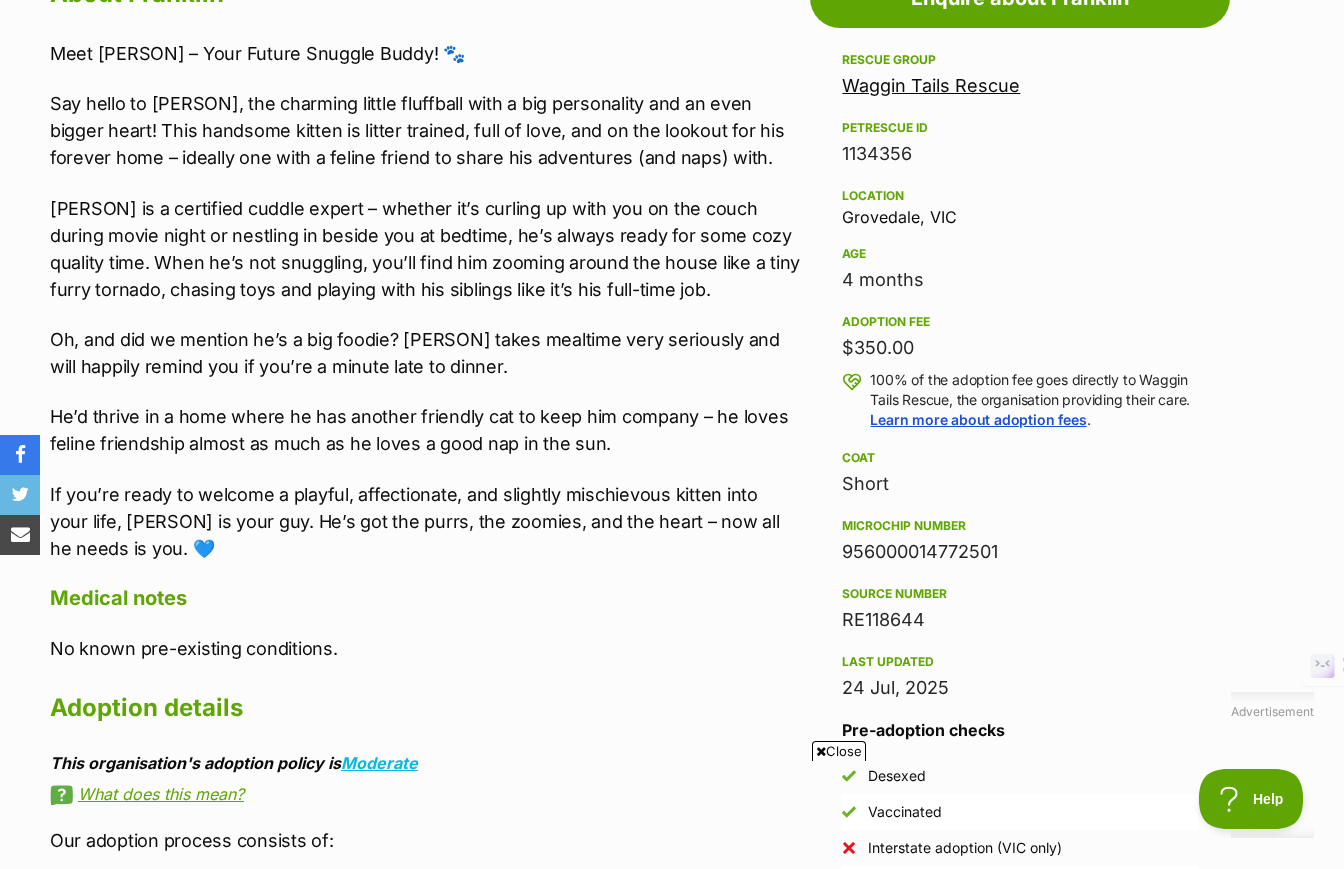 scroll, scrollTop: 1160, scrollLeft: 0, axis: vertical 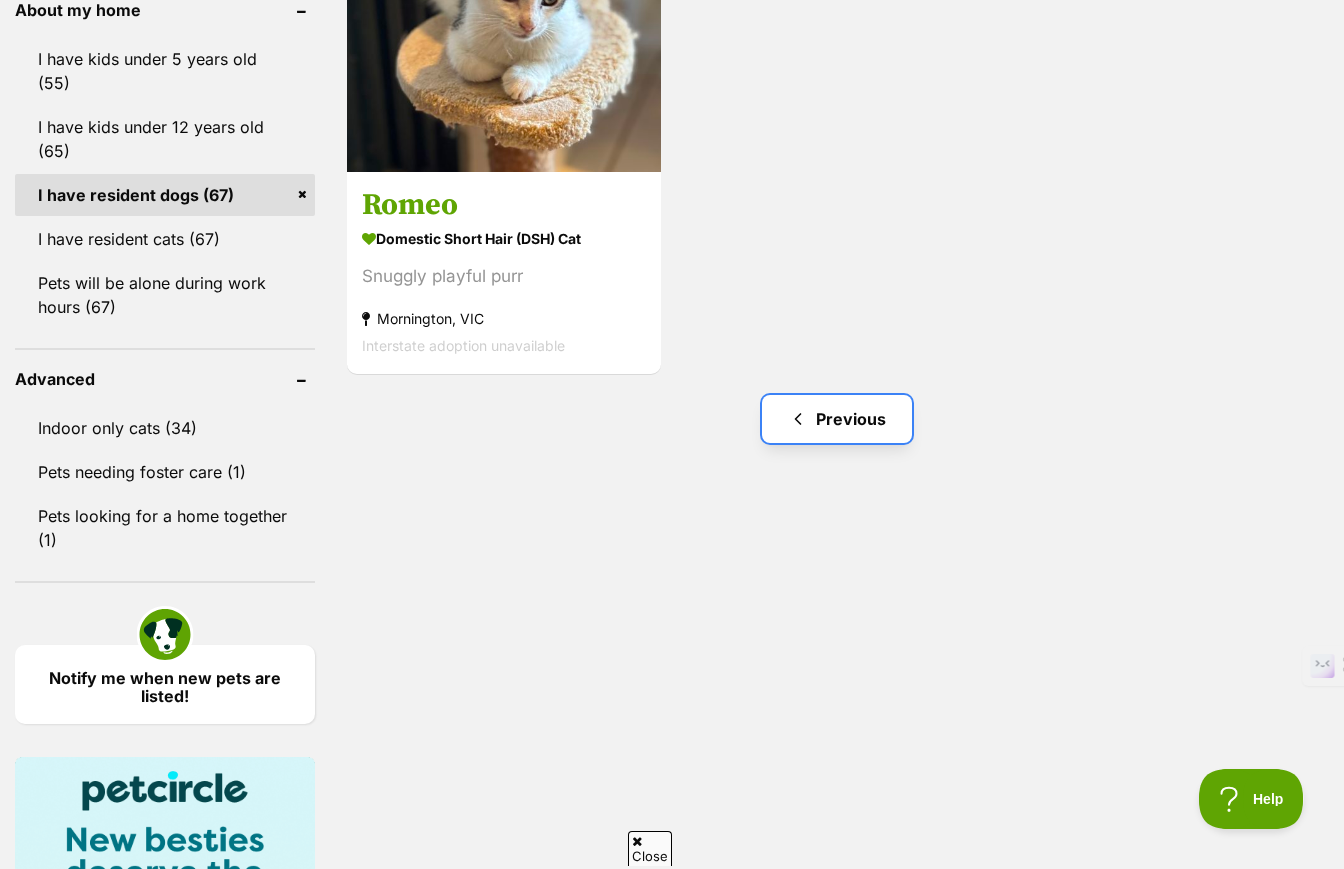 click on "Previous" at bounding box center (837, 419) 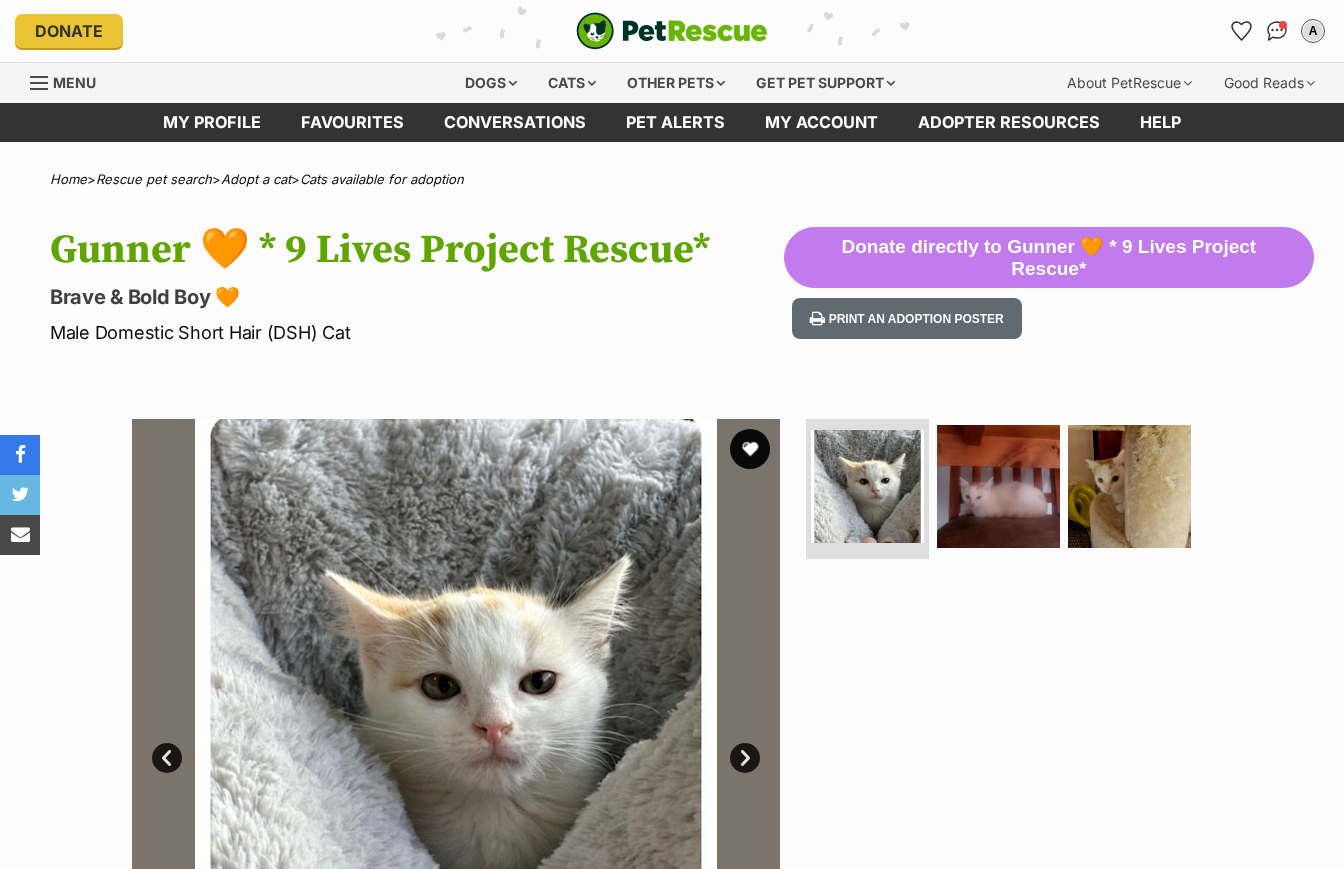 scroll, scrollTop: 0, scrollLeft: 0, axis: both 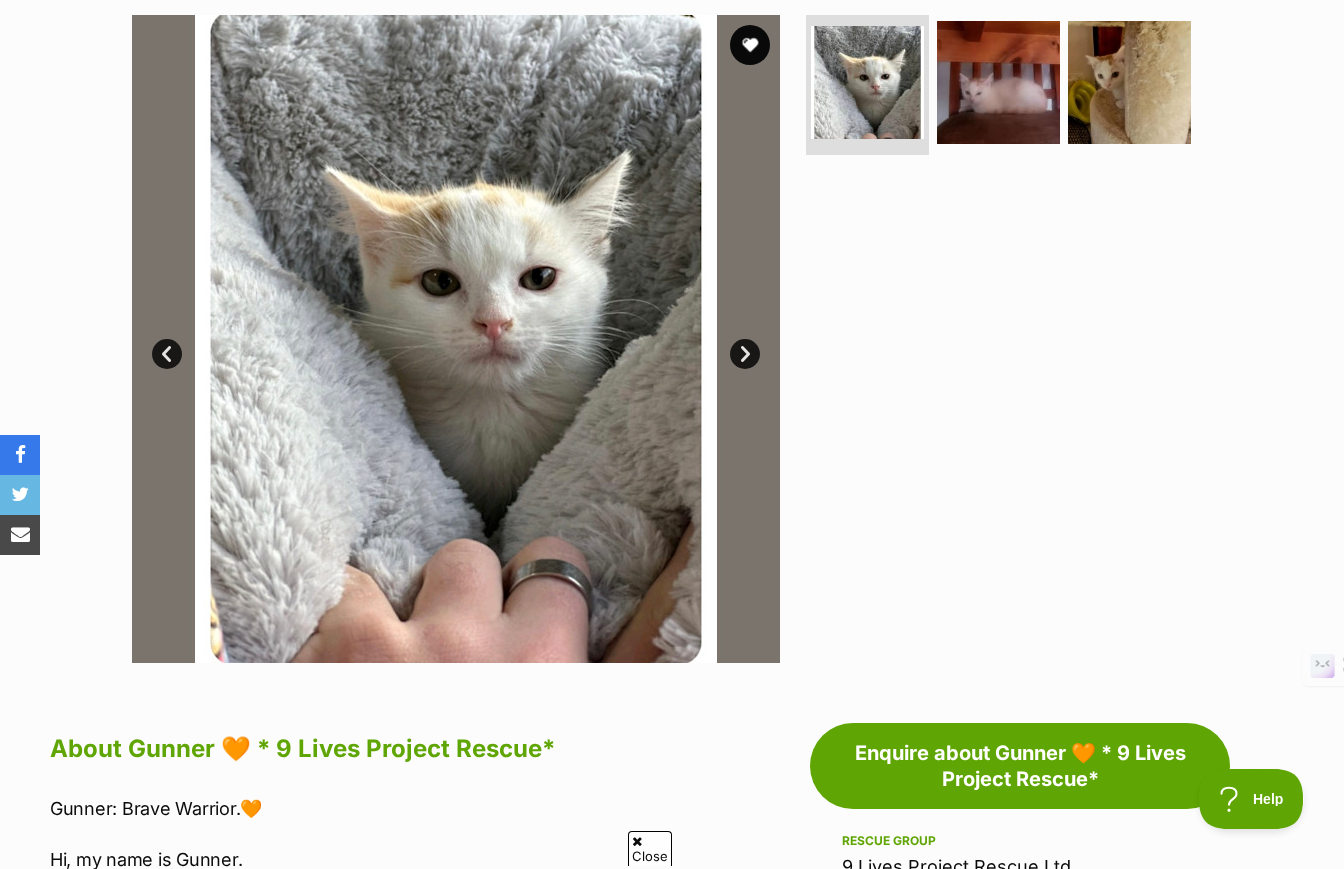 click at bounding box center (456, 339) 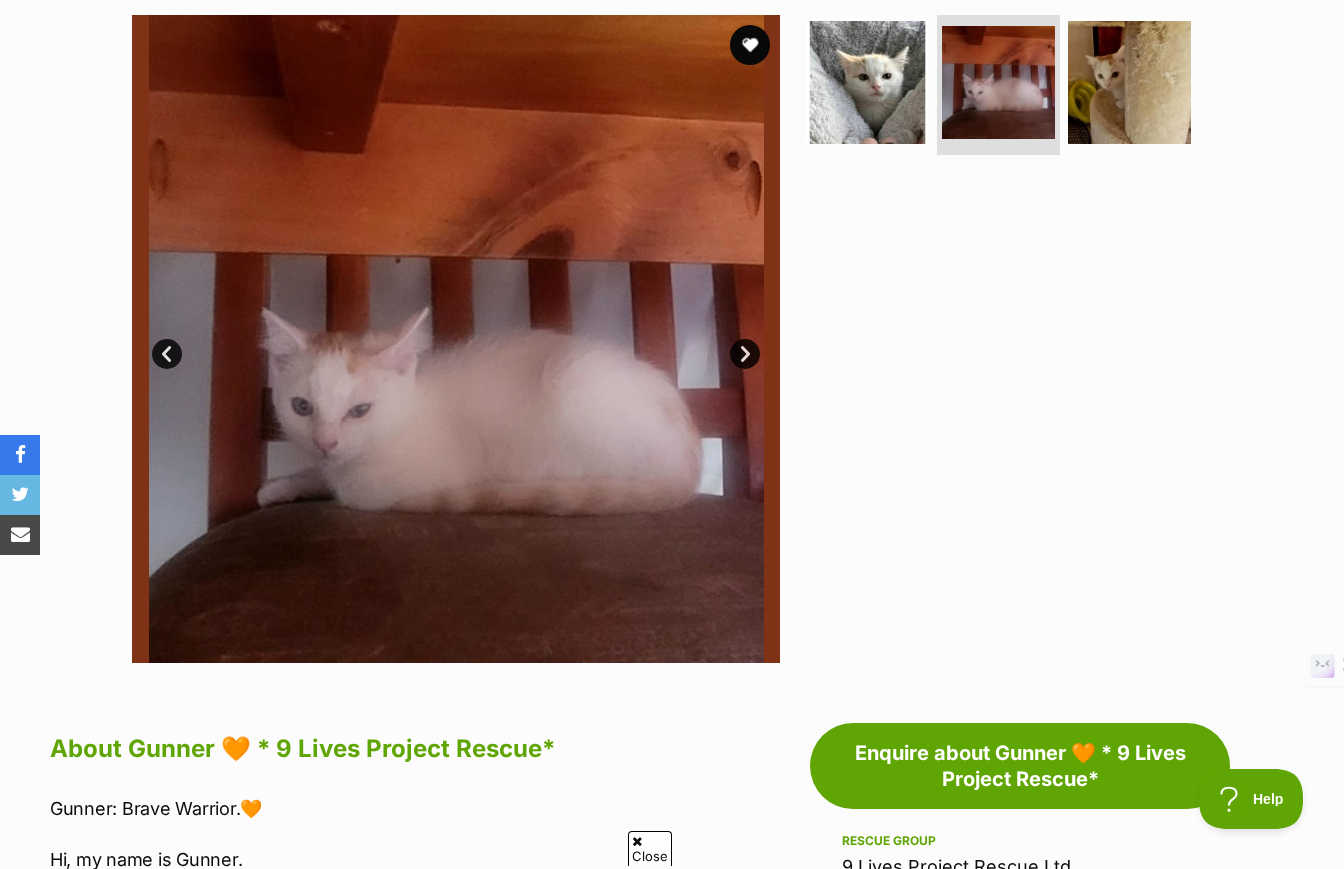 scroll, scrollTop: 0, scrollLeft: 0, axis: both 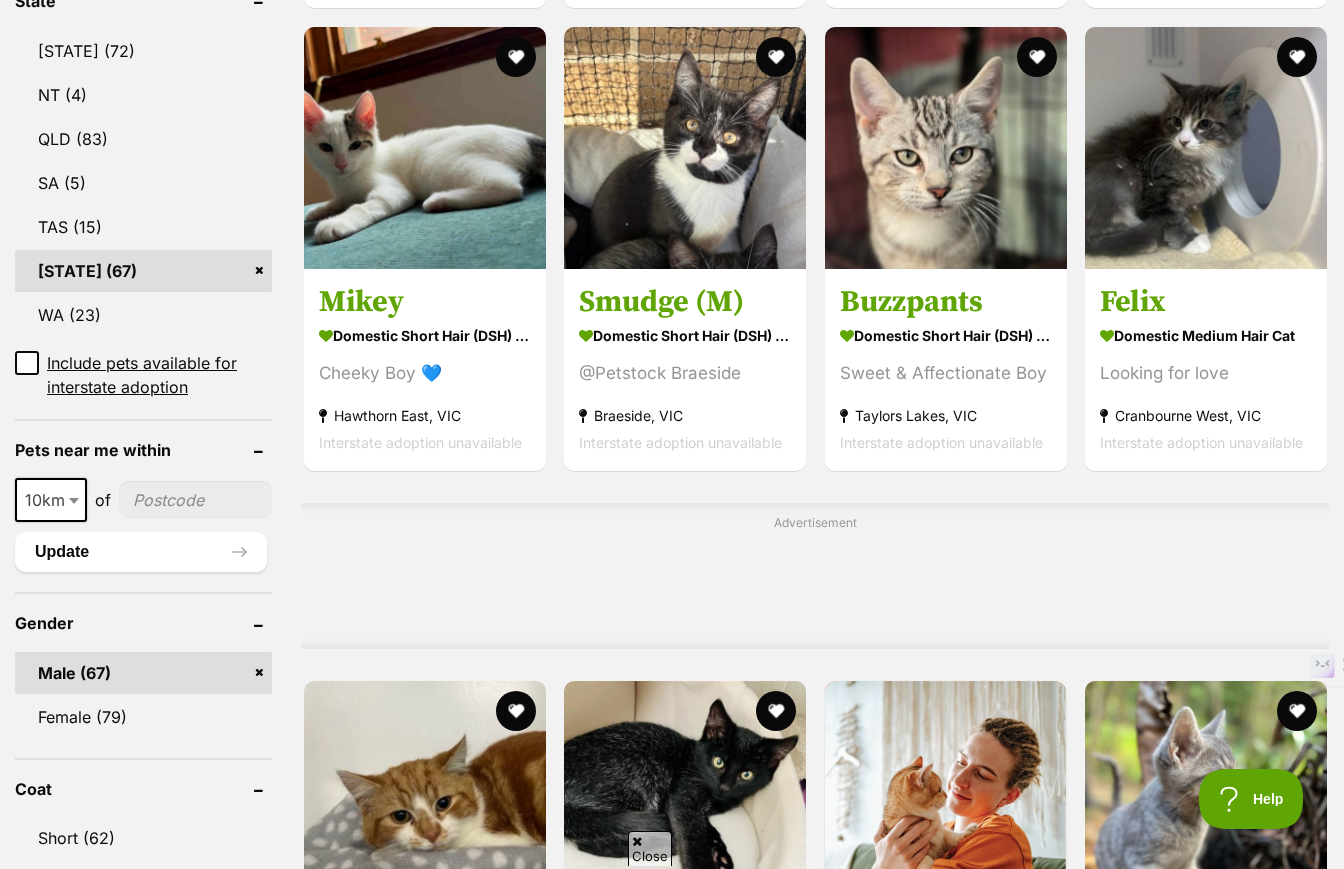 click on "Male (67)" at bounding box center [143, 673] 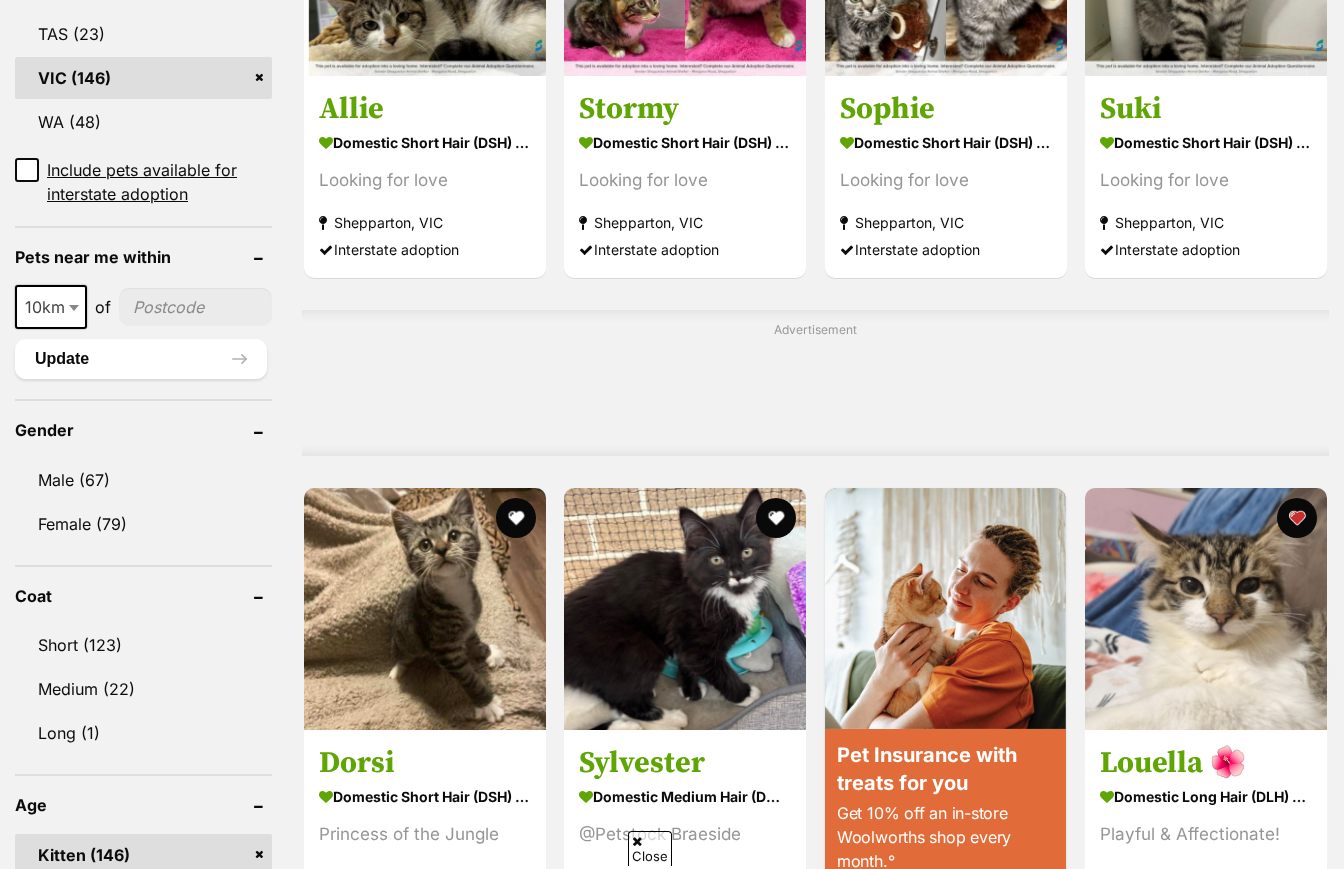 scroll, scrollTop: 0, scrollLeft: 0, axis: both 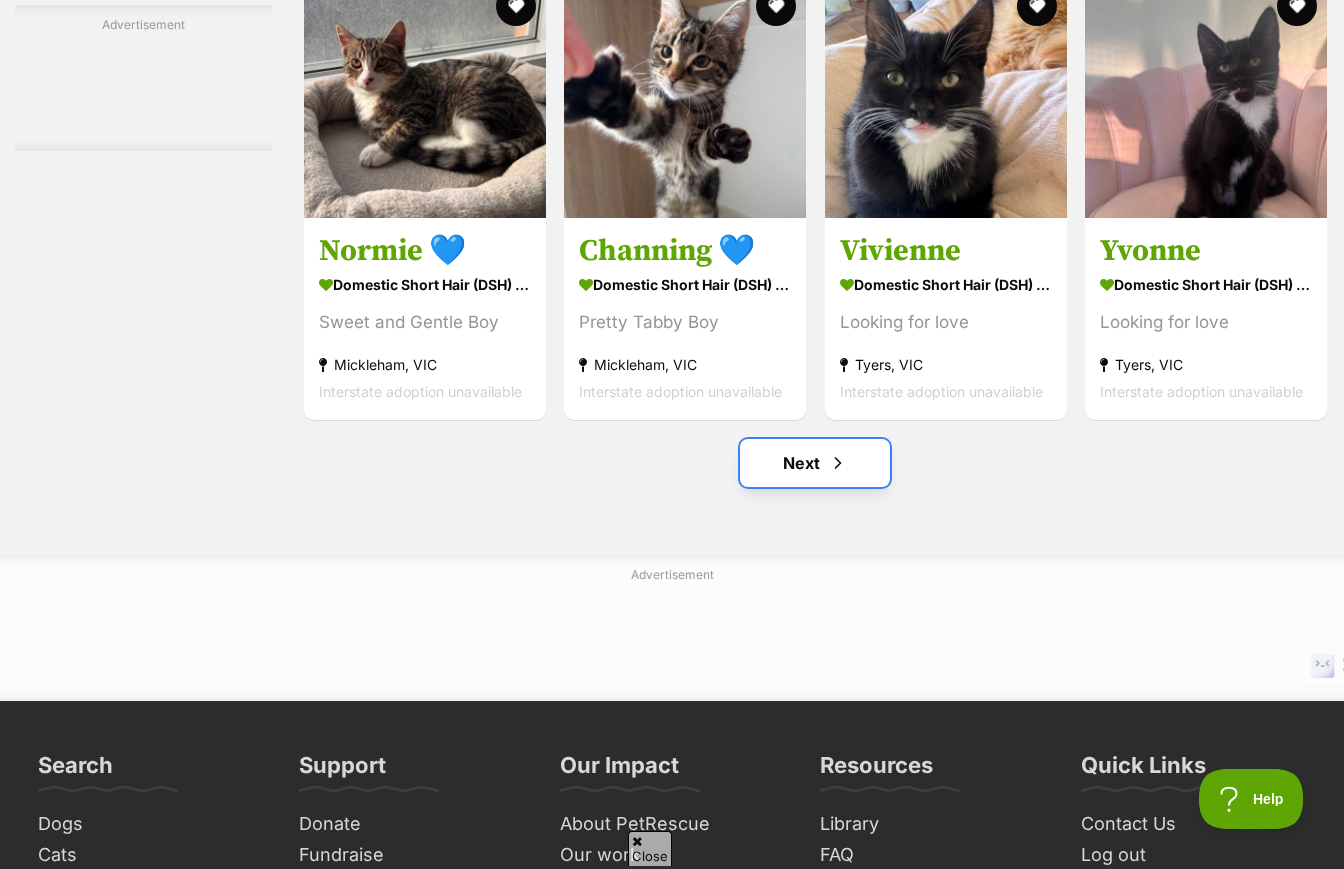 click on "Next" at bounding box center (815, 463) 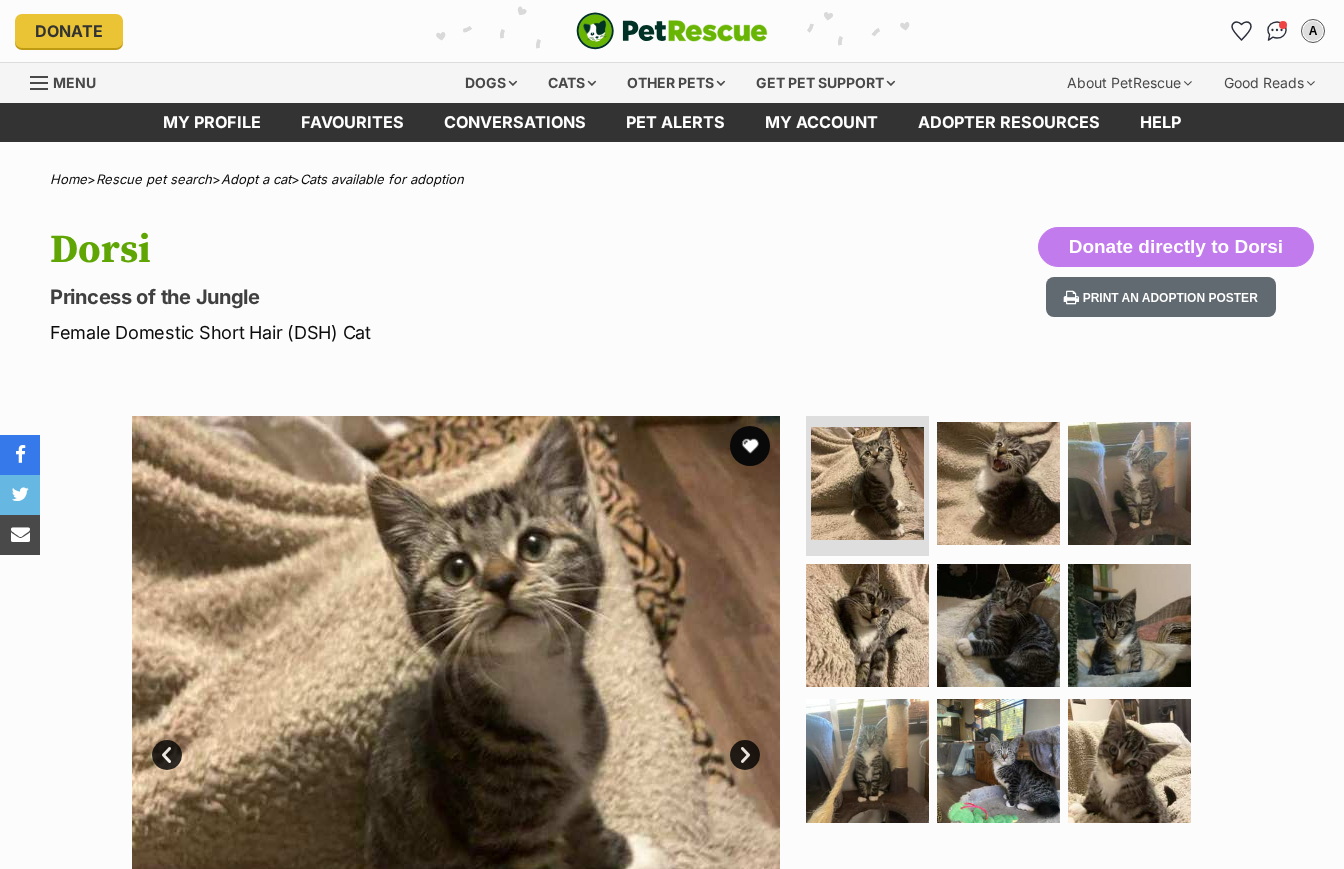 scroll, scrollTop: 0, scrollLeft: 0, axis: both 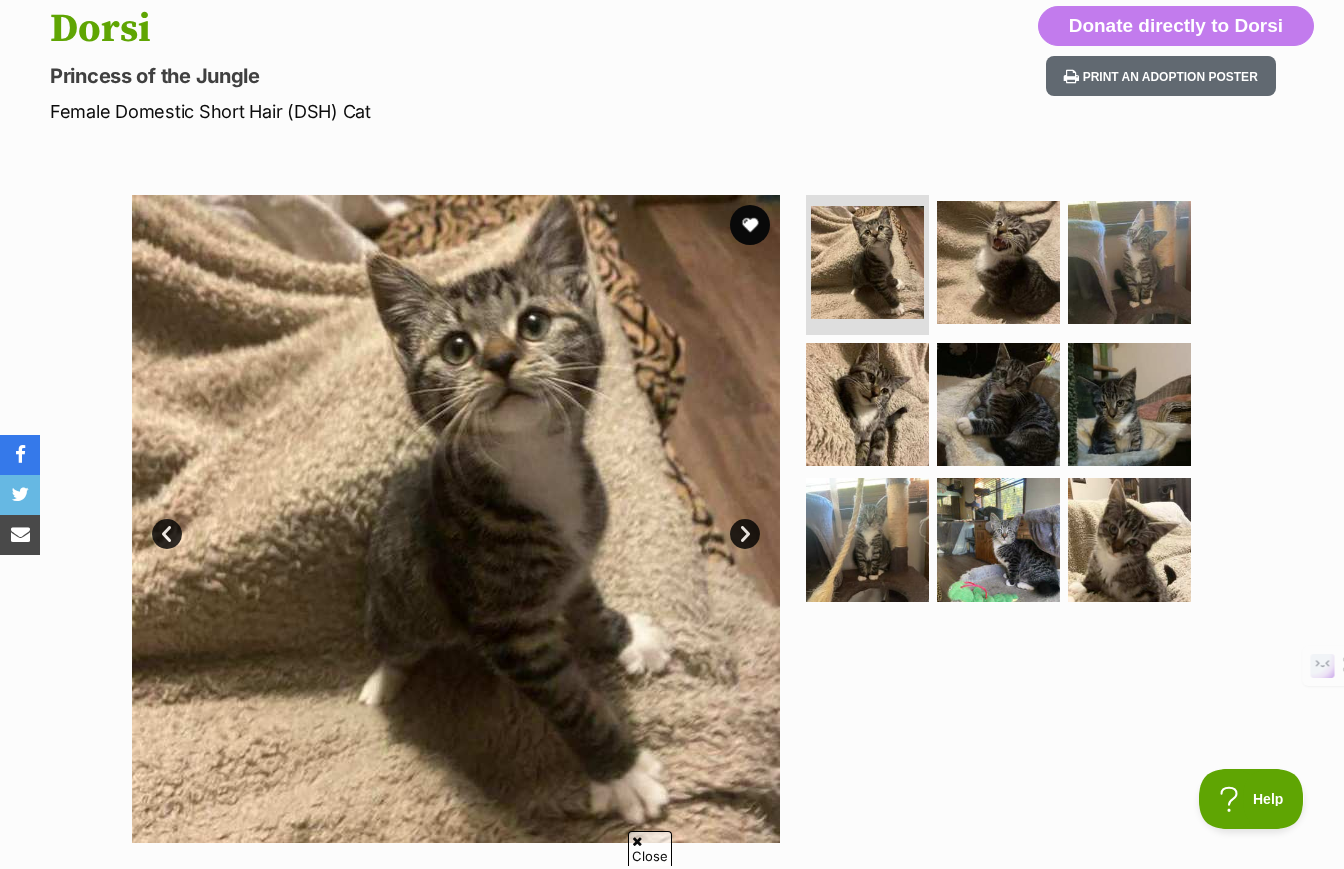 click on "Next" at bounding box center [745, 534] 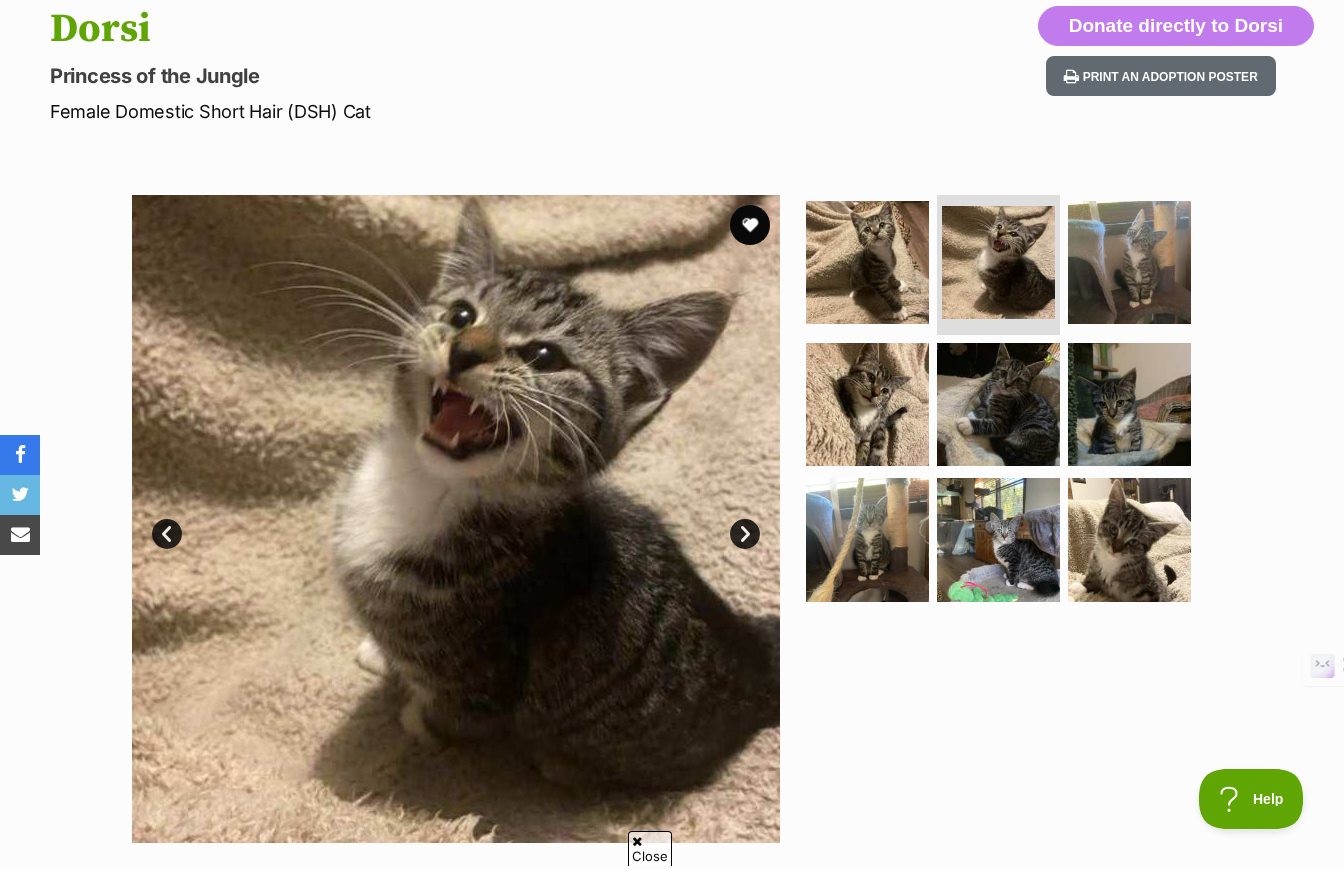 click on "Next" at bounding box center (745, 534) 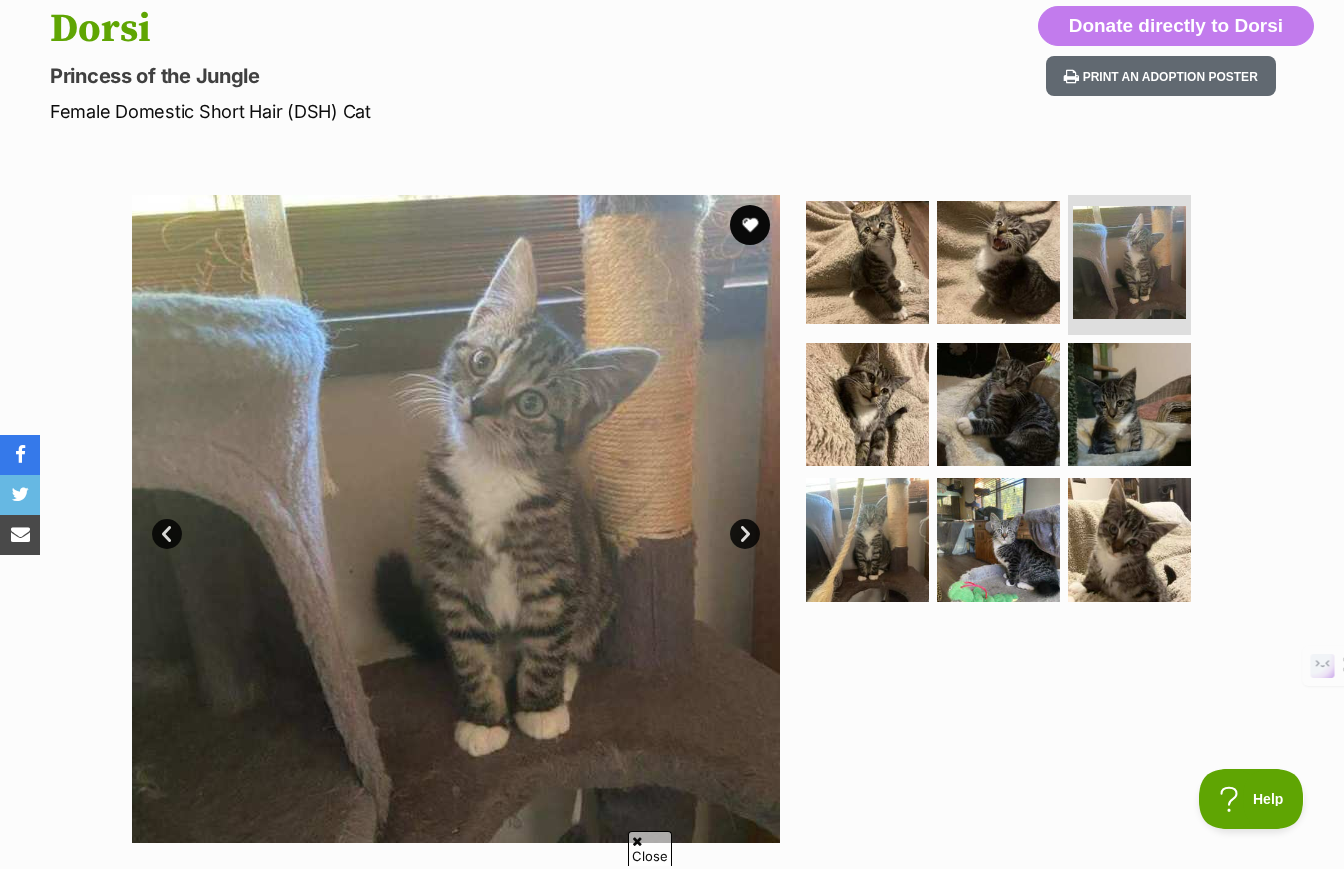 scroll, scrollTop: 0, scrollLeft: 0, axis: both 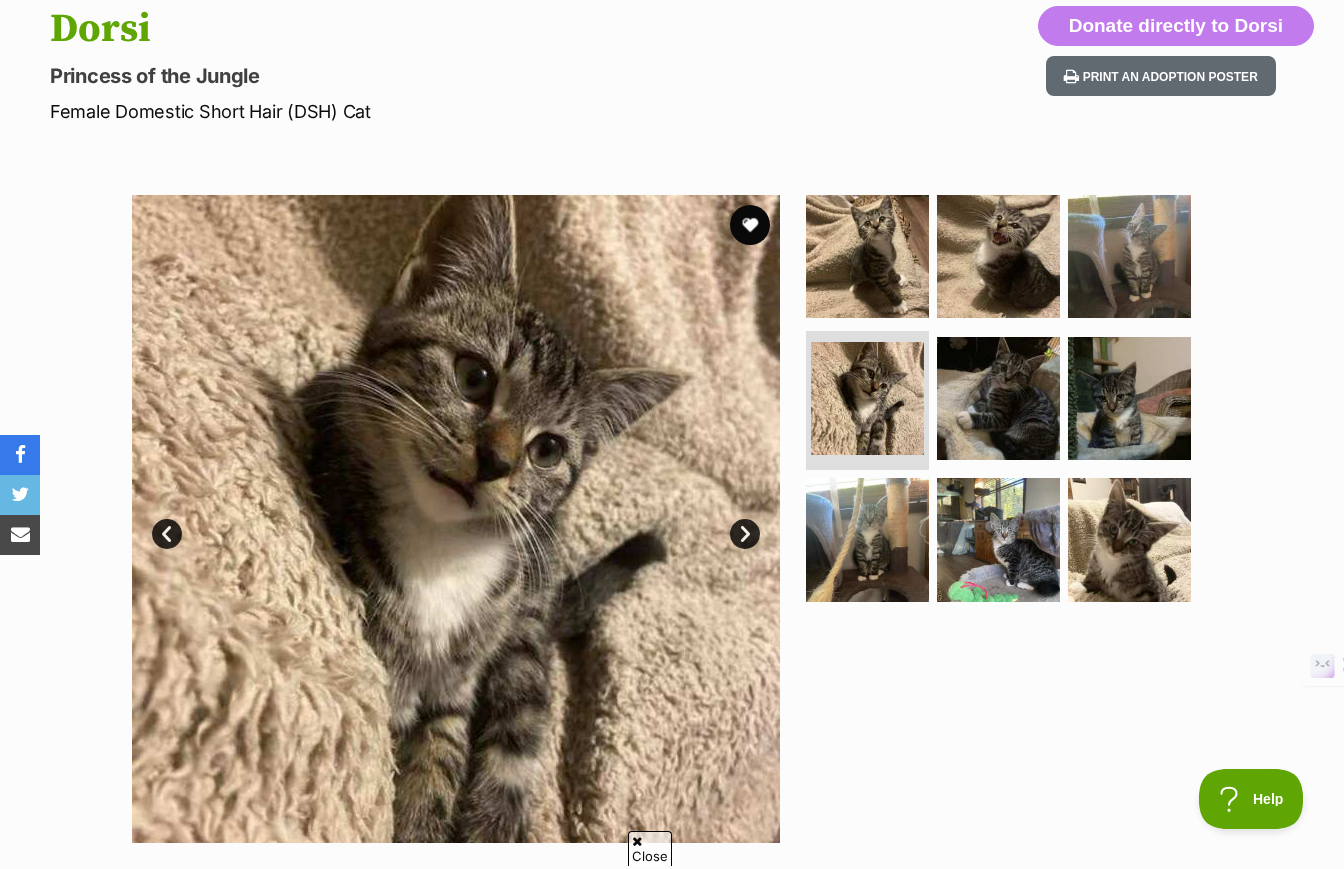 click on "Next" at bounding box center [745, 534] 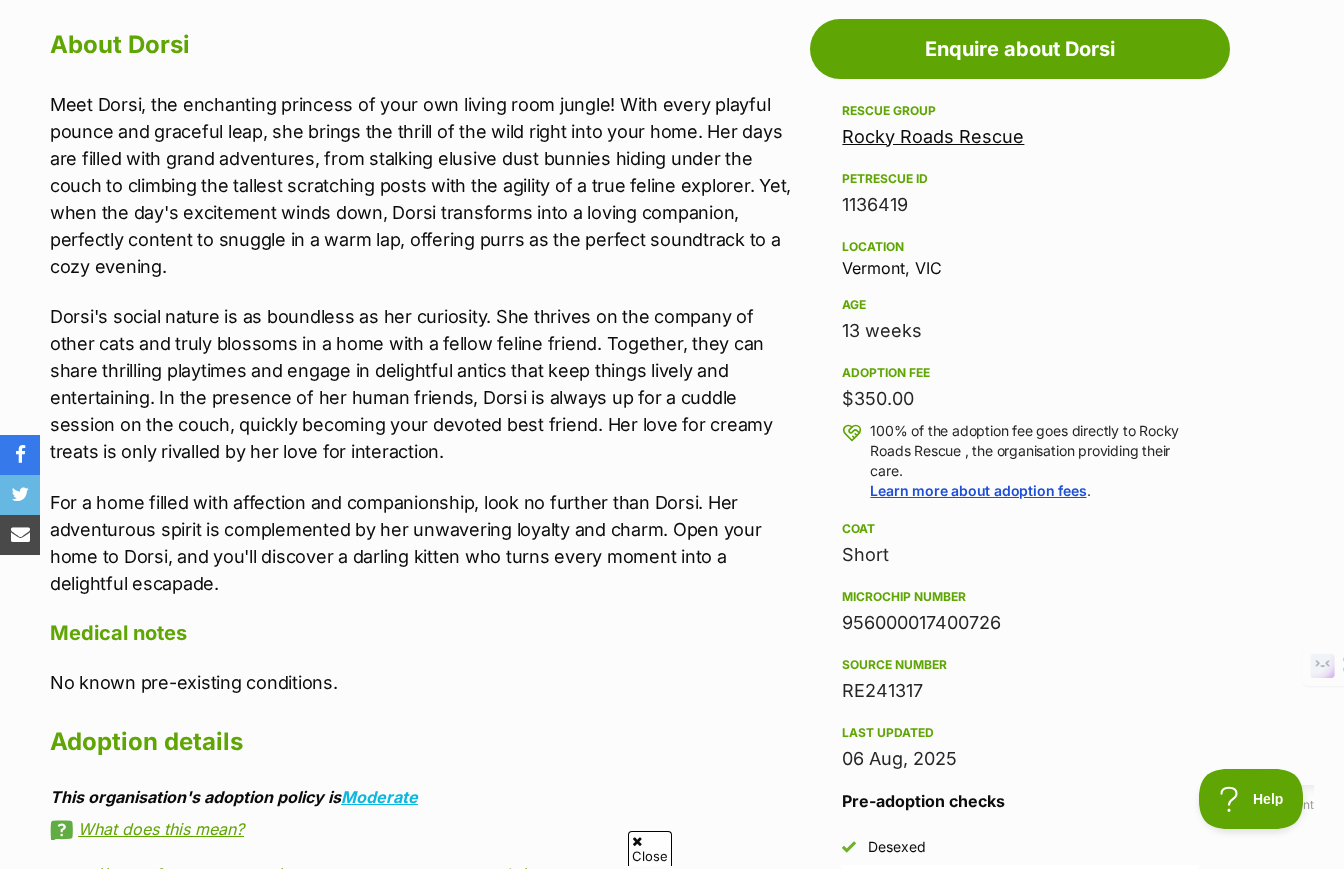 scroll, scrollTop: 1098, scrollLeft: 0, axis: vertical 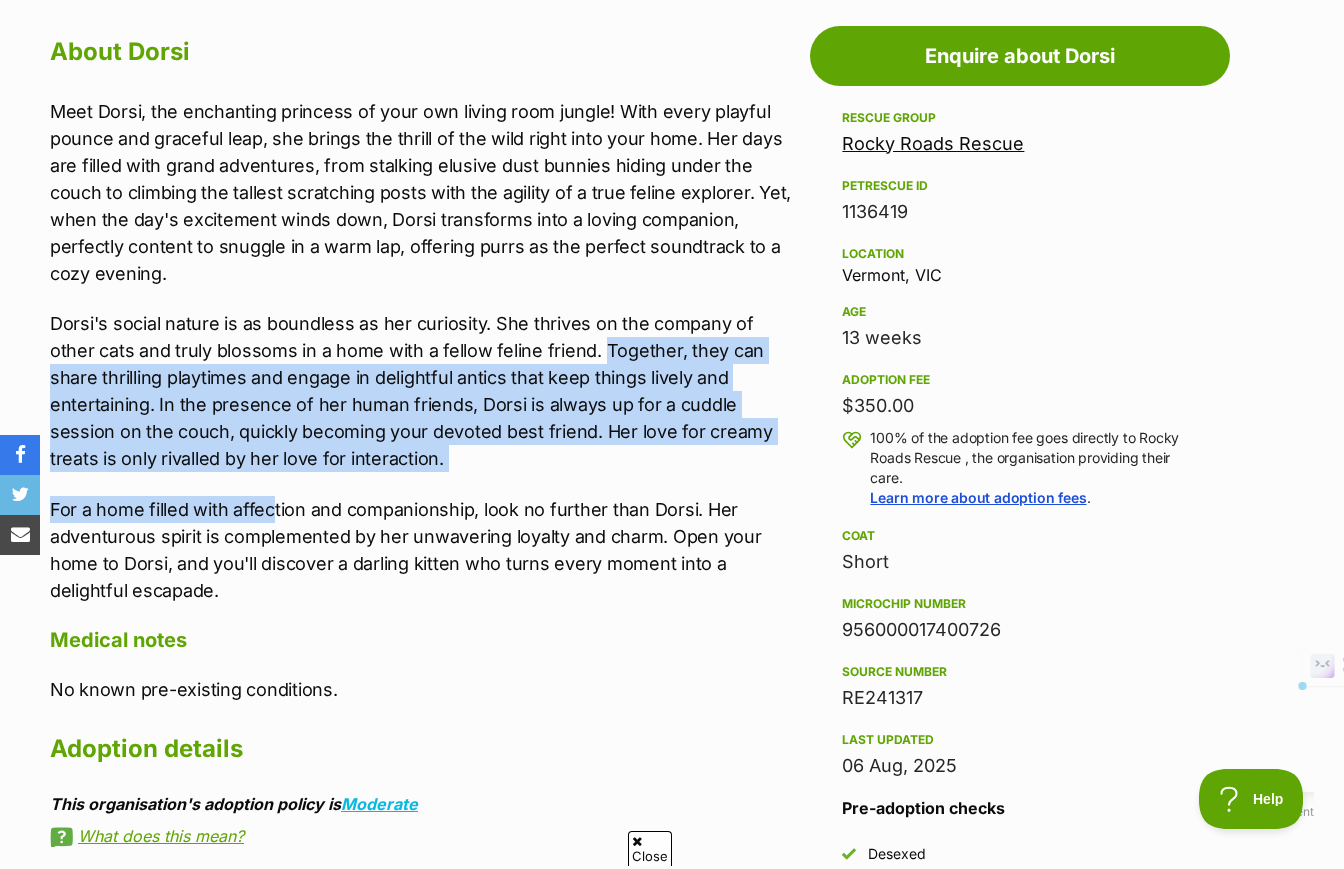 drag, startPoint x: 272, startPoint y: 513, endPoint x: 552, endPoint y: 330, distance: 334.49814 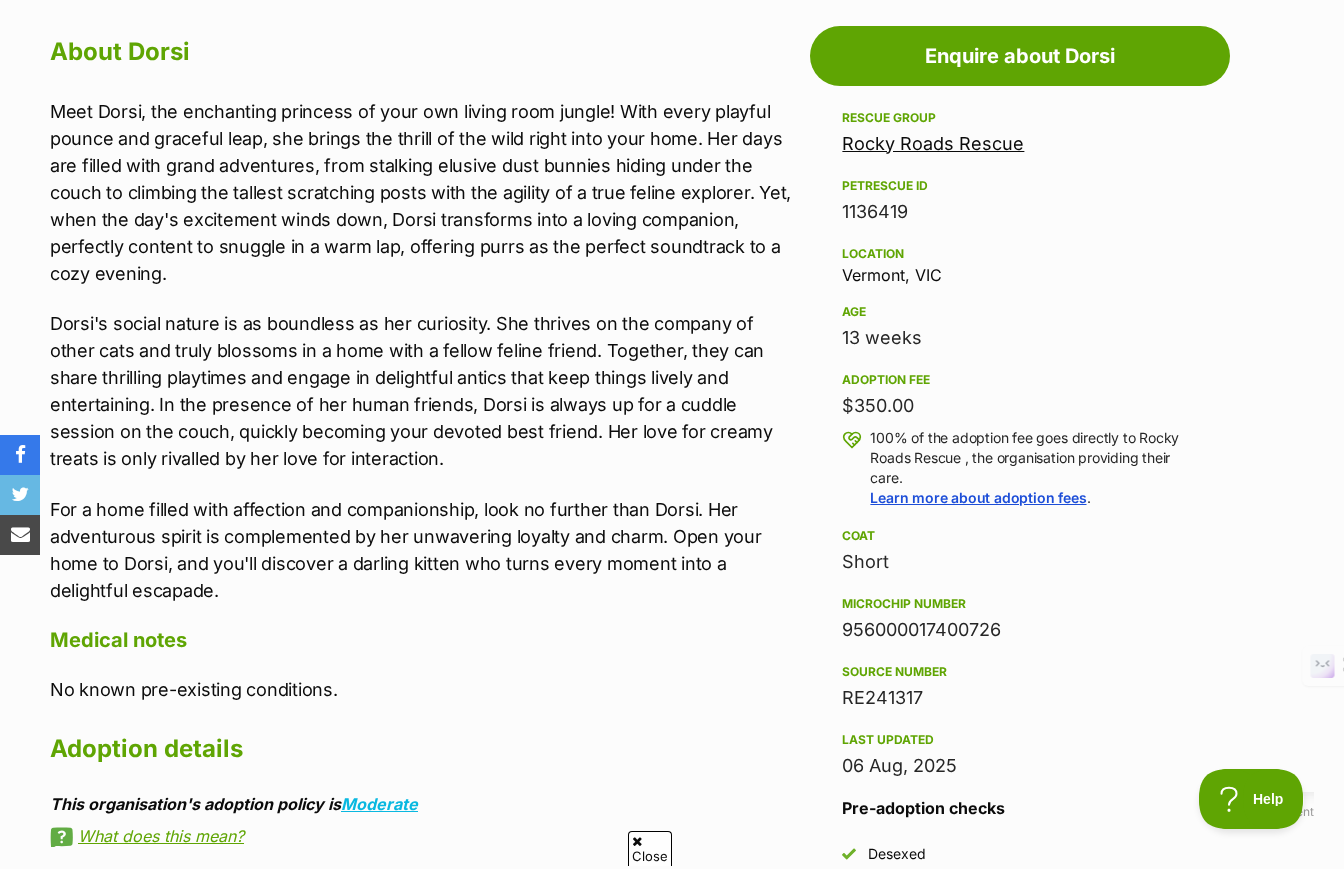 click on "Dorsi's social nature is as boundless as her curiosity. She thrives on the company of other cats and truly blossoms in a home with a fellow feline friend. Together, they can share thrilling playtimes and engage in delightful antics that keep things lively and entertaining. In the presence of her human friends, Dorsi is always up for a cuddle session on the couch, quickly becoming your devoted best friend. Her love for creamy treats is only rivalled by her love for interaction." at bounding box center (425, 391) 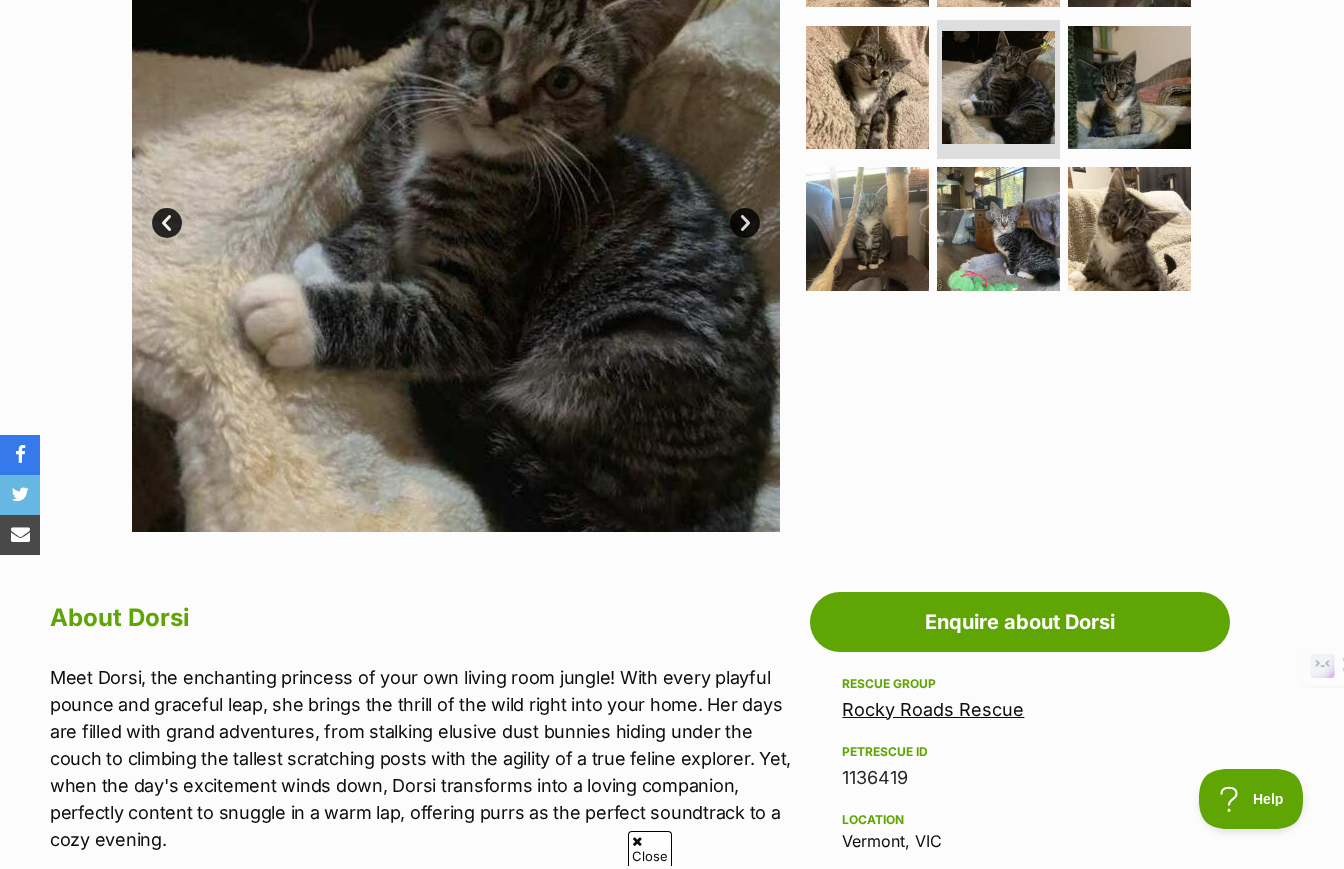 scroll, scrollTop: 267, scrollLeft: 0, axis: vertical 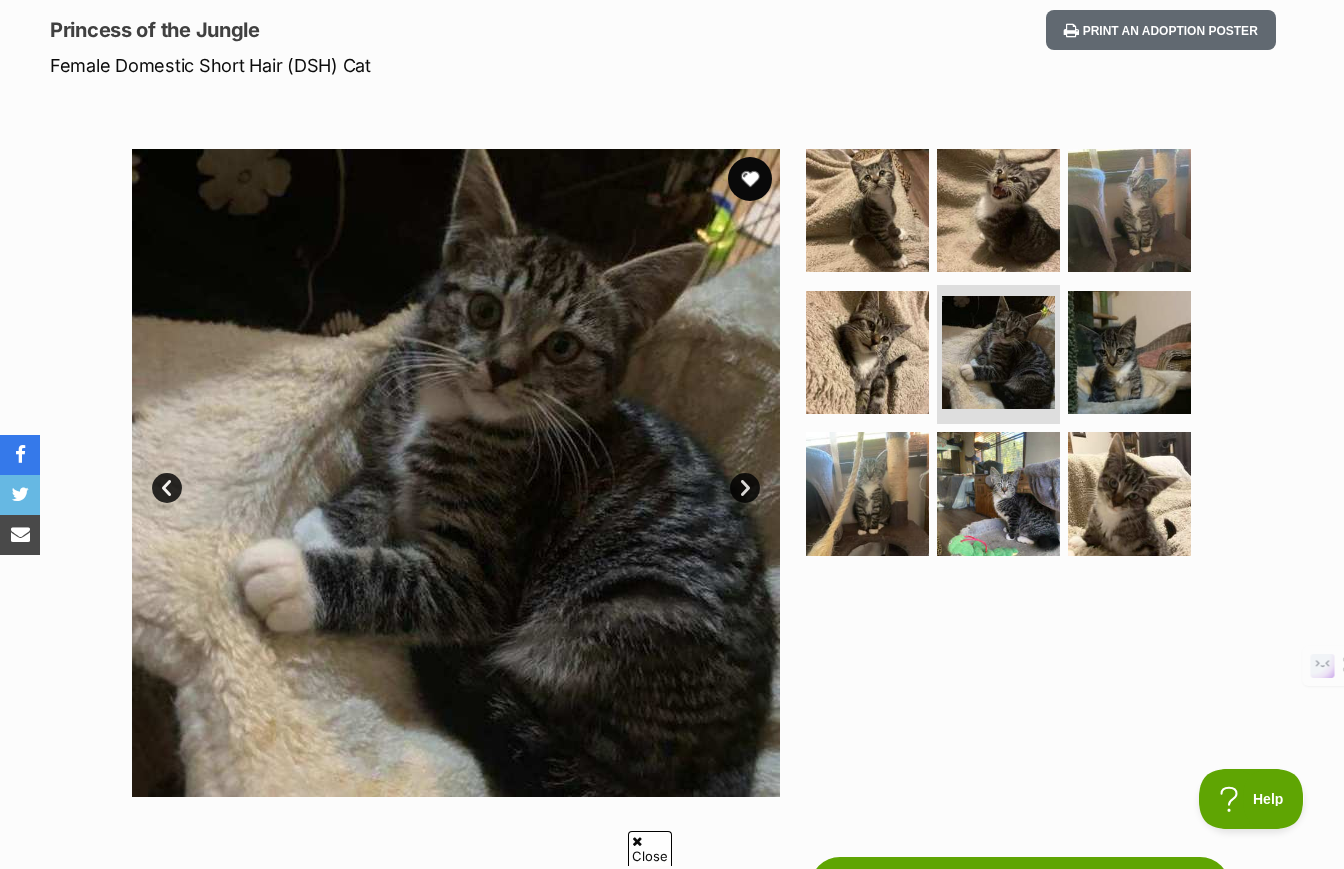click at bounding box center (750, 179) 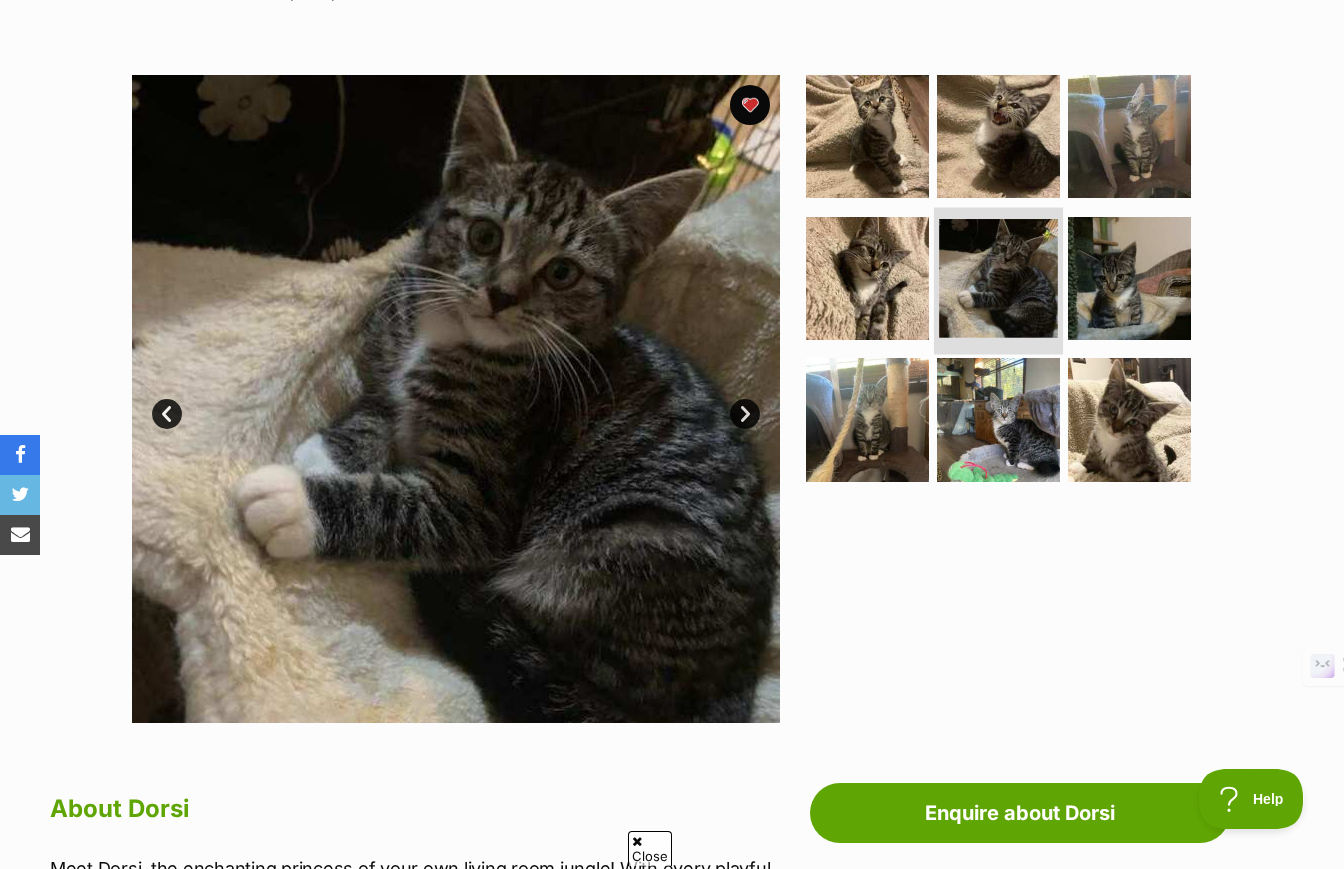 scroll, scrollTop: 336, scrollLeft: 0, axis: vertical 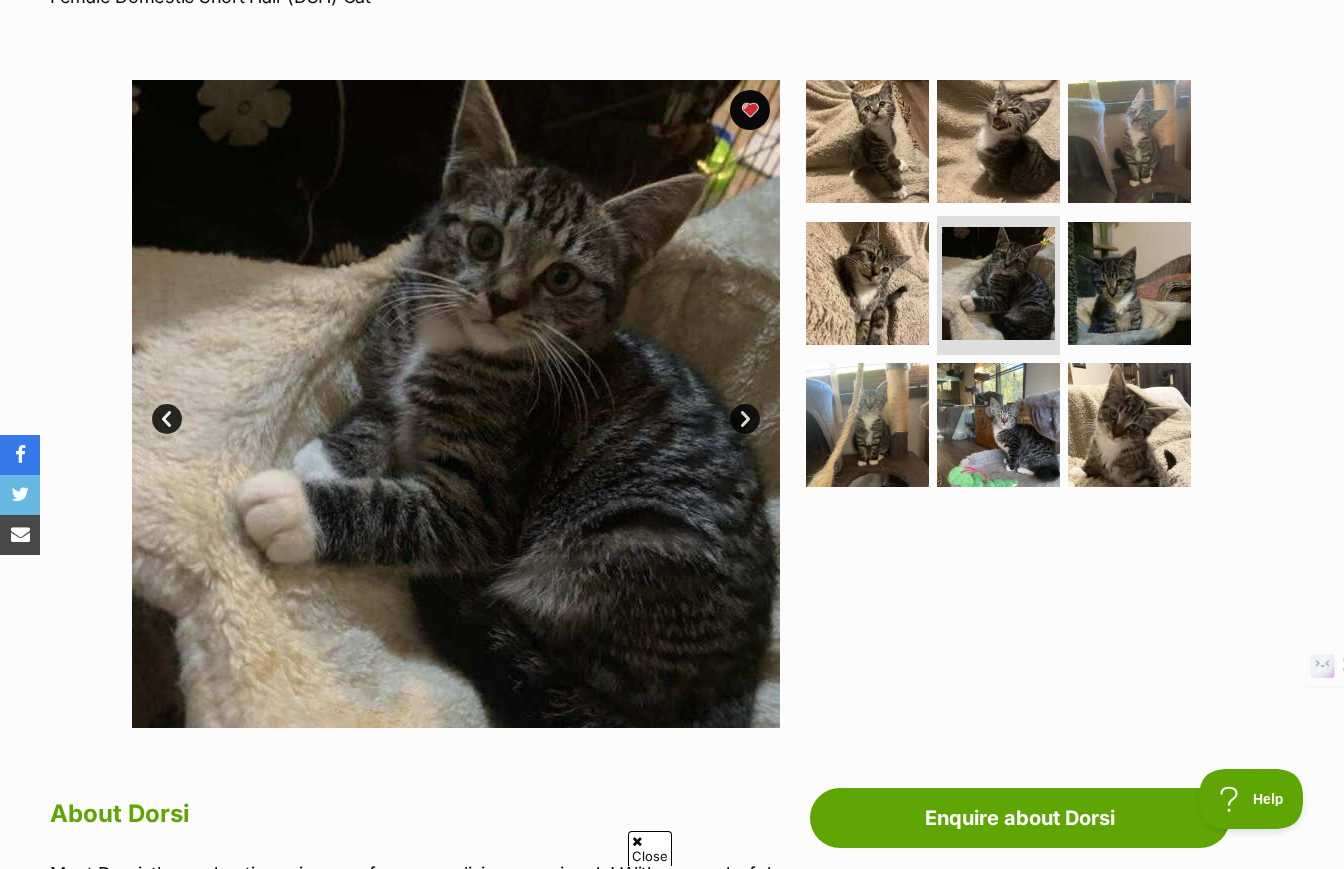 click on "Next" at bounding box center [745, 419] 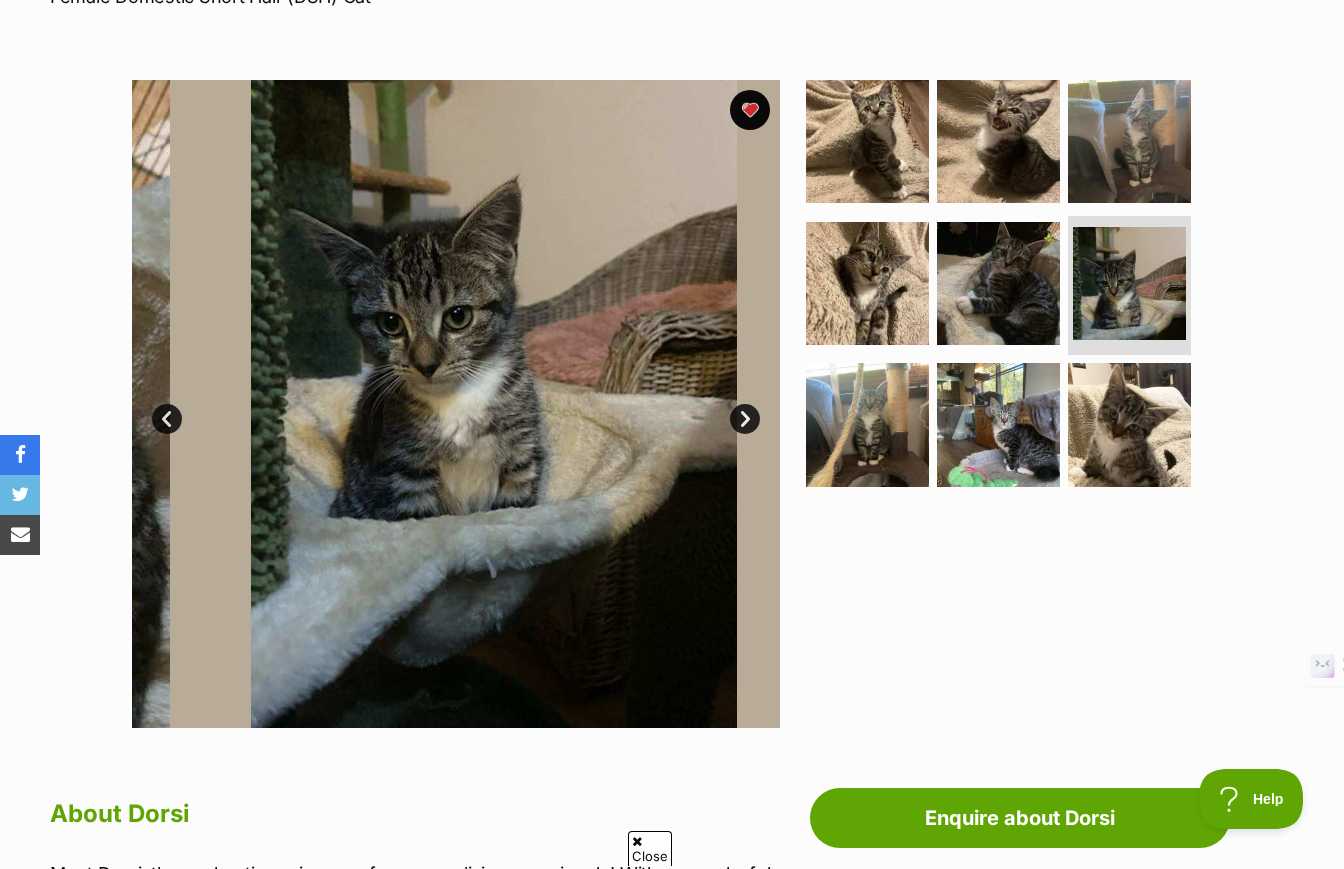 click on "Next" at bounding box center [745, 419] 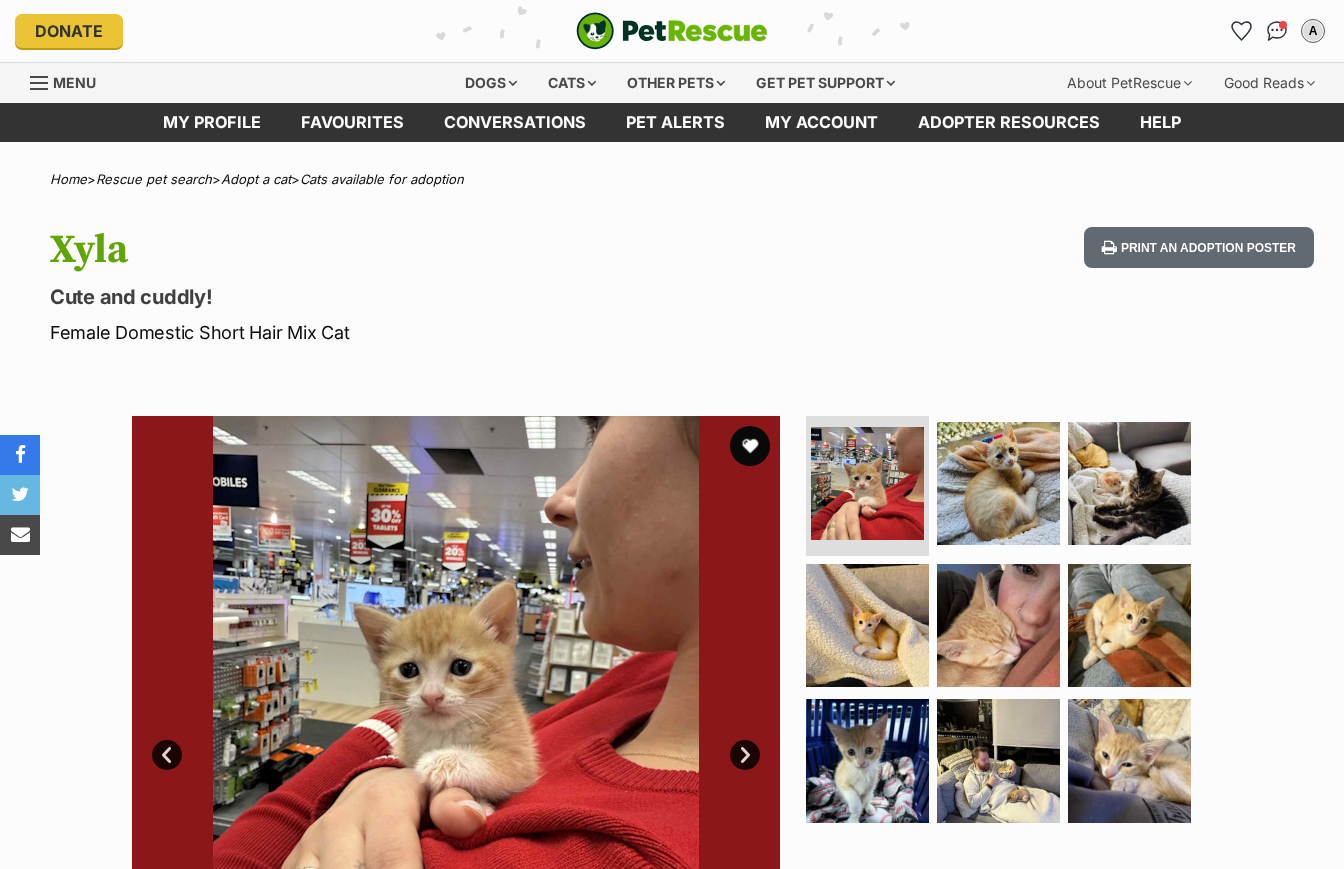 scroll, scrollTop: 0, scrollLeft: 0, axis: both 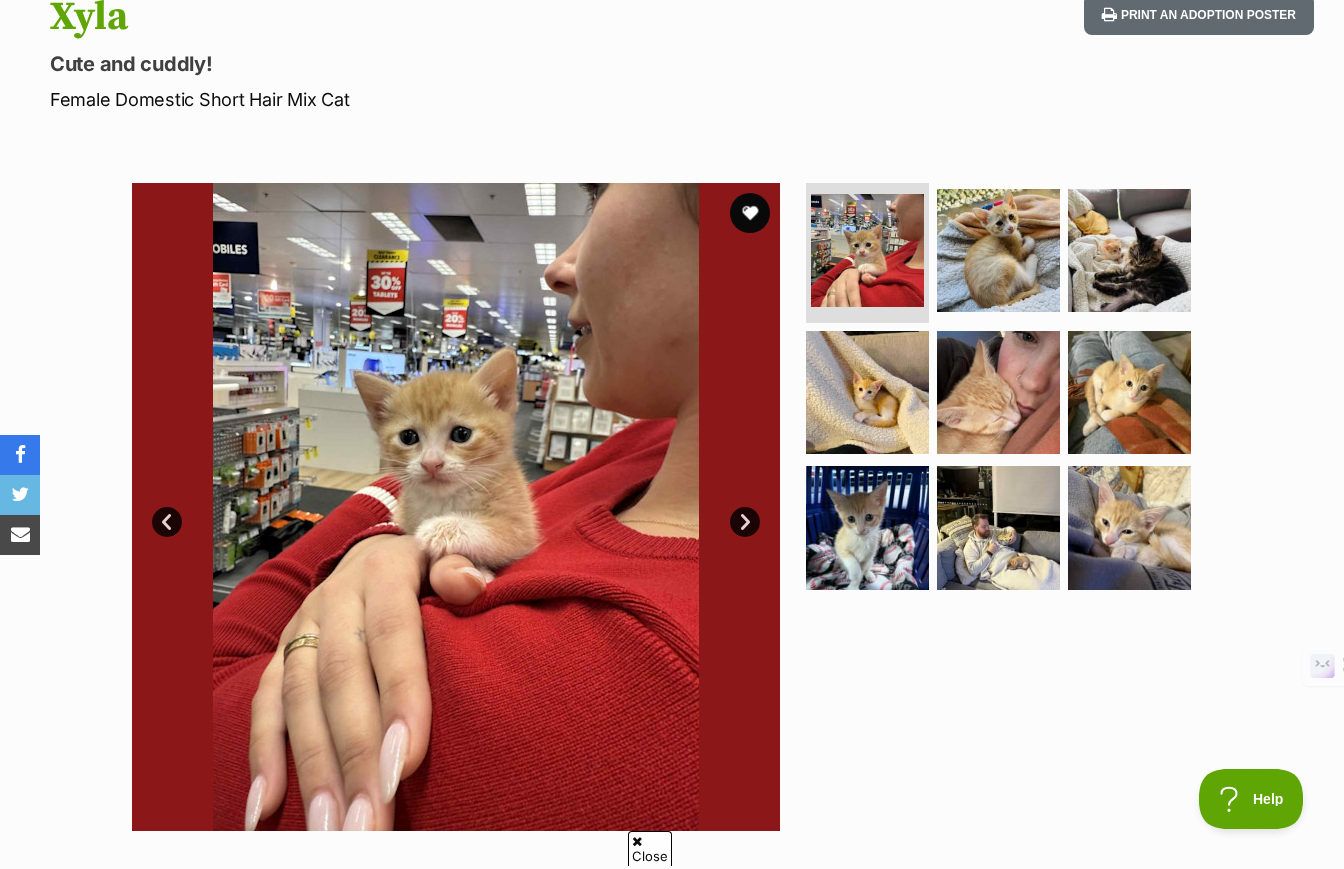 click on "Next" at bounding box center [745, 522] 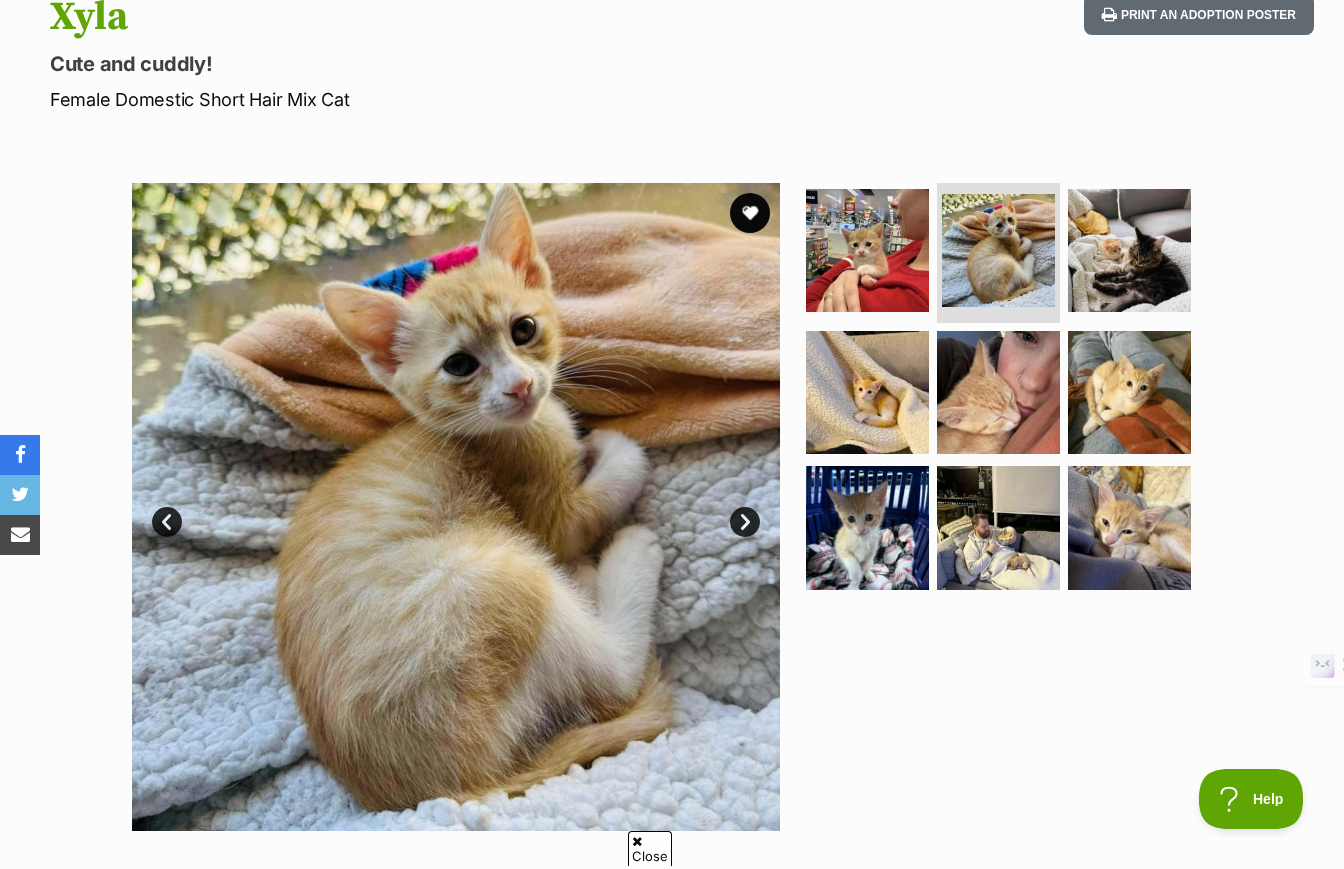 click on "Next" at bounding box center [745, 522] 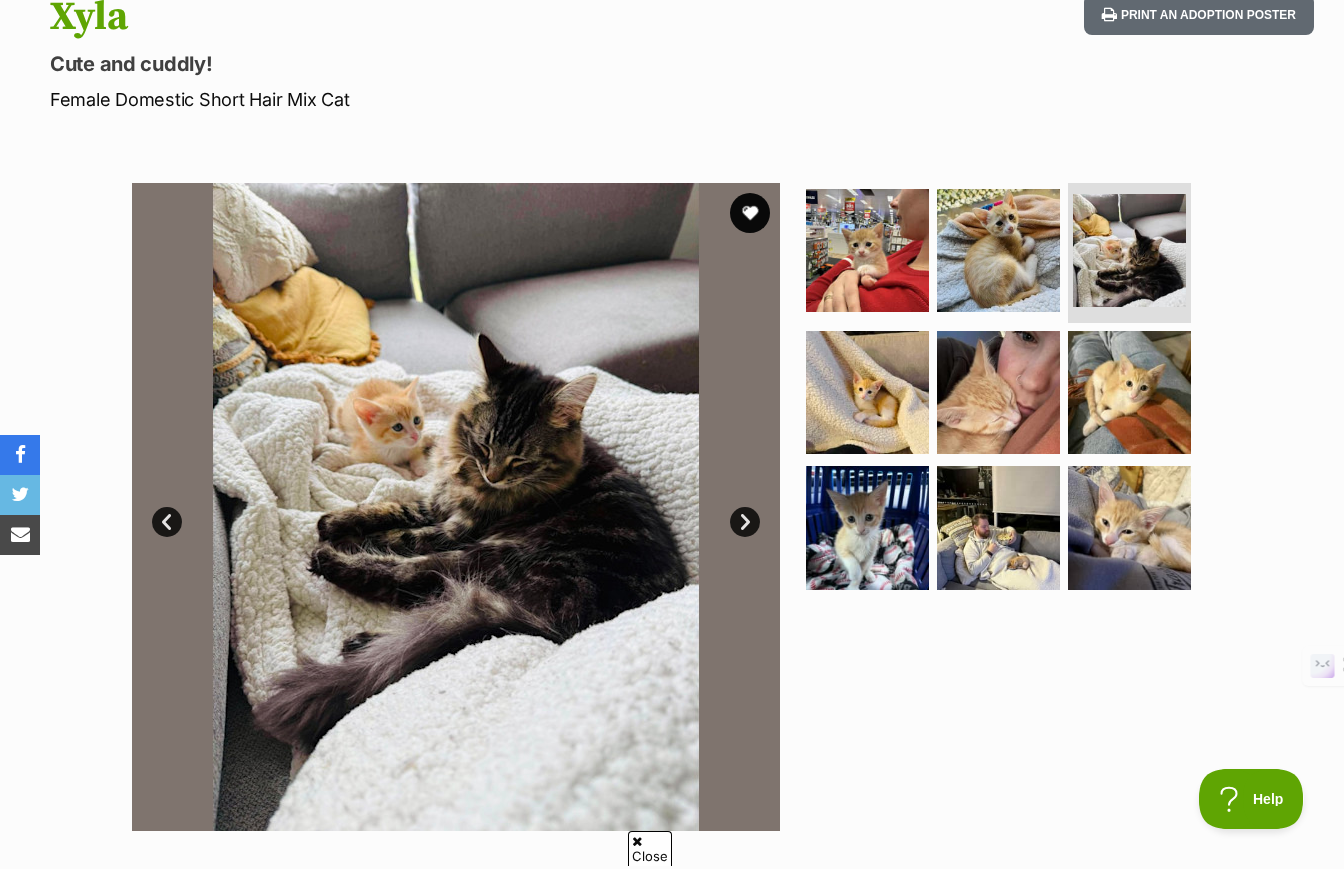 click on "Next" at bounding box center [745, 522] 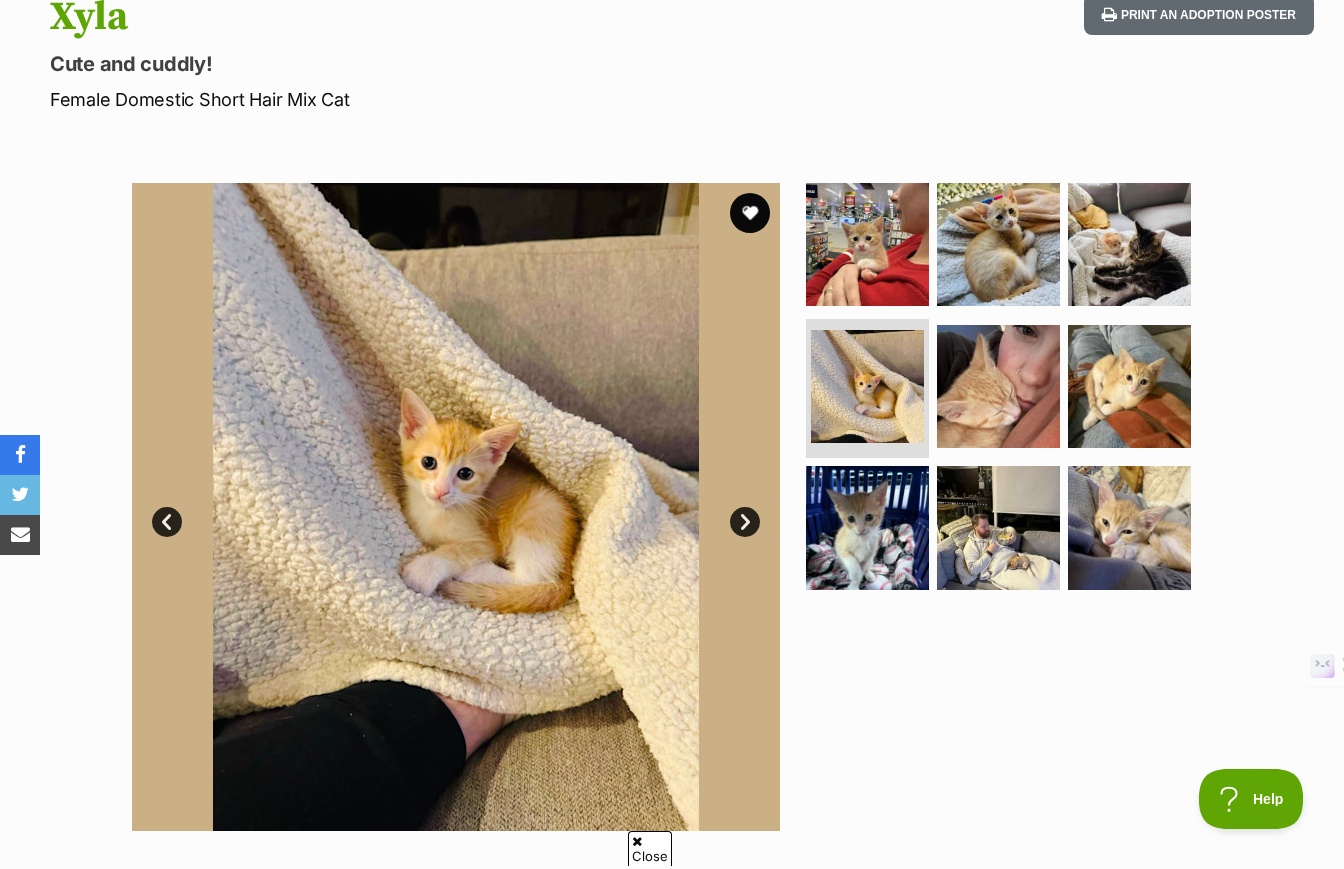 click on "Next" at bounding box center [745, 522] 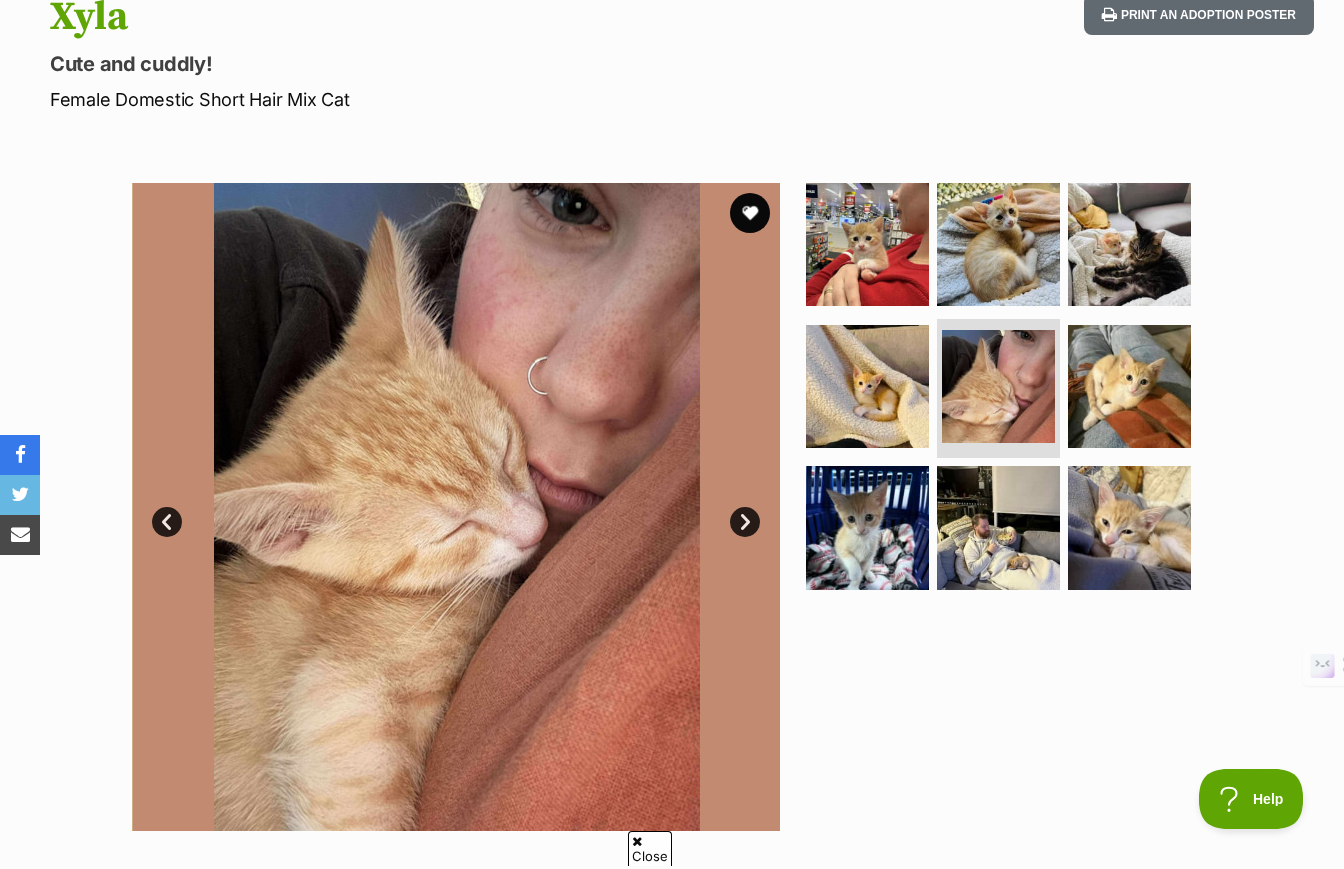 click on "Next" at bounding box center (745, 522) 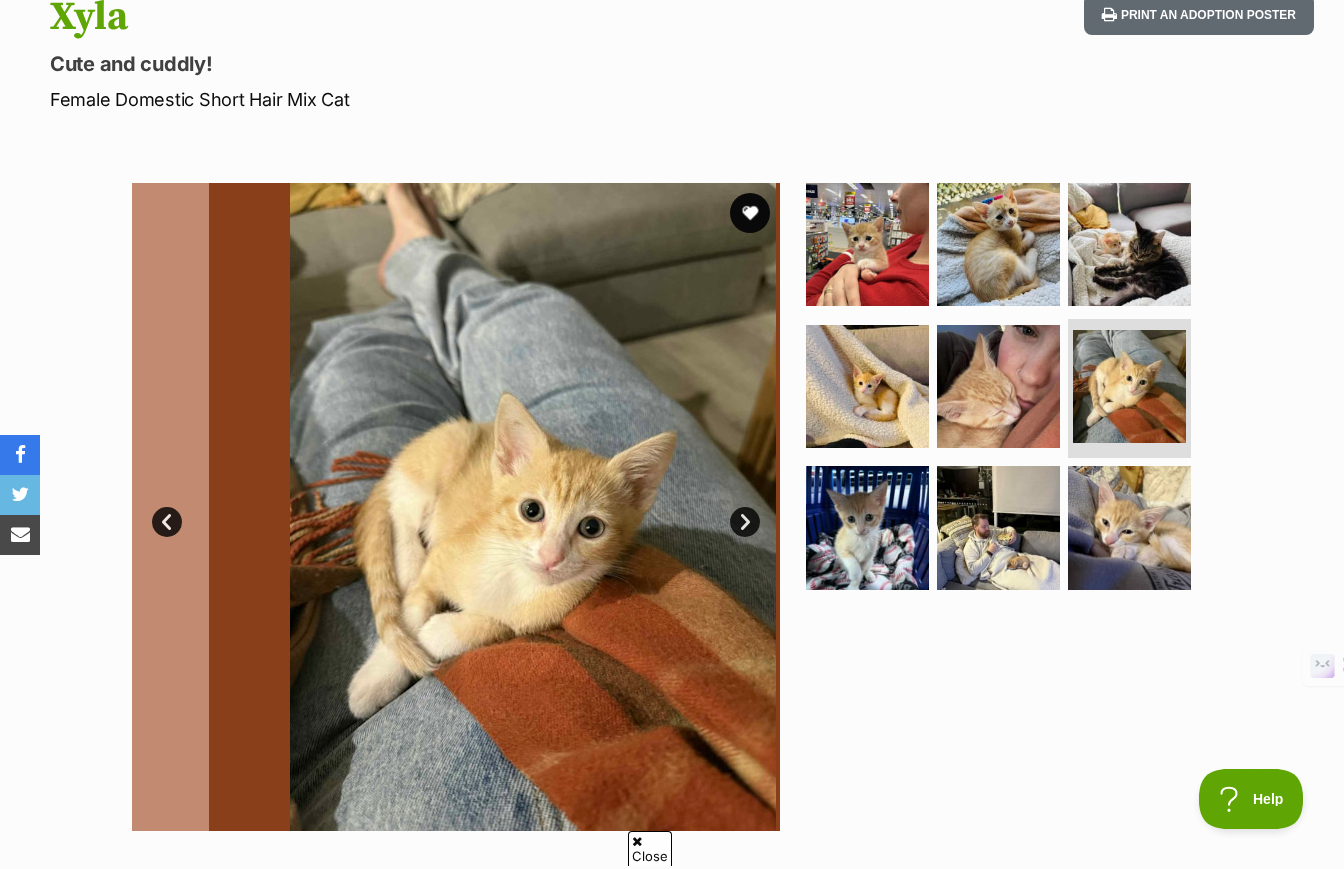 click on "Next" at bounding box center [745, 522] 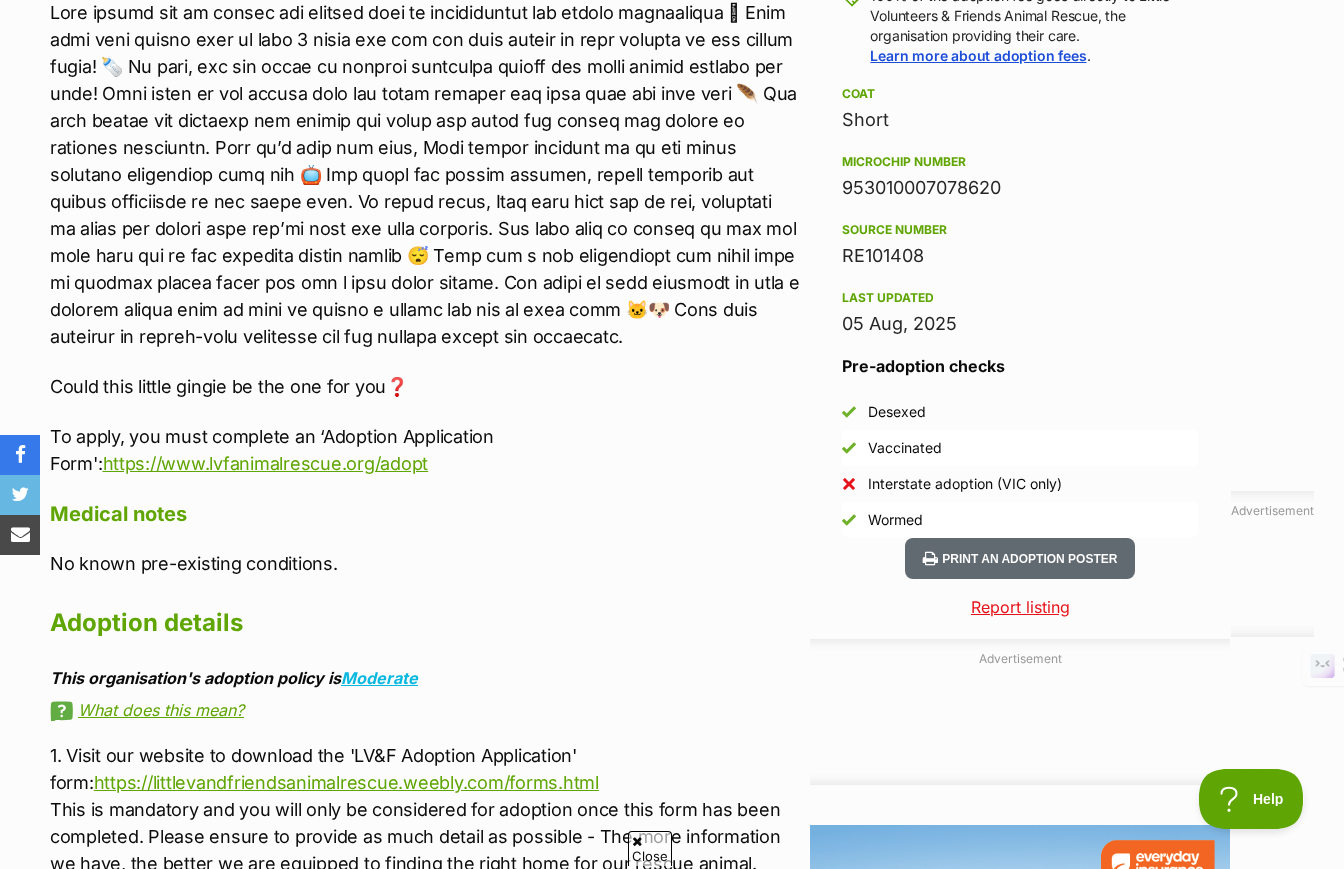 scroll, scrollTop: 1571, scrollLeft: 0, axis: vertical 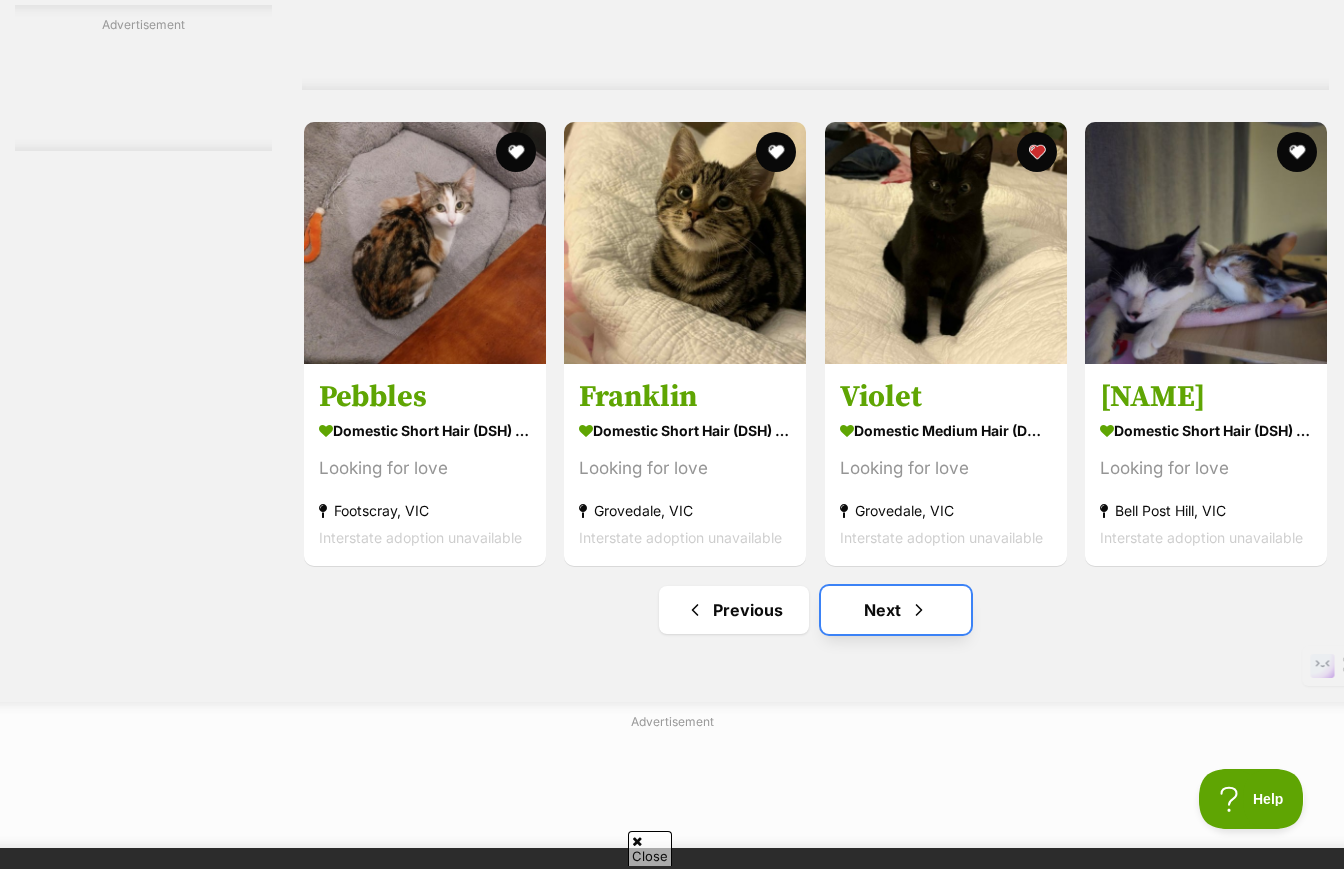 click at bounding box center [919, 610] 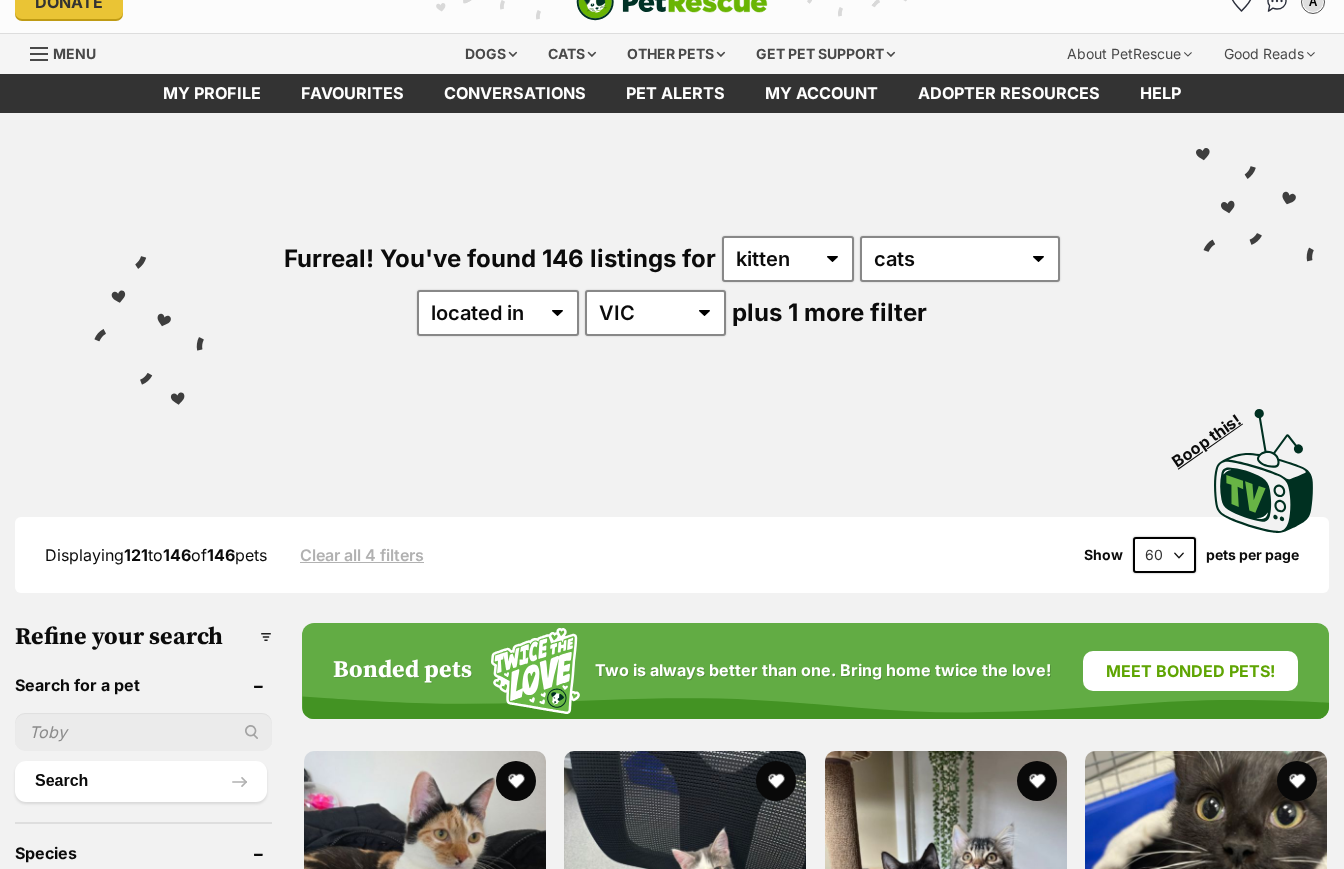scroll, scrollTop: 331, scrollLeft: 0, axis: vertical 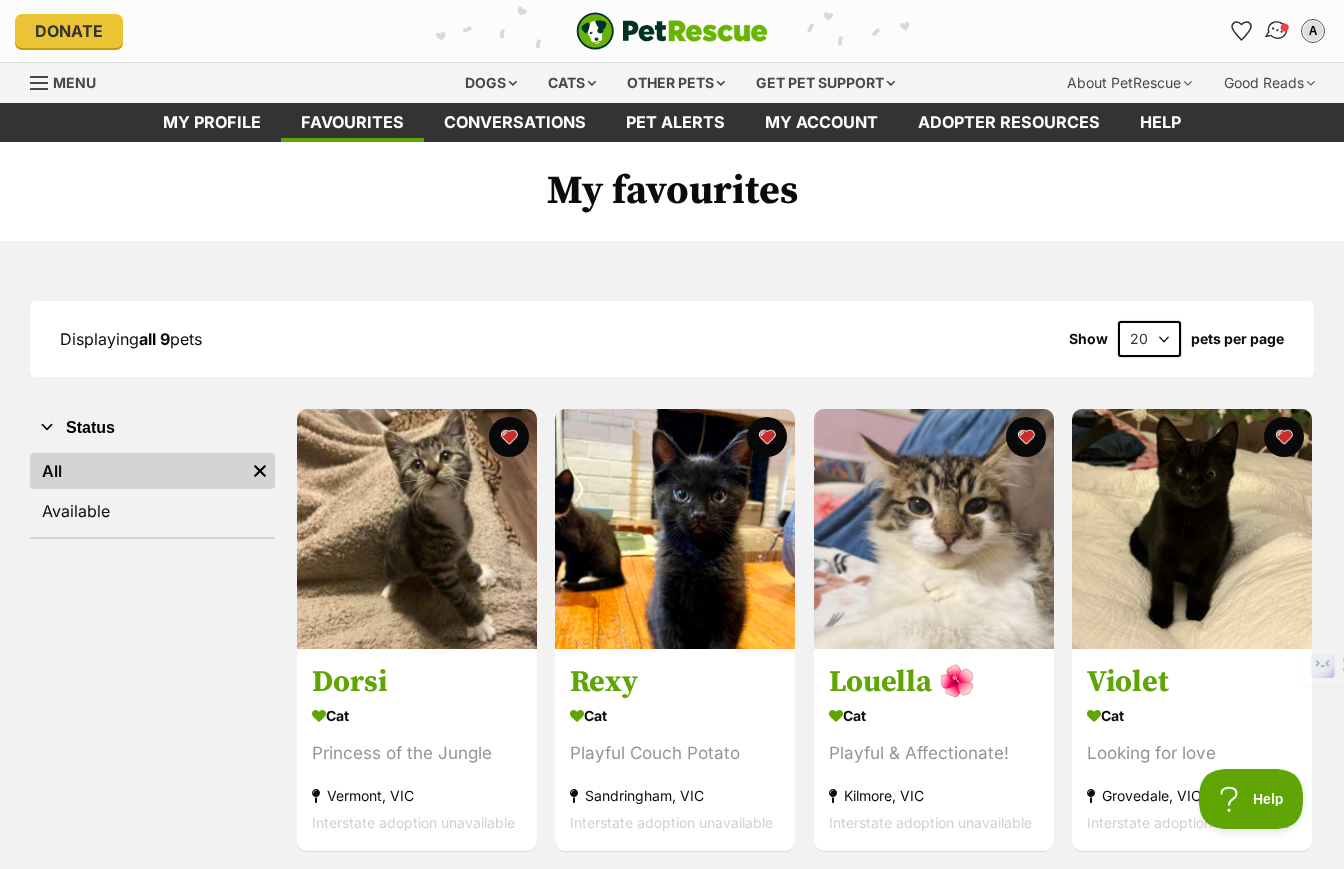click at bounding box center [1277, 31] 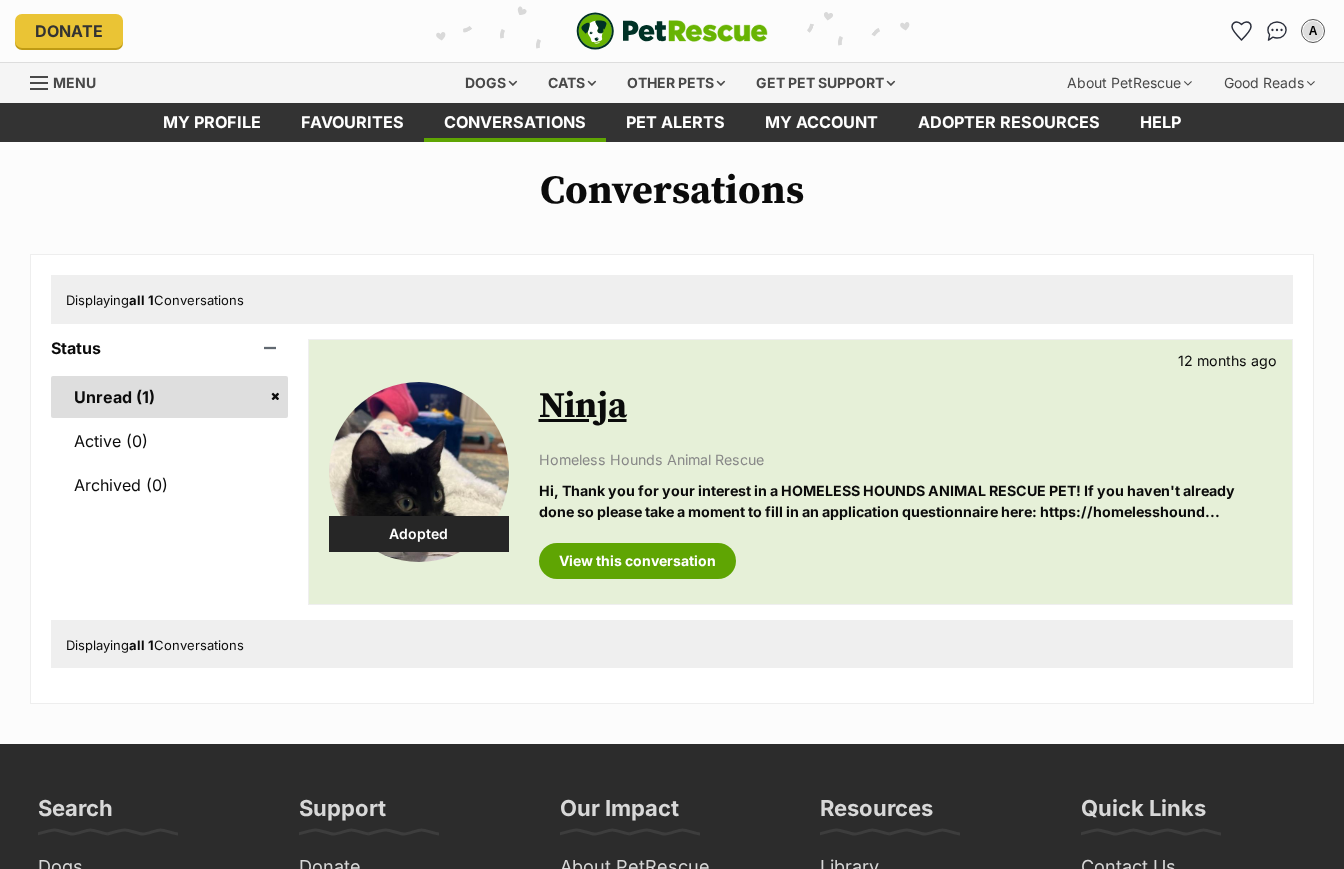 scroll, scrollTop: 0, scrollLeft: 0, axis: both 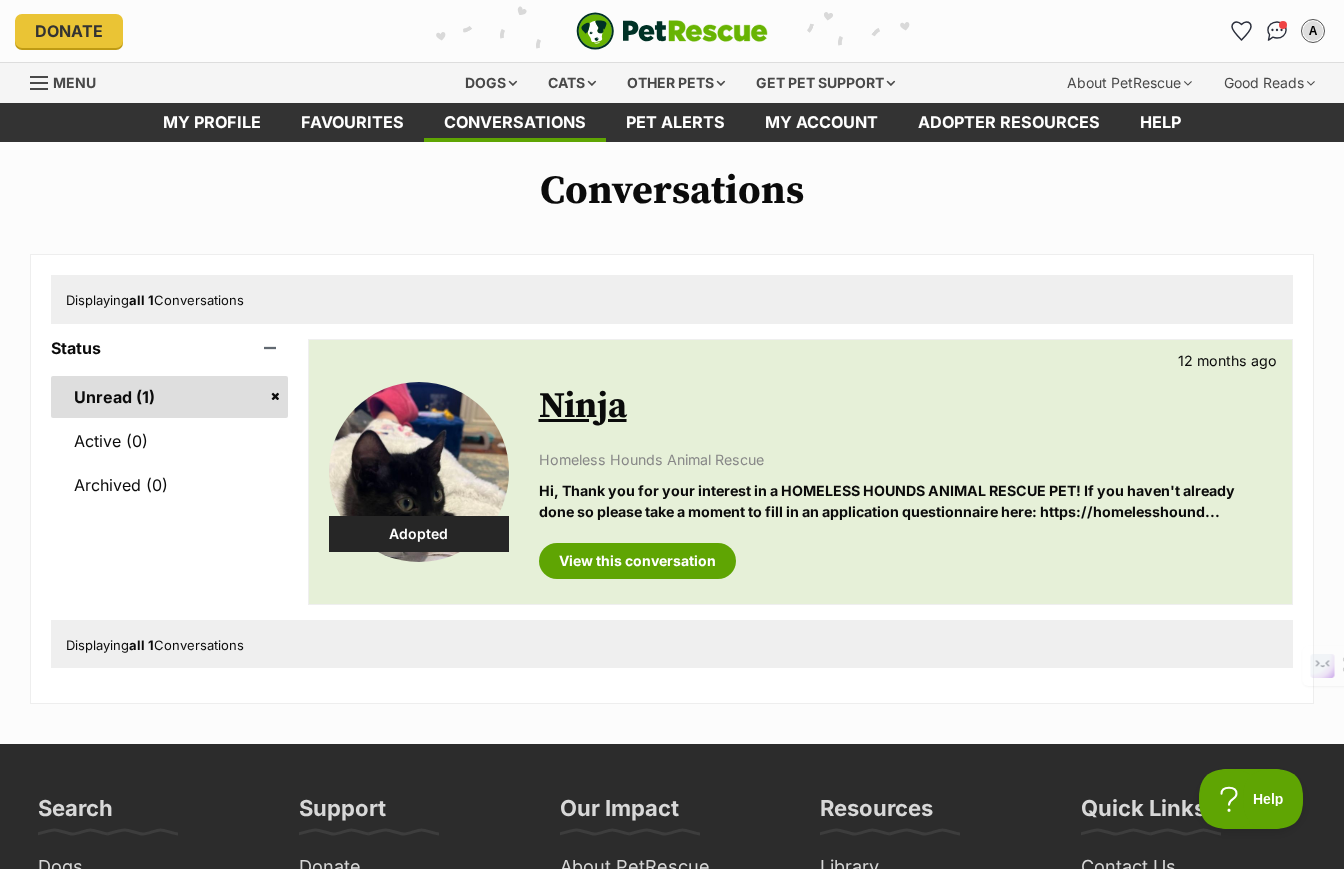 click on "Adopted
Ninja
12 months ago
Homeless Hounds Animal Rescue
Hi,
Thank you for your interest in a HOMELESS HOUNDS ANIMAL RESCUE PET!
If you haven't already done so please take a moment to fill in an application questionnaire here: https://homelesshound...
View this conversation" at bounding box center (800, 472) 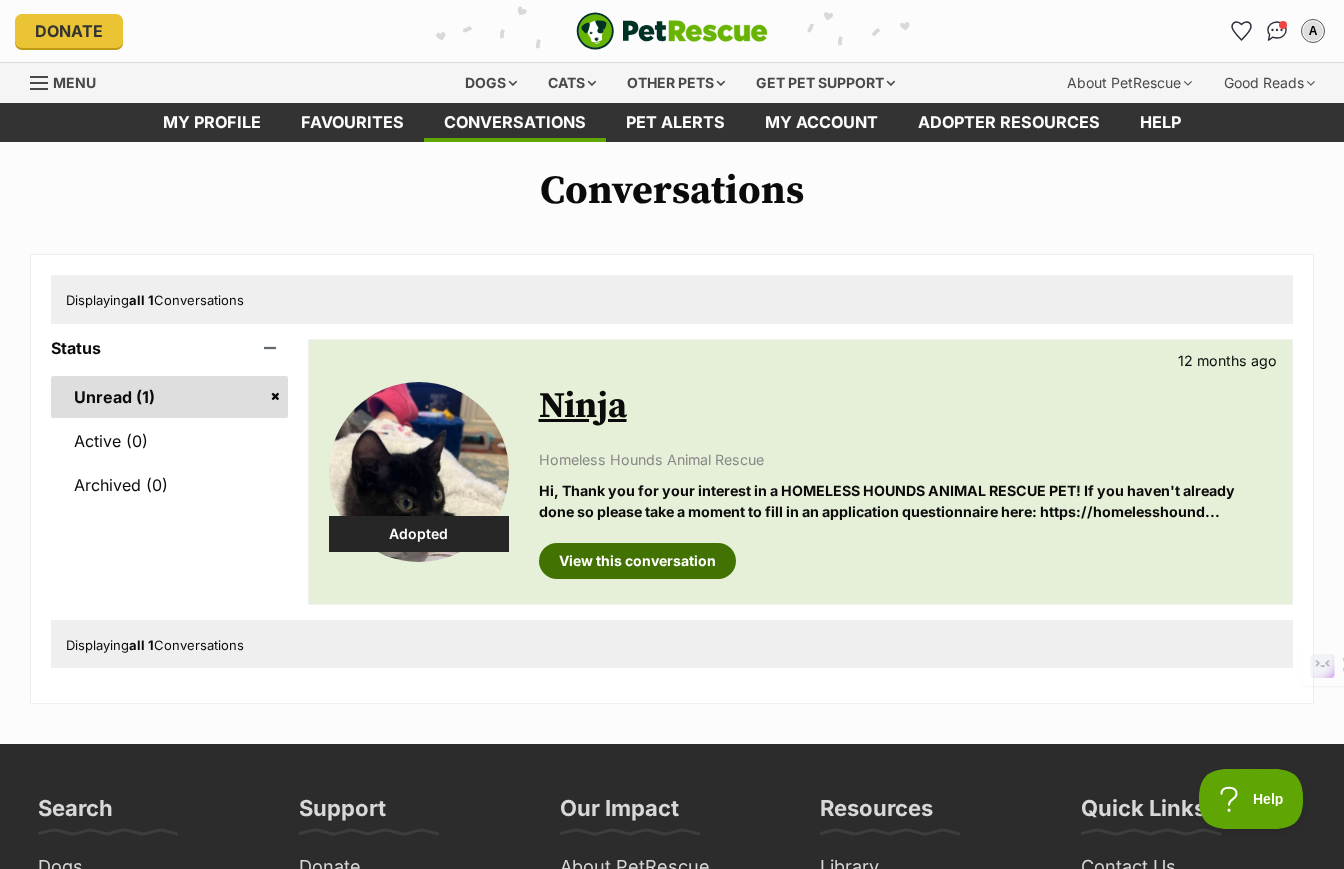 click on "View this conversation" at bounding box center [637, 561] 